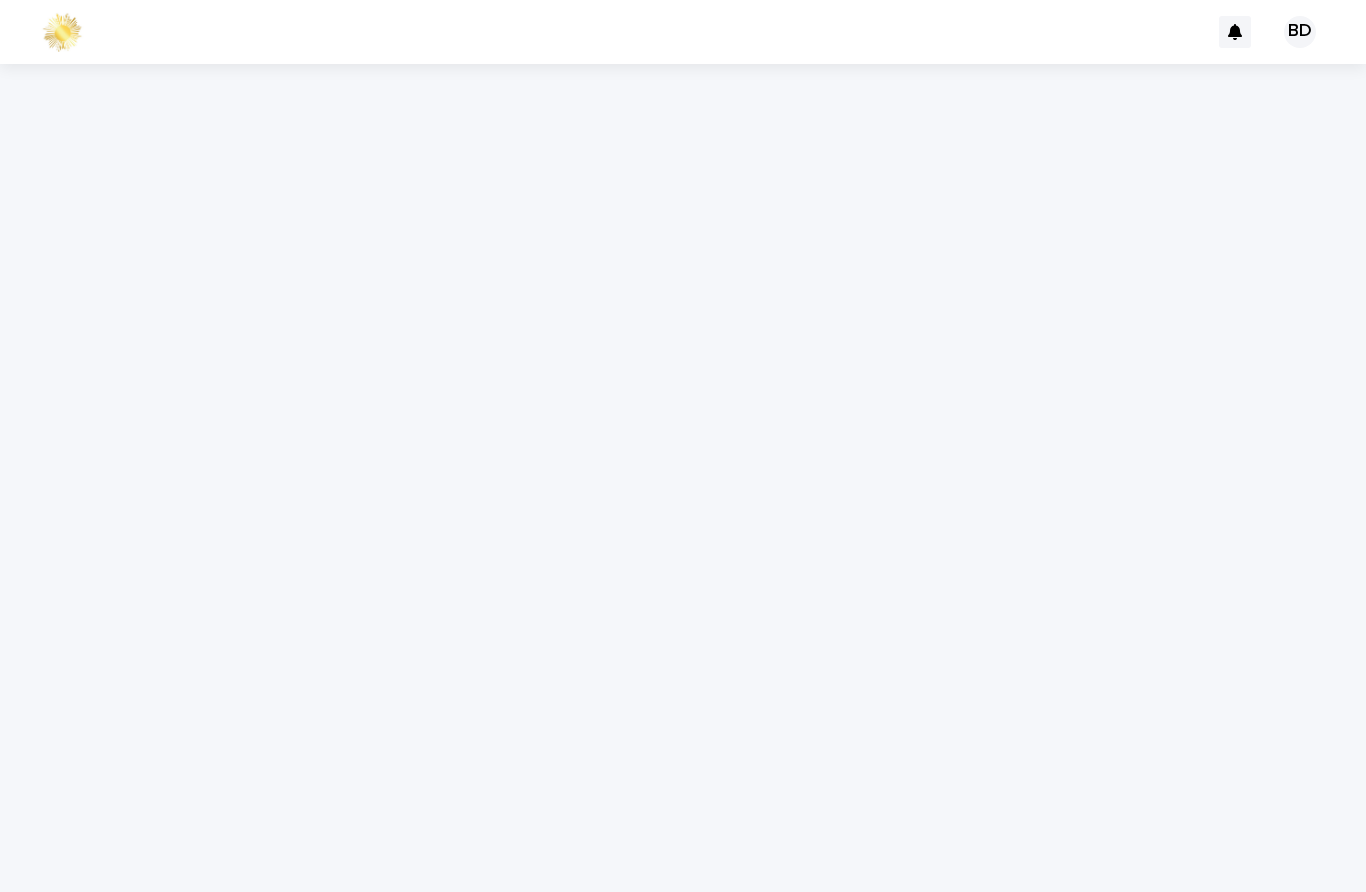 scroll, scrollTop: 0, scrollLeft: 0, axis: both 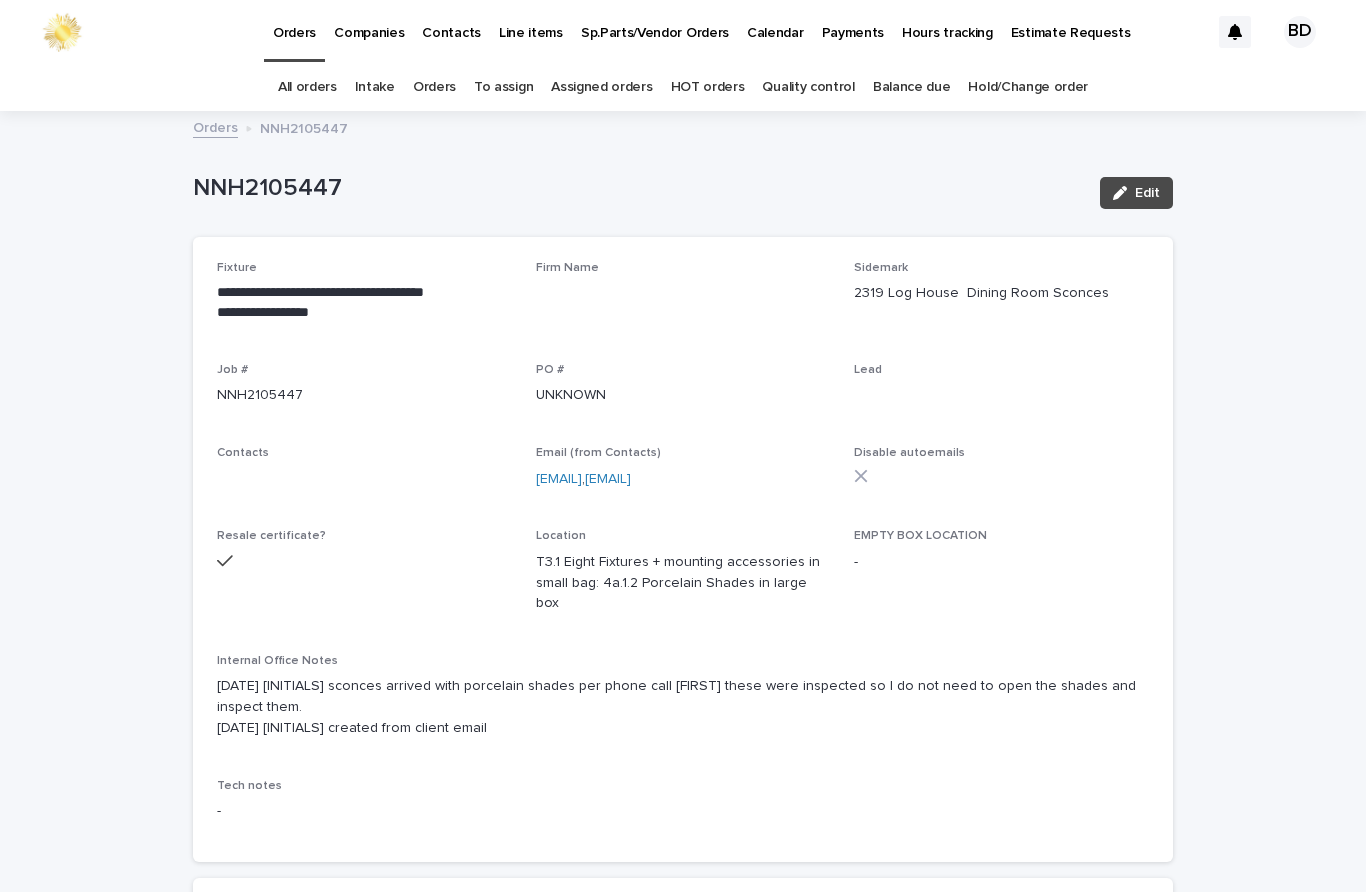 click on "Assigned orders" at bounding box center (601, 87) 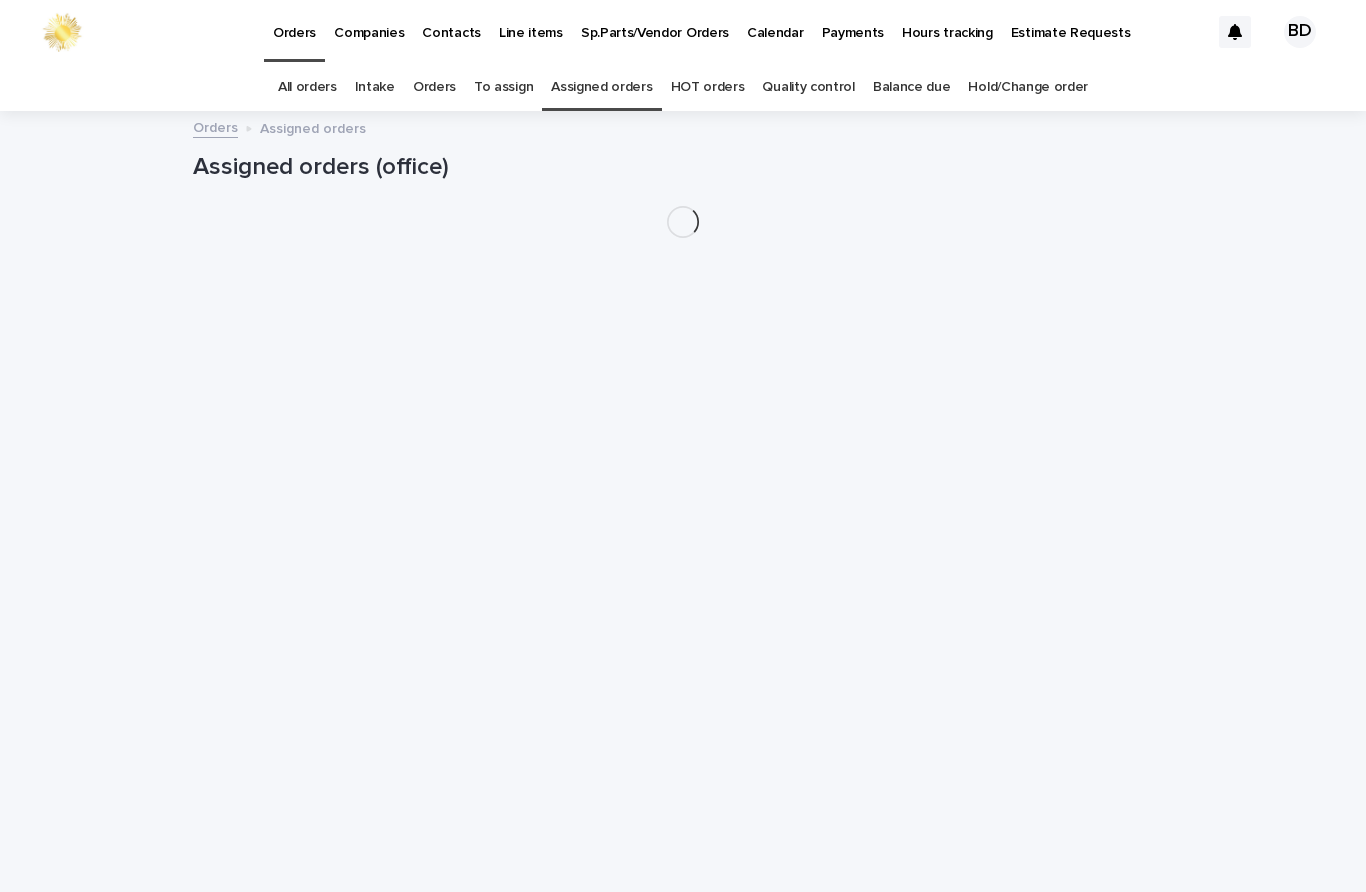 scroll, scrollTop: 64, scrollLeft: 0, axis: vertical 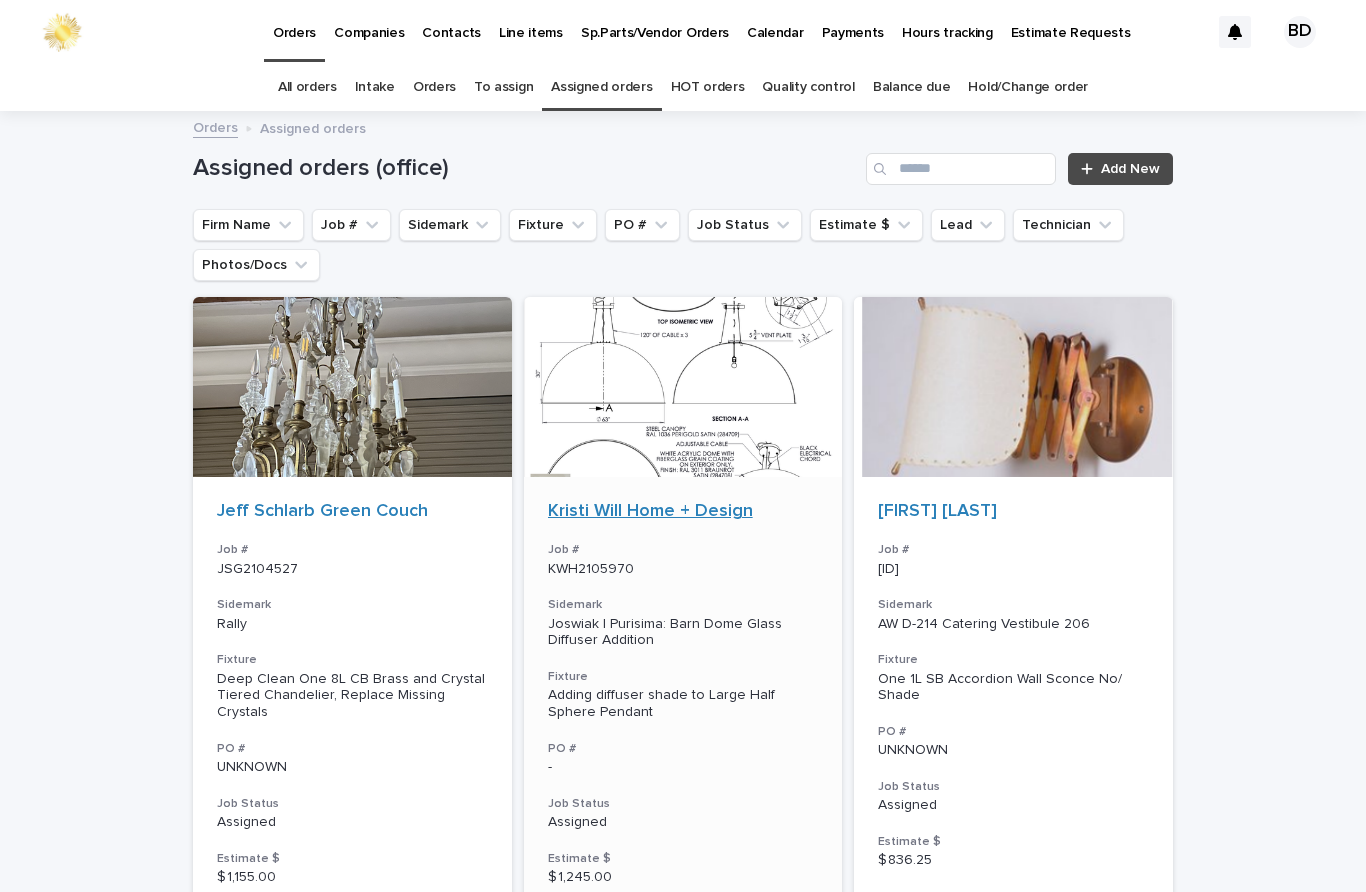 click on "Kristi Will Home + Design" at bounding box center (650, 512) 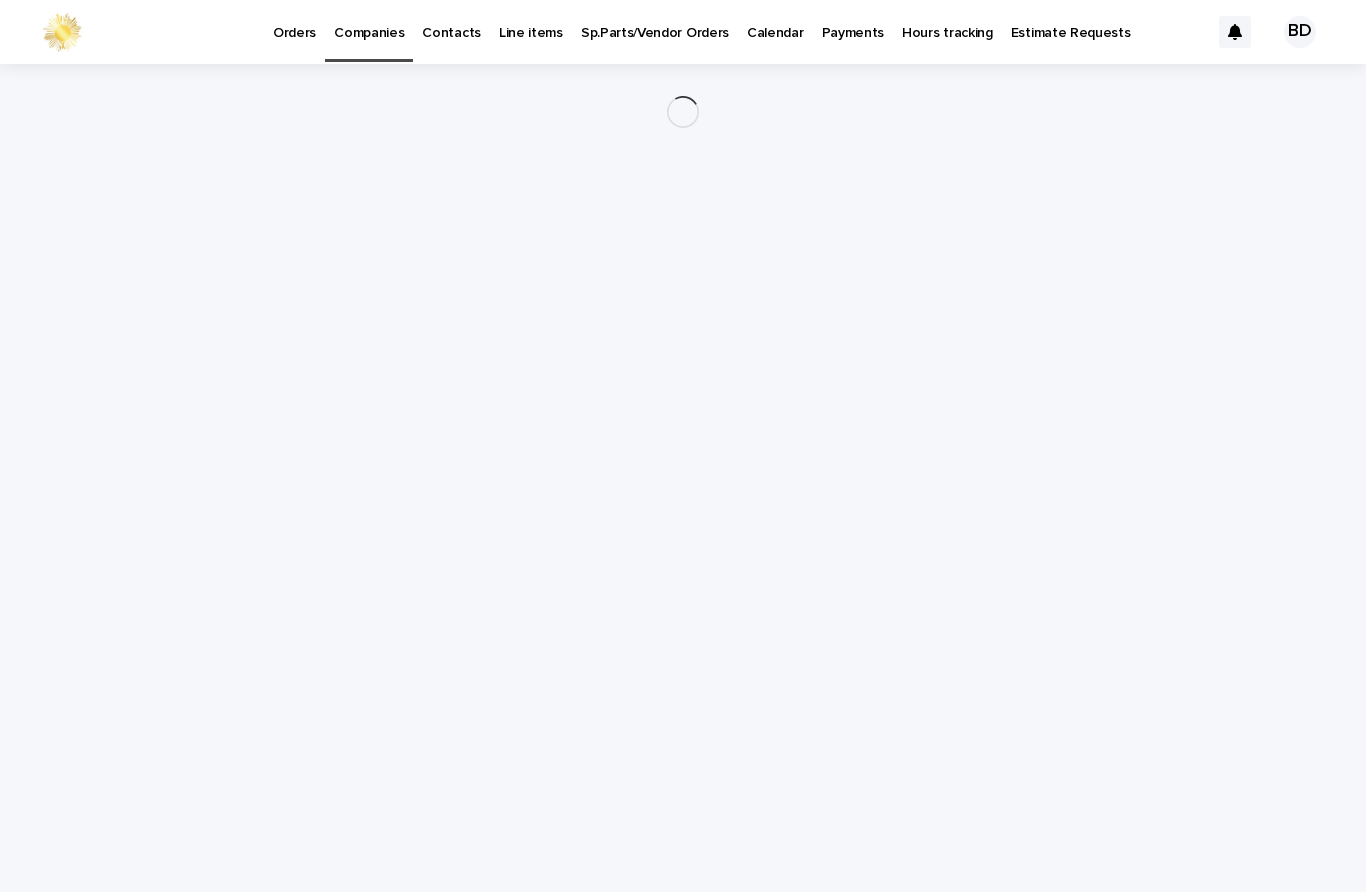 scroll, scrollTop: 0, scrollLeft: 0, axis: both 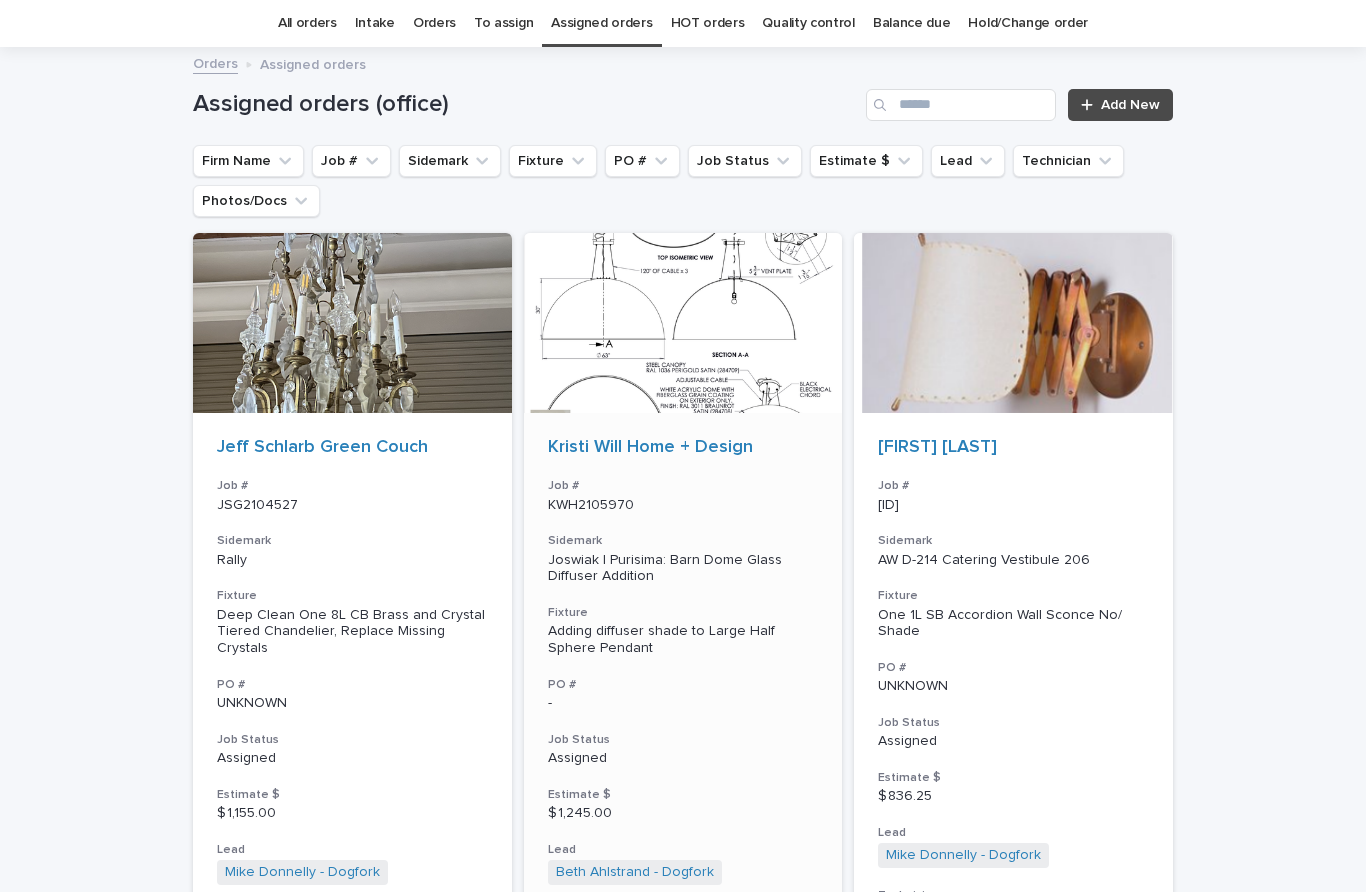 click on "Kristi Will Home + Design Job # KWH[NUMBER] Sidemark Joswiak | Purisima: Barn Dome Glass Diffuser Addition Fixture Adding diffuser shade to Large Half Sphere Pendant
PO # - Job Status Assigned Estimate $ [PRICE] Lead [FIRST] [LAST] - Dogfork + 0 Technician [FIRST] [LAST] - Dogfork - Technician + 0" at bounding box center (683, 692) 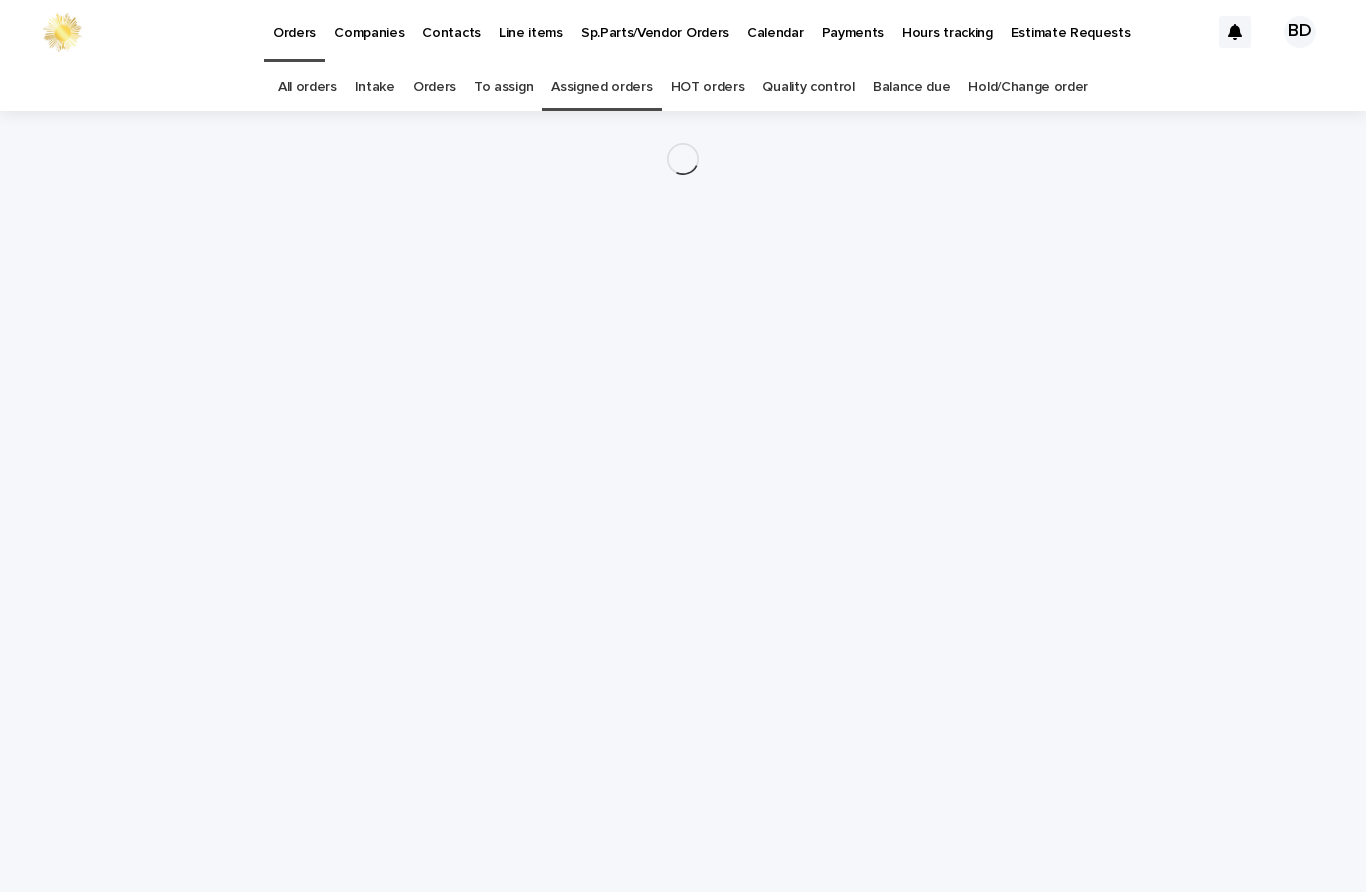 scroll, scrollTop: 0, scrollLeft: 0, axis: both 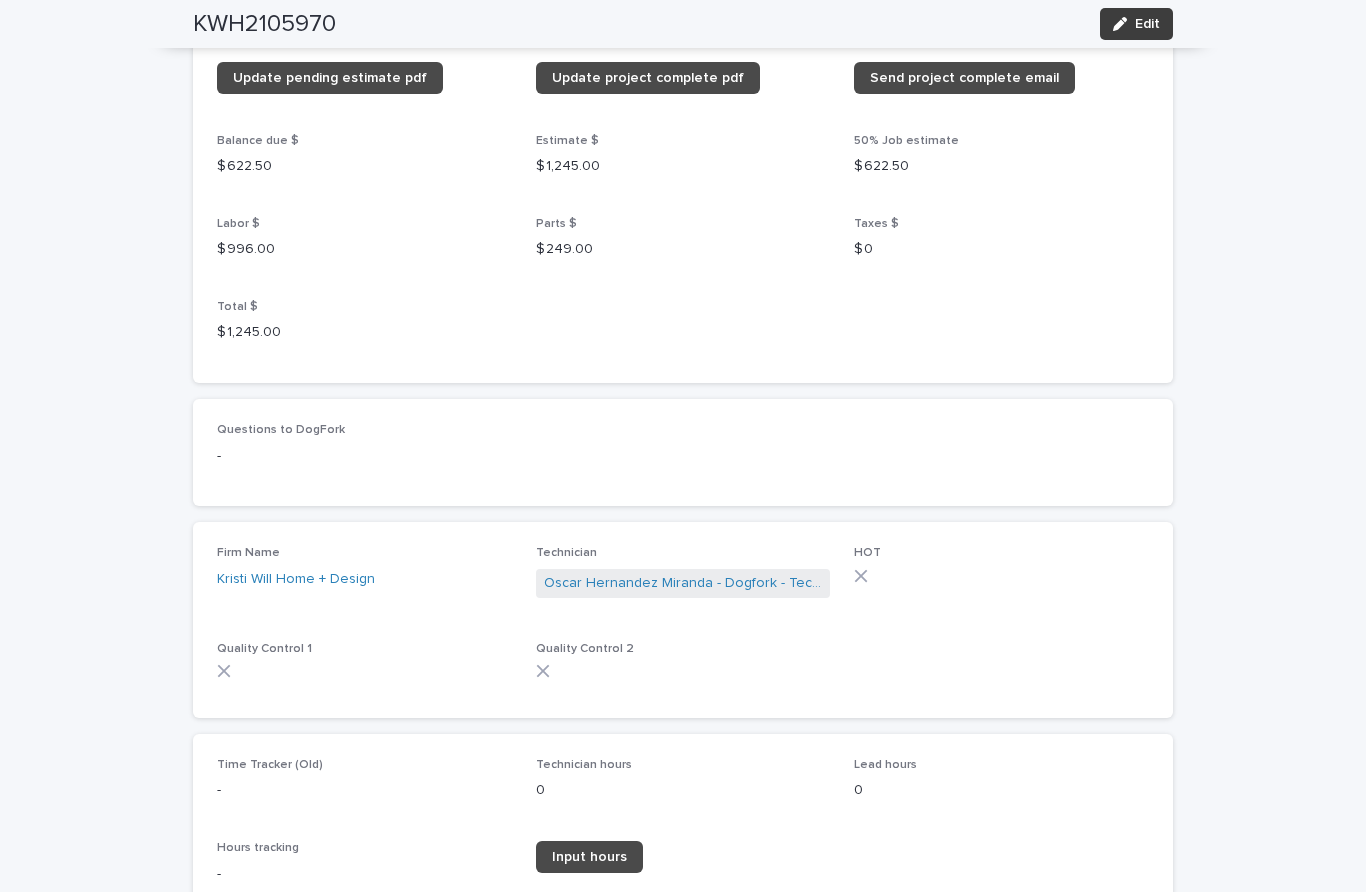 click on "Edit" at bounding box center (1147, 24) 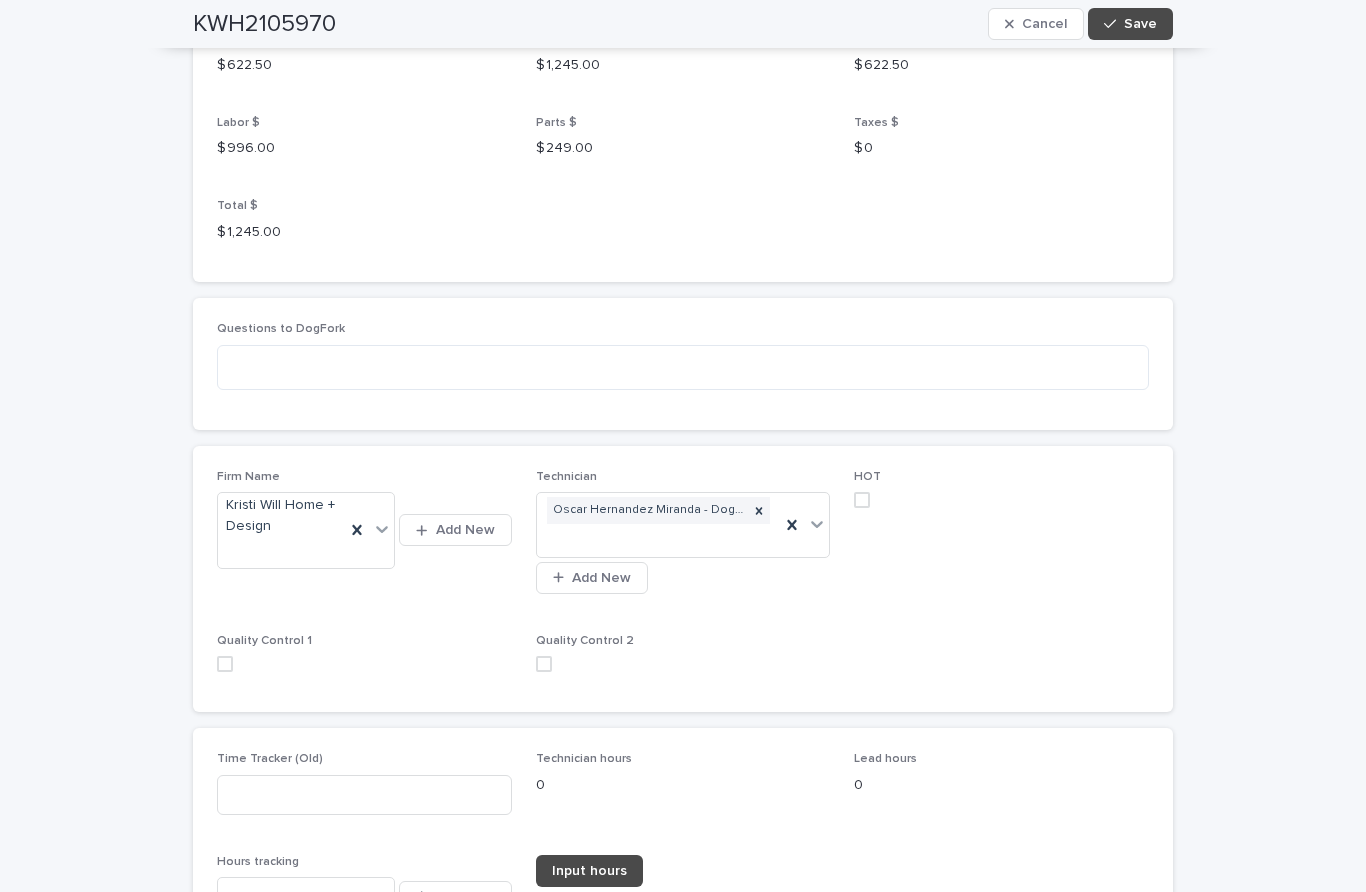 scroll, scrollTop: 2250, scrollLeft: 0, axis: vertical 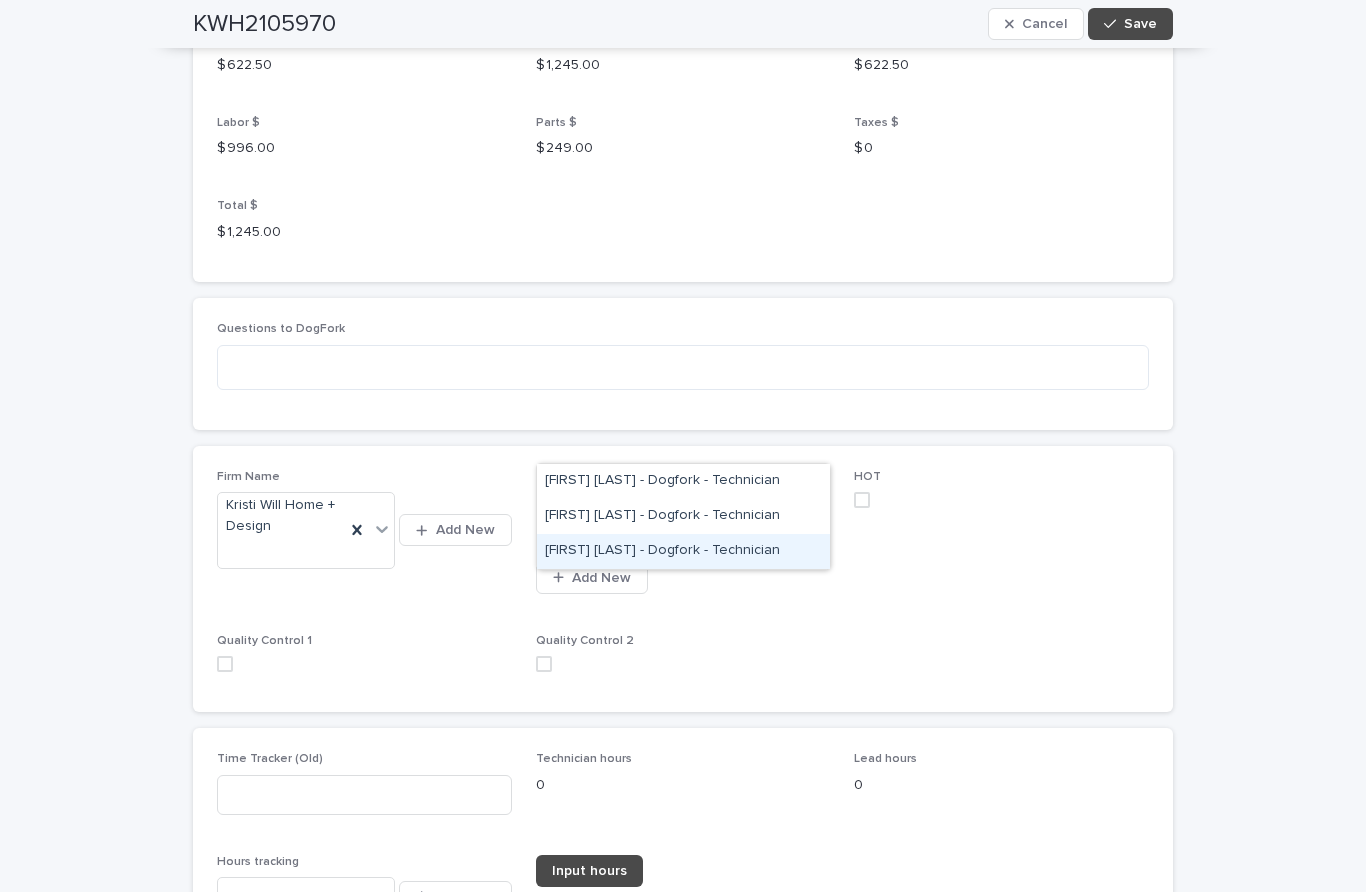 click on "[FIRST] [LAST] - Dogfork - Technician" at bounding box center (683, 551) 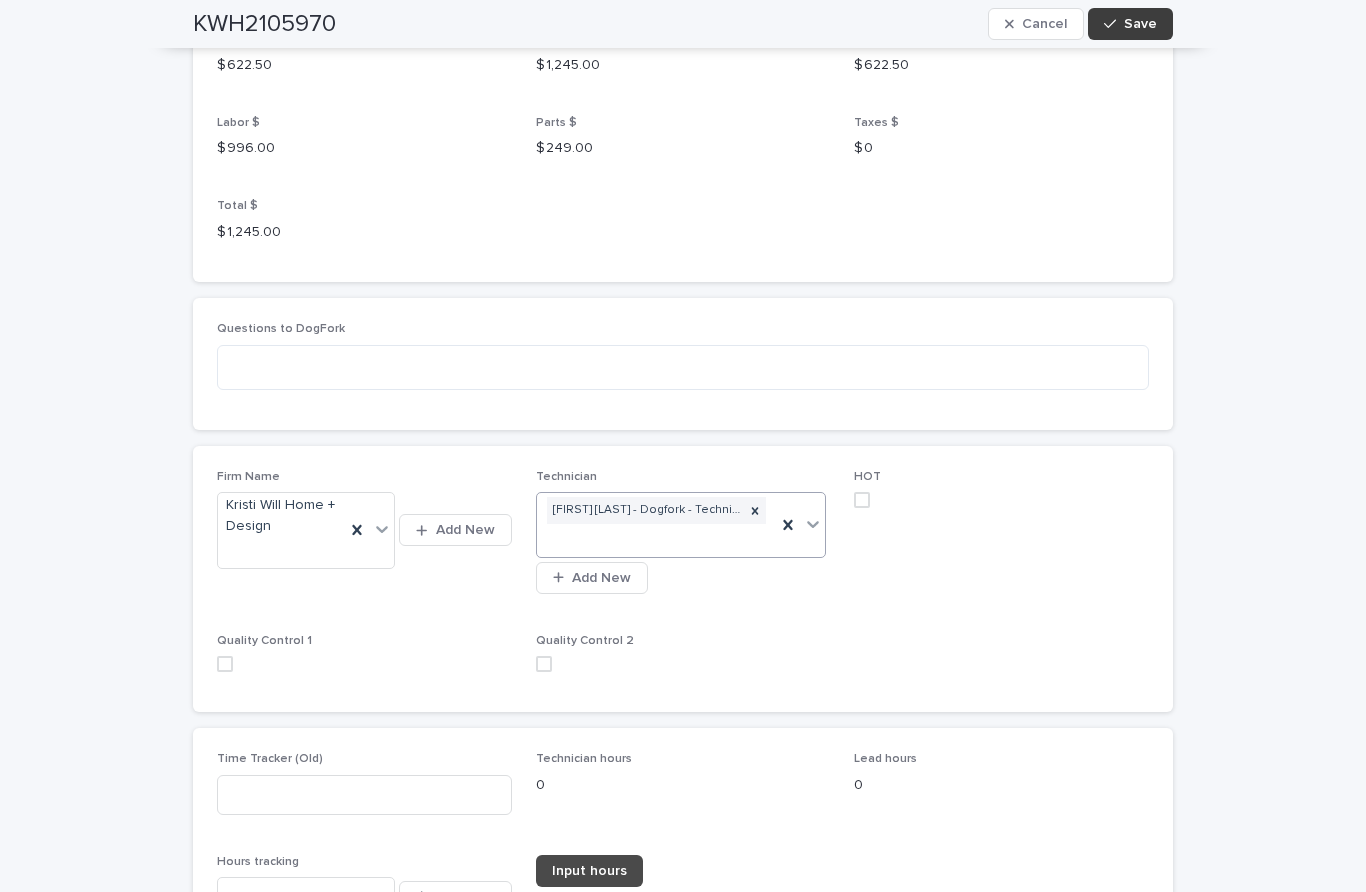 click on "Save" at bounding box center [1140, 24] 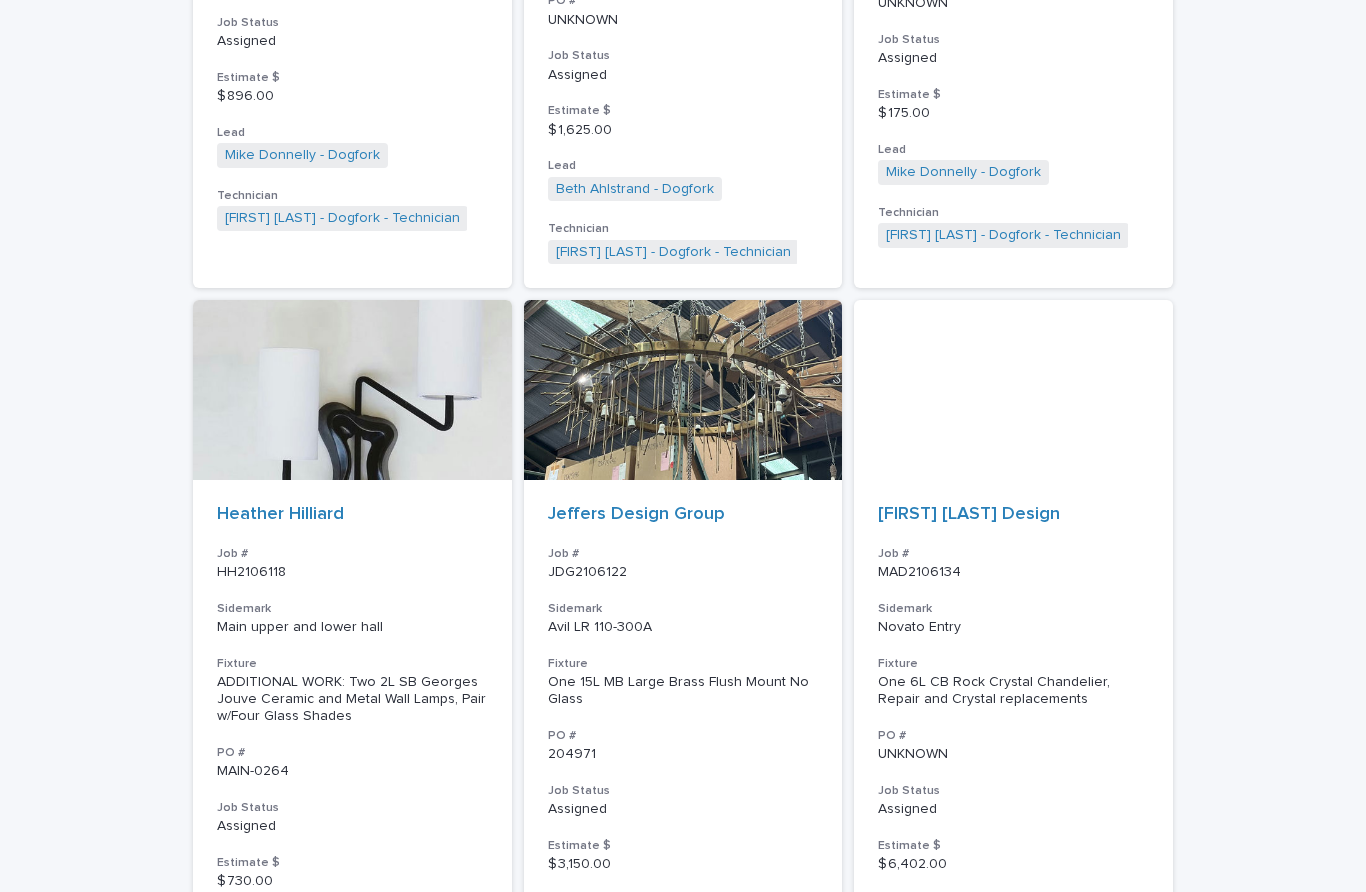 scroll, scrollTop: 4, scrollLeft: 0, axis: vertical 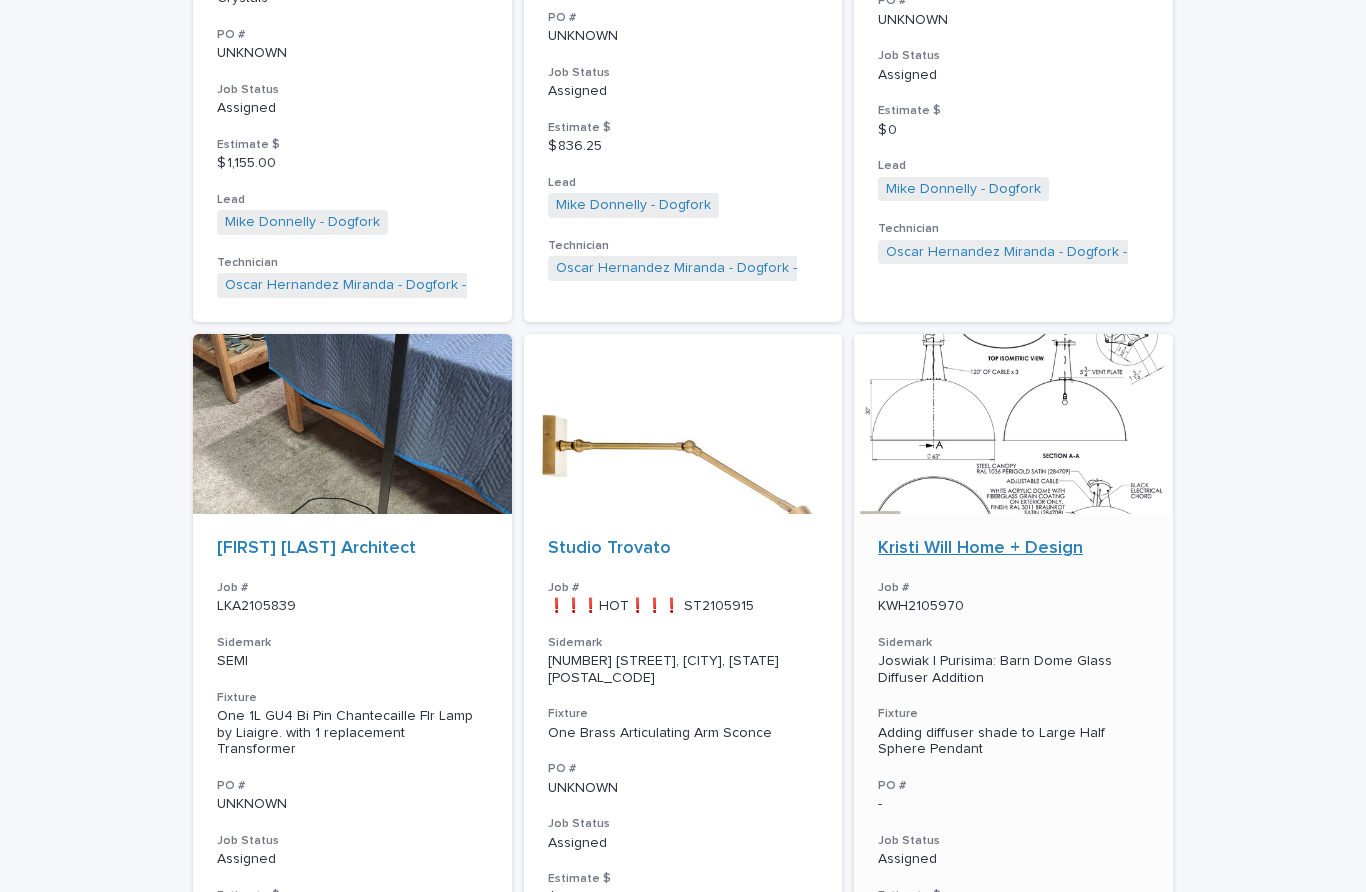 click on "Kristi Will Home + Design" at bounding box center [980, 549] 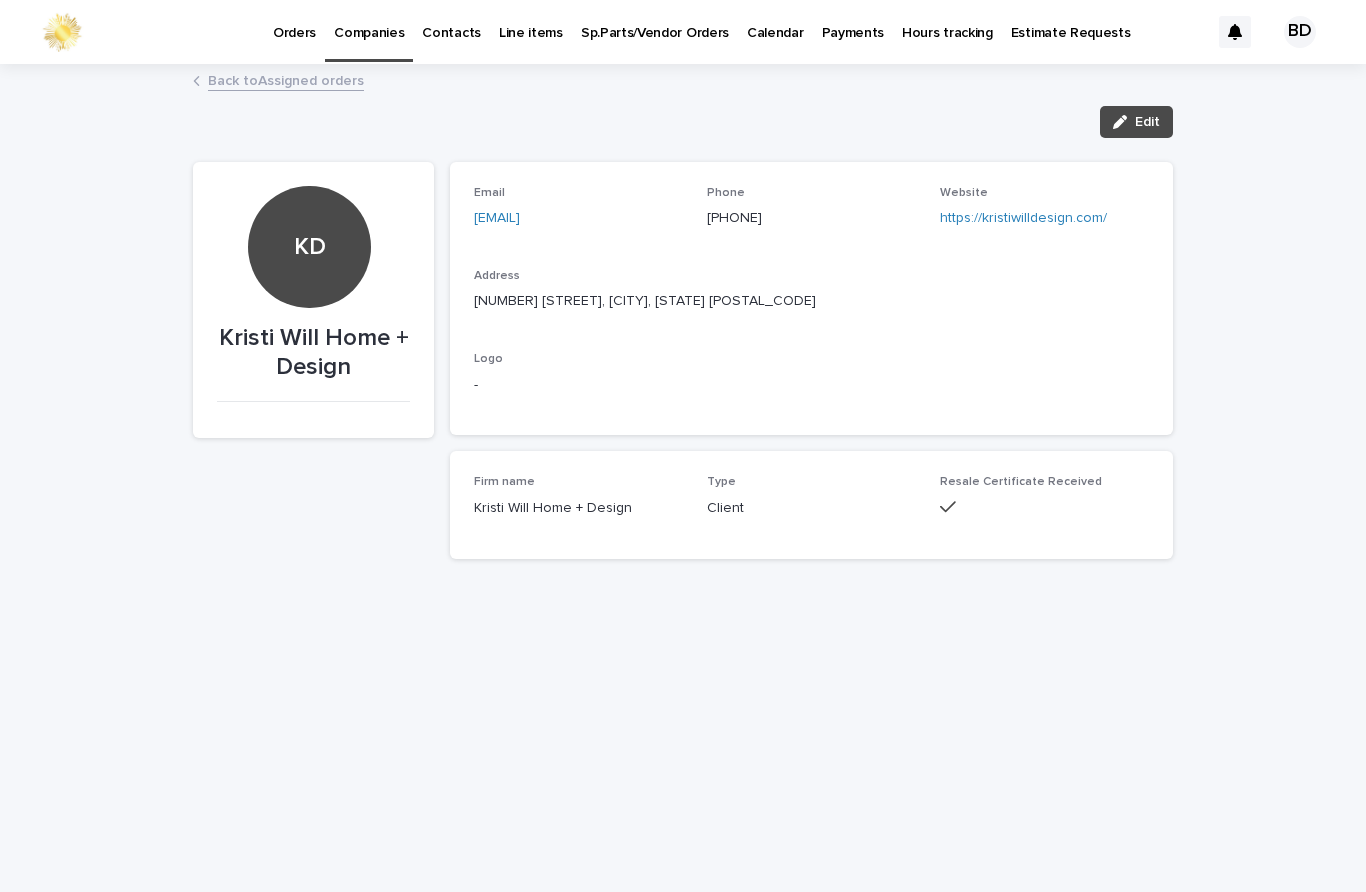 scroll, scrollTop: 0, scrollLeft: 0, axis: both 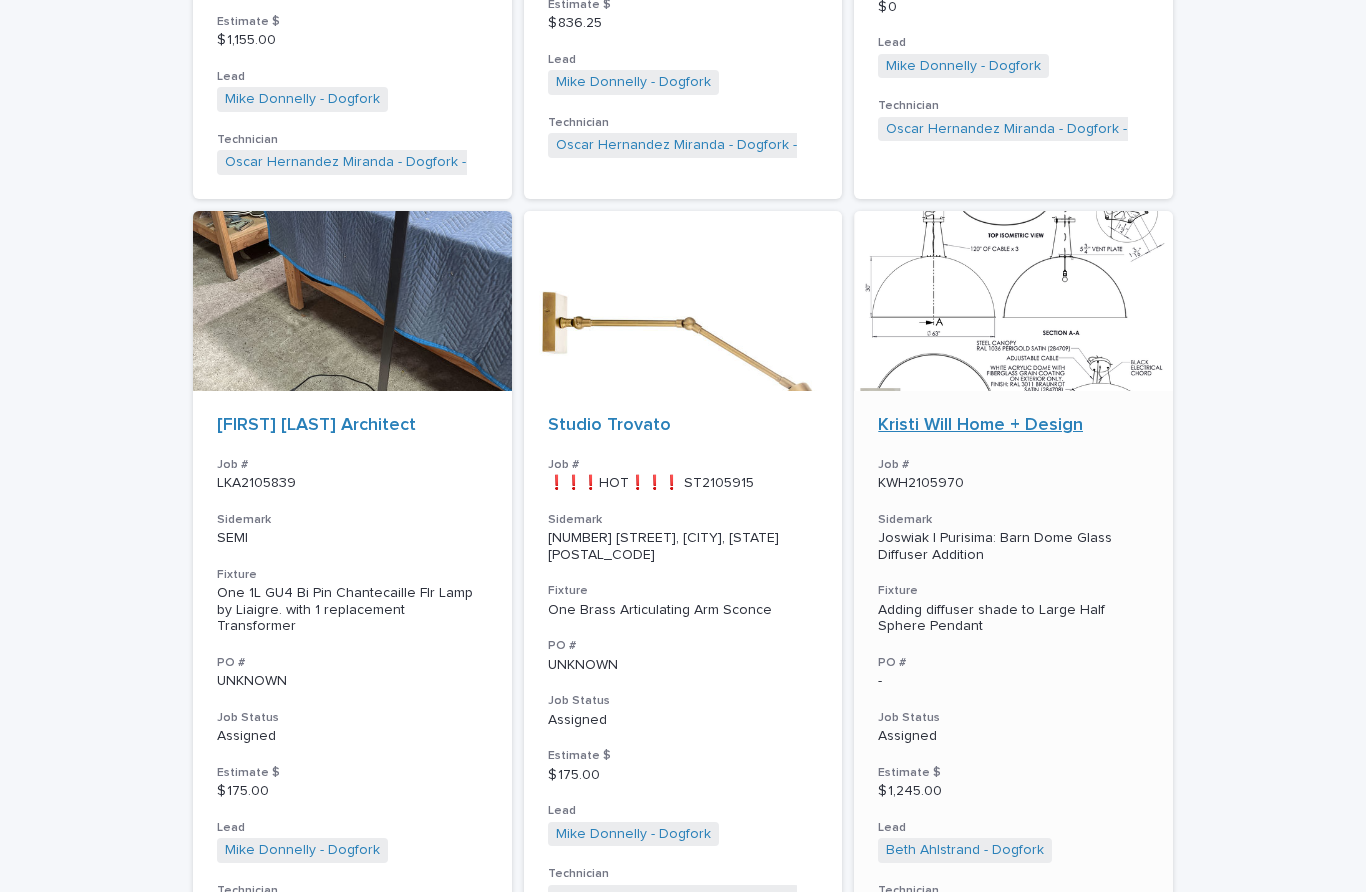 click on "Kristi Will Home + Design" at bounding box center (980, 426) 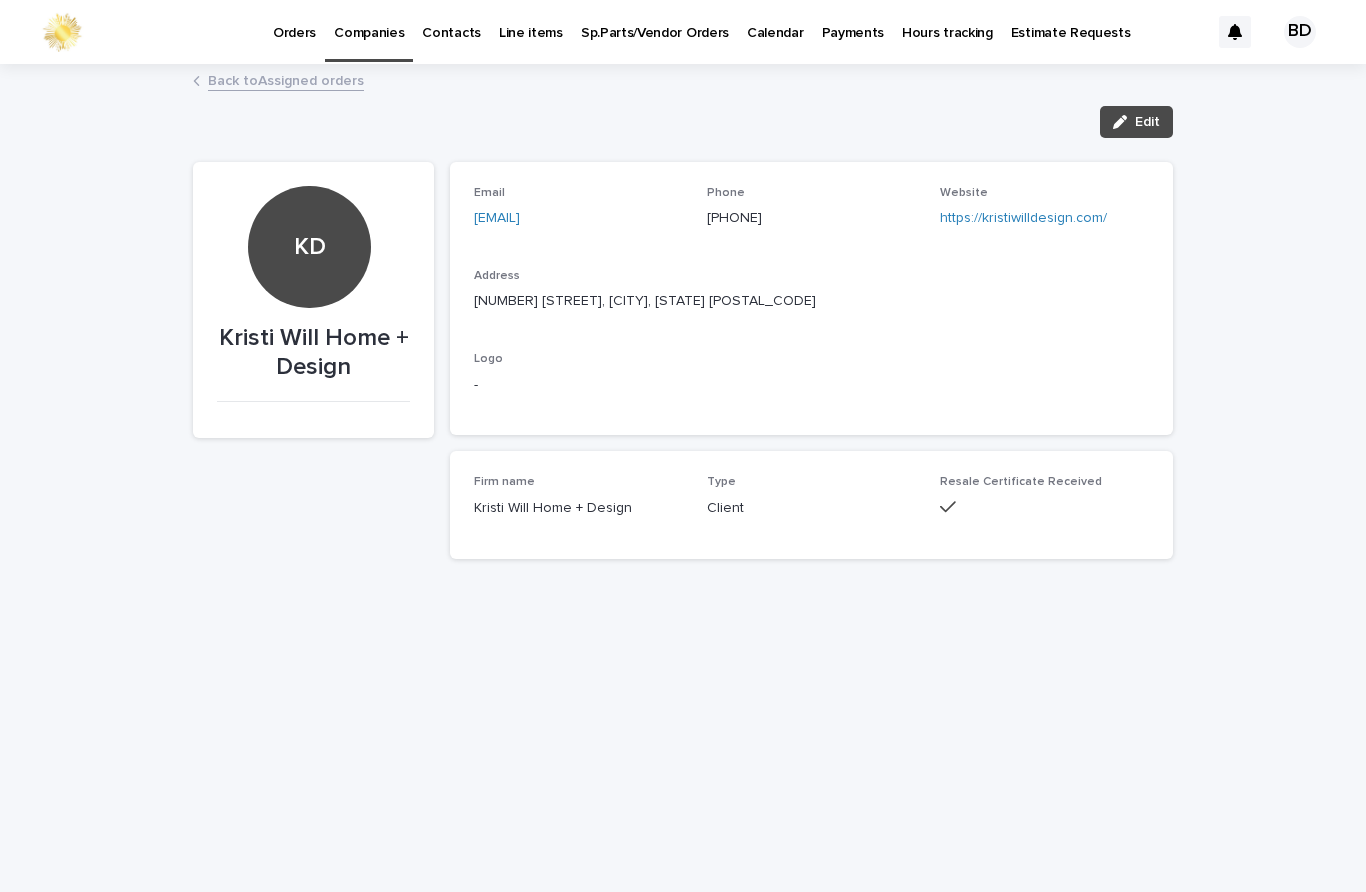 scroll, scrollTop: 0, scrollLeft: 0, axis: both 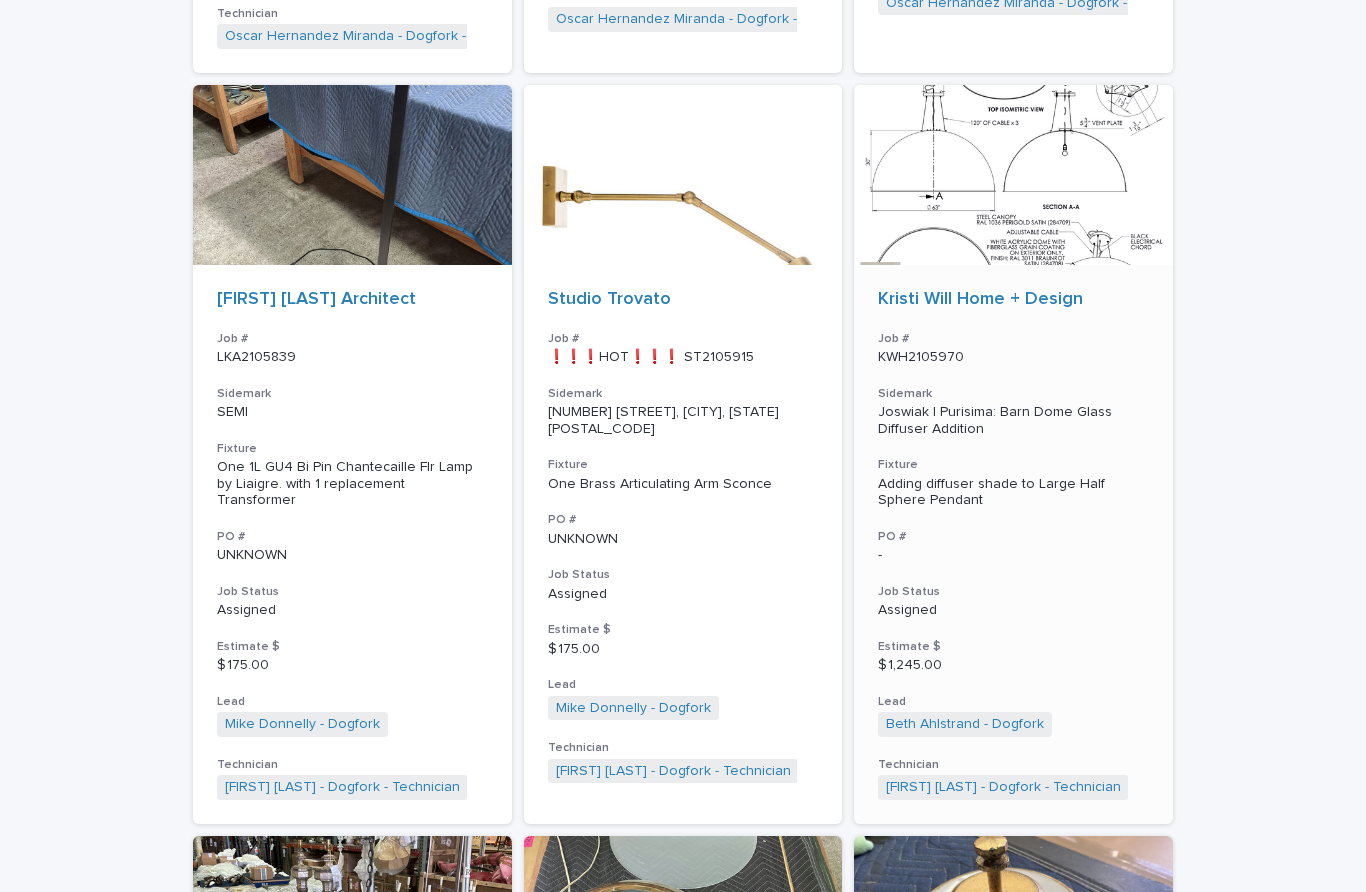 click on "KWH2105970" at bounding box center (1013, 357) 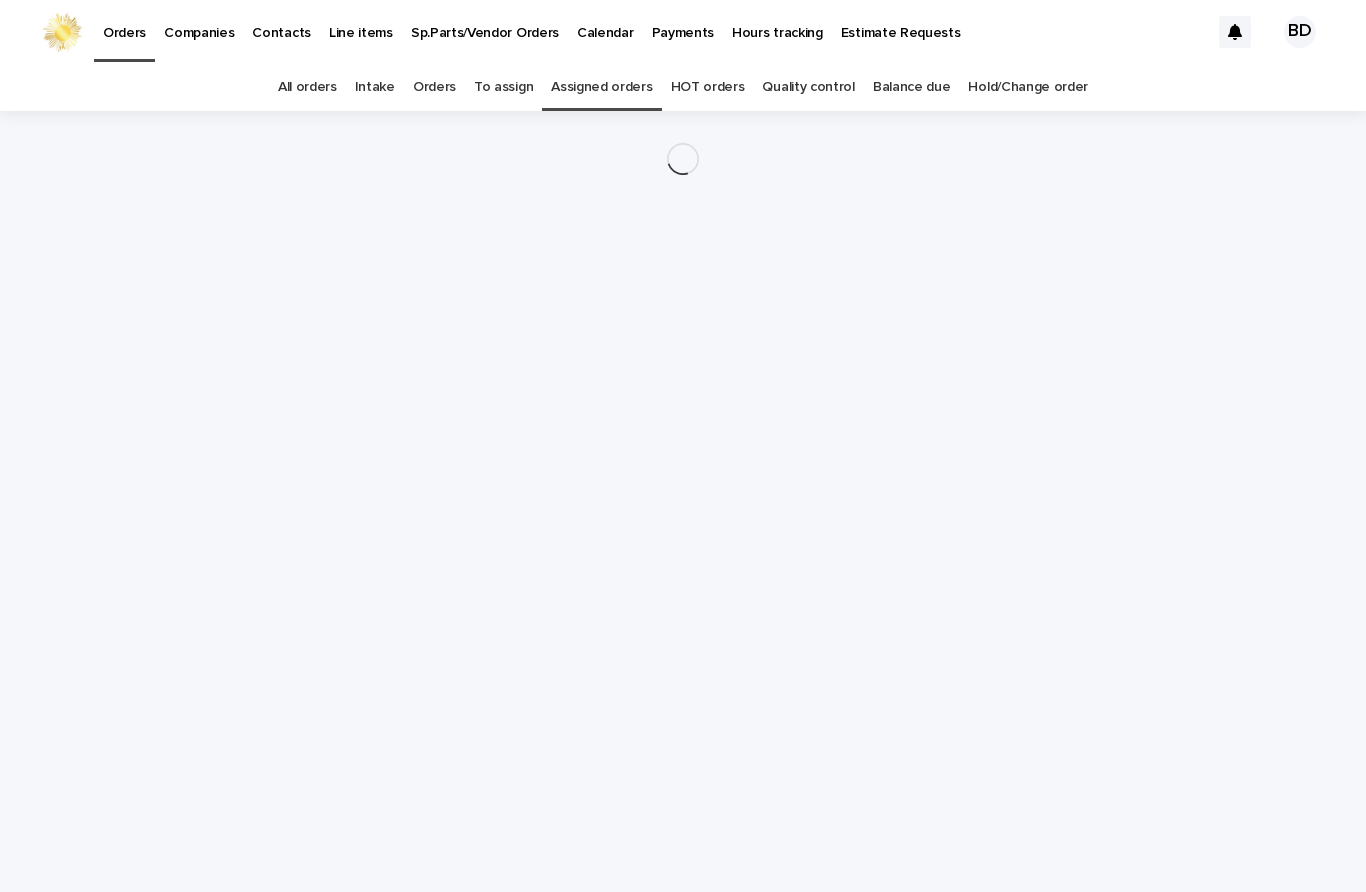 scroll, scrollTop: 0, scrollLeft: 0, axis: both 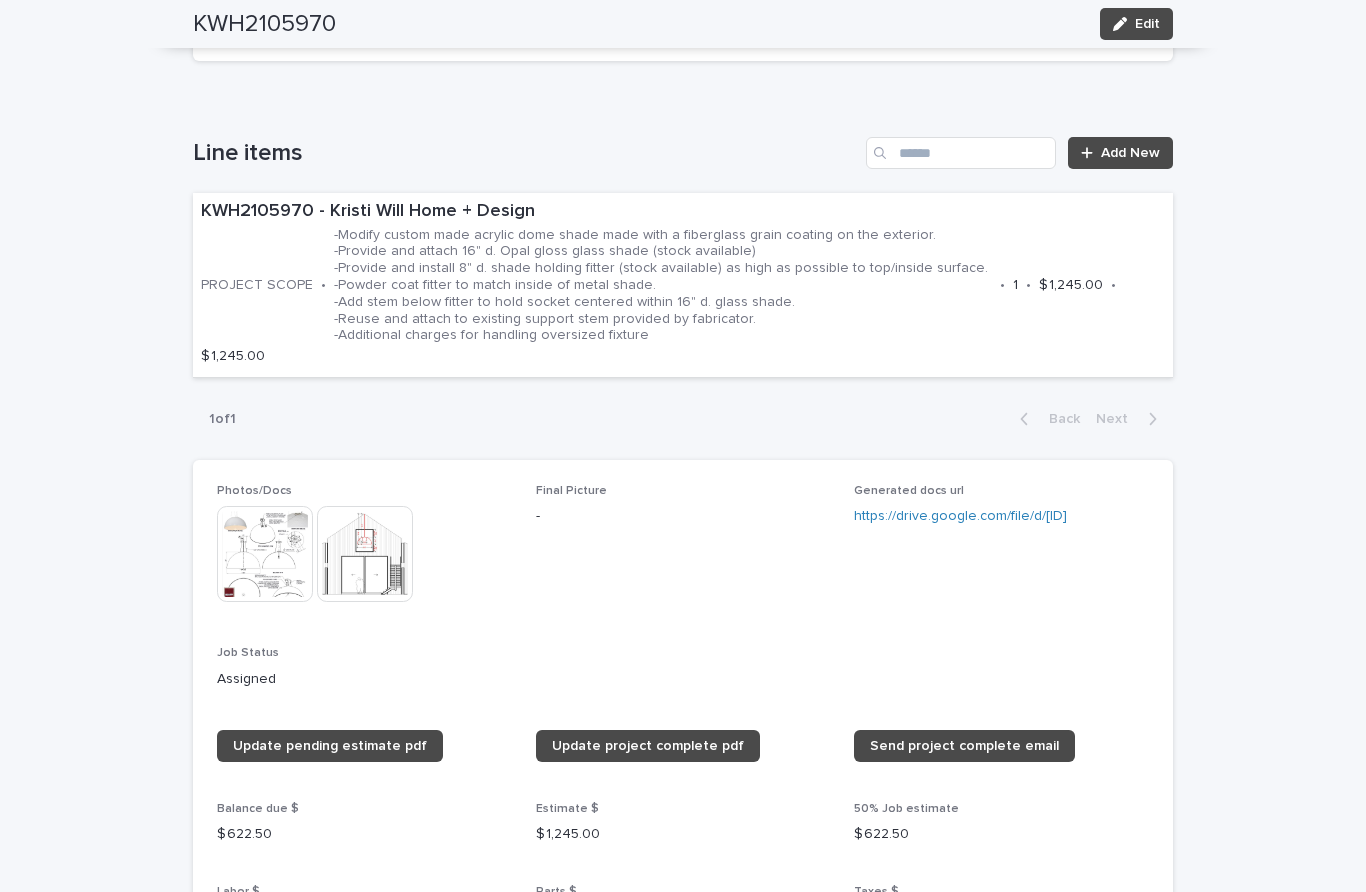 click at bounding box center [265, 554] 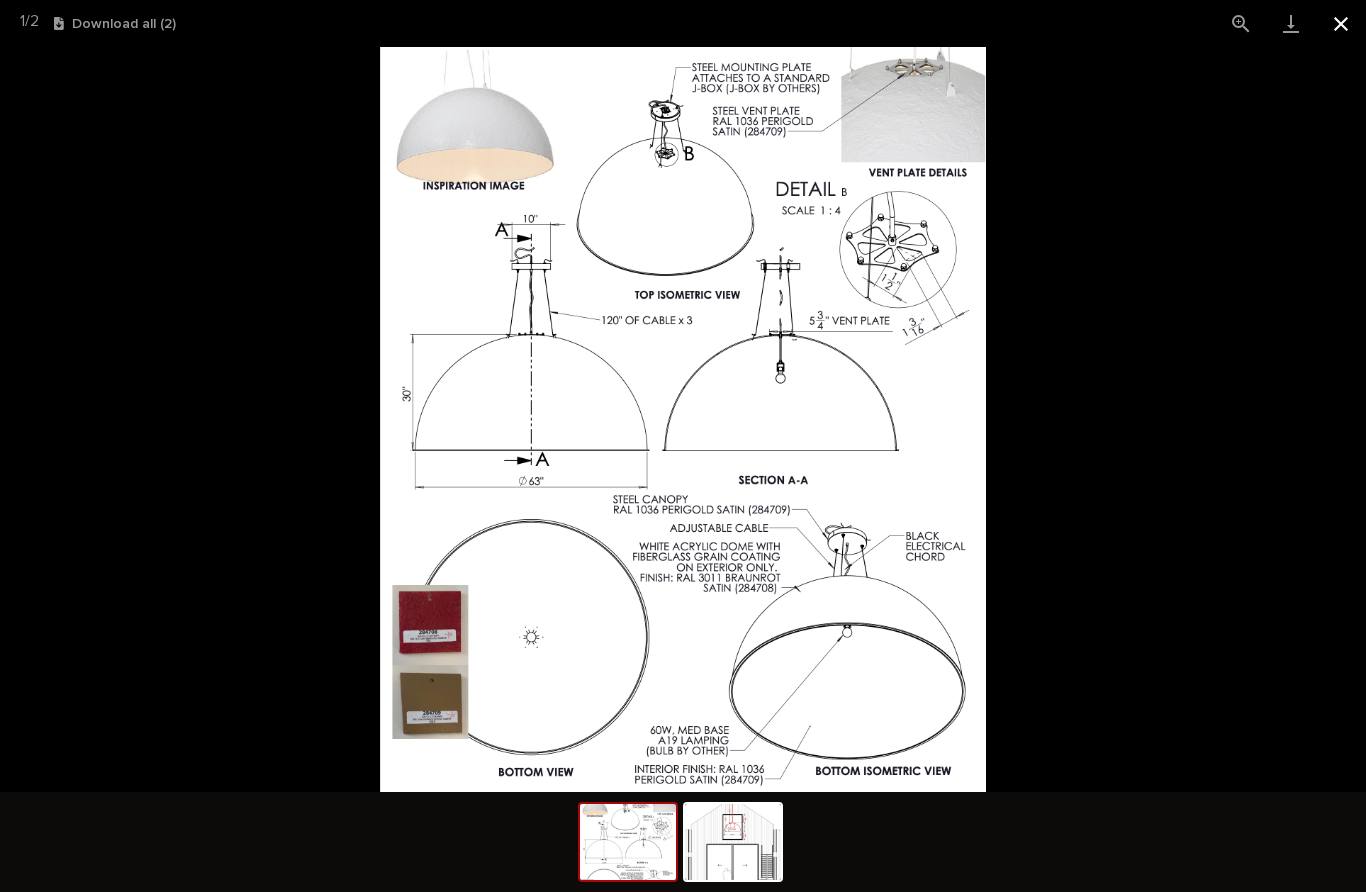 click at bounding box center (1341, 23) 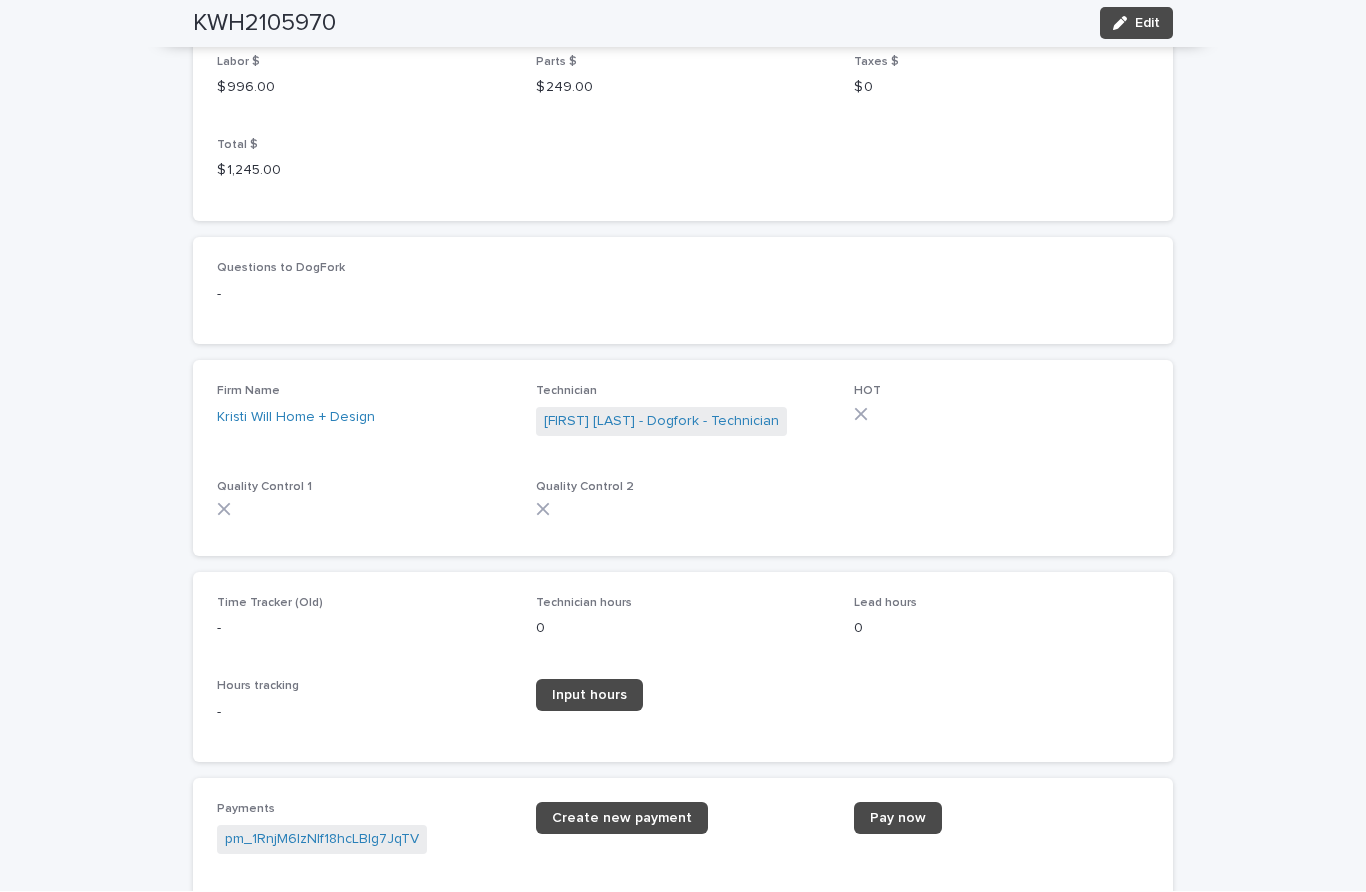 scroll, scrollTop: 1895, scrollLeft: 0, axis: vertical 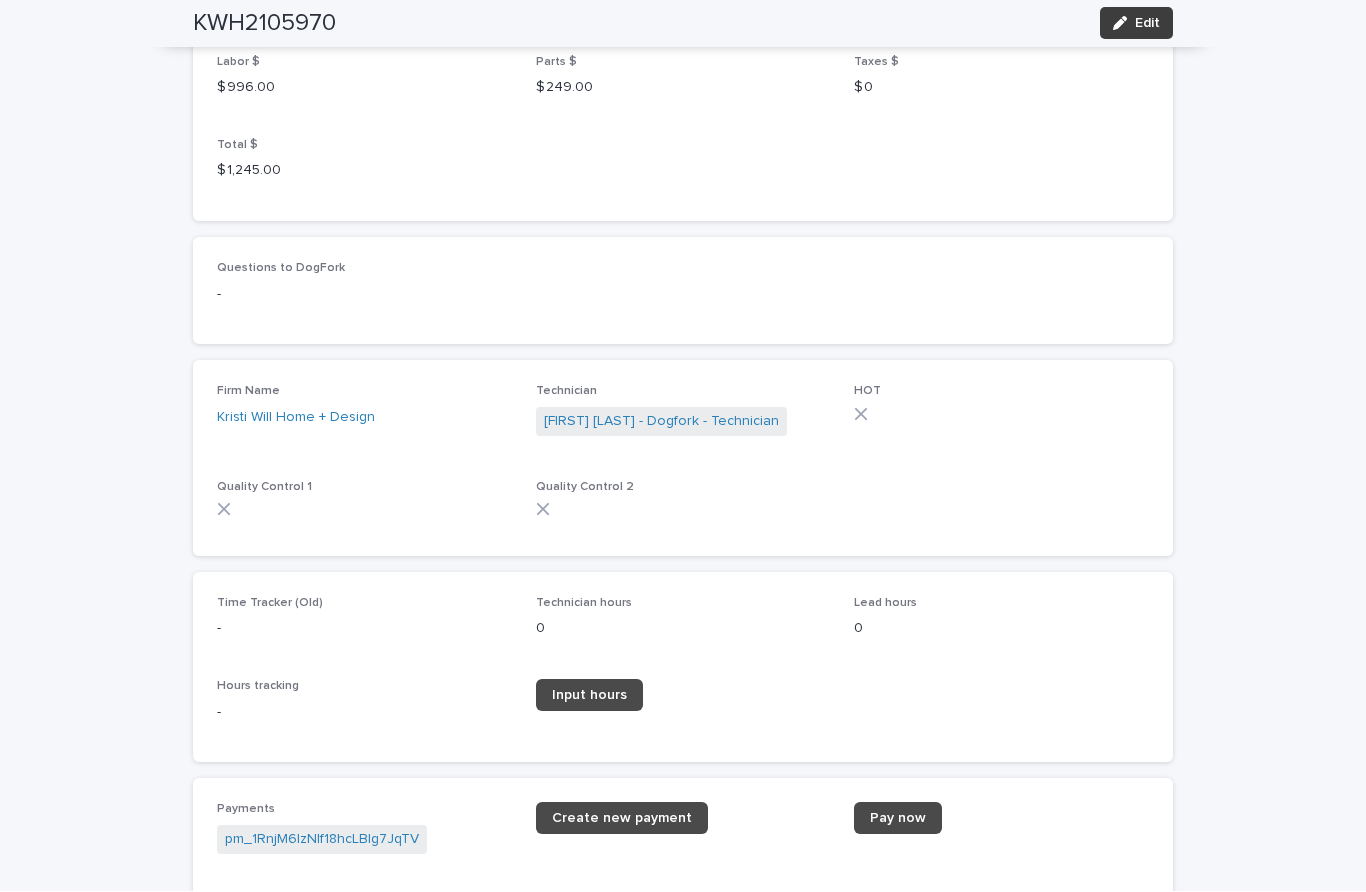 click on "Edit" at bounding box center (1147, 24) 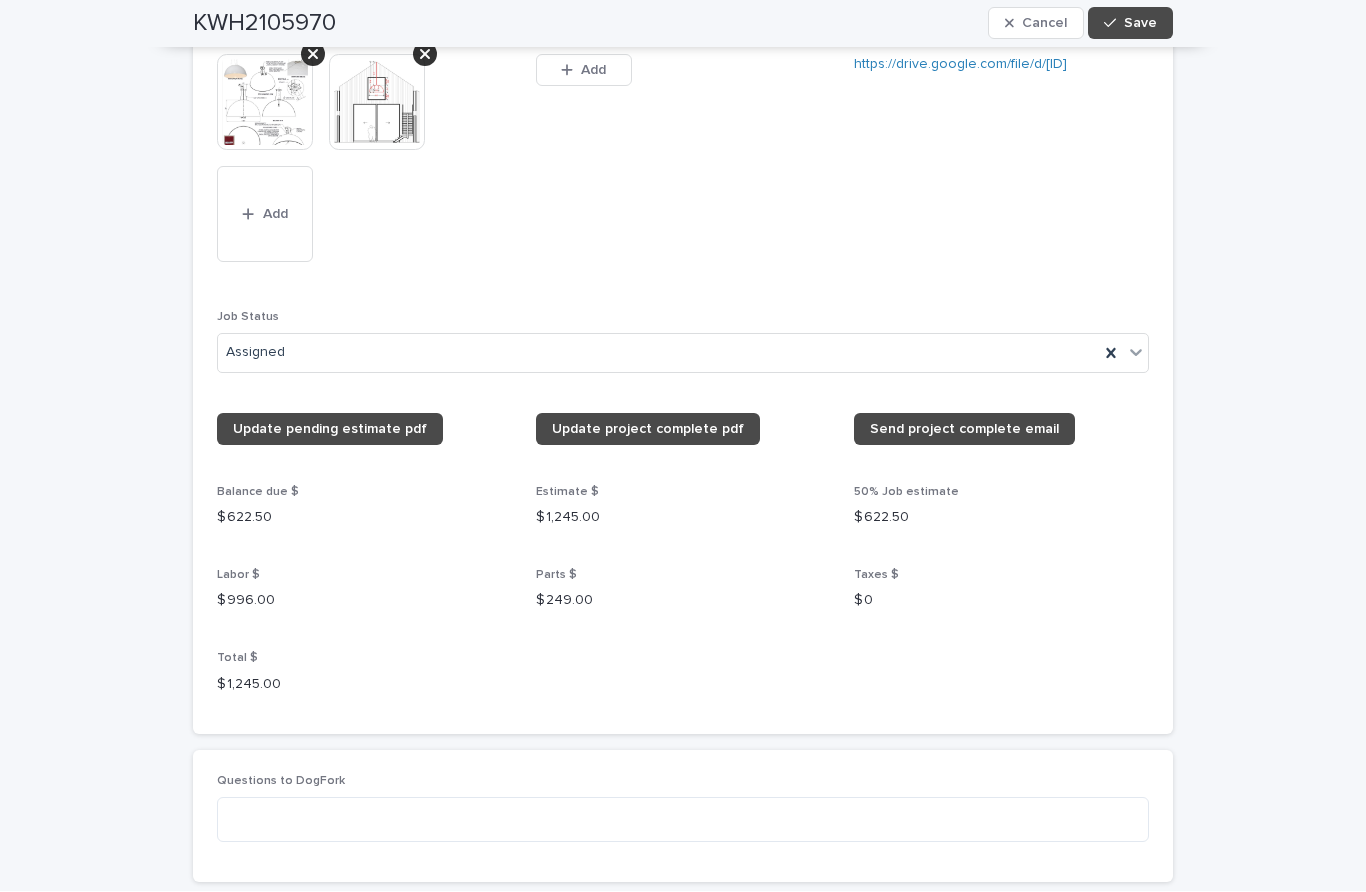 scroll, scrollTop: 1798, scrollLeft: 0, axis: vertical 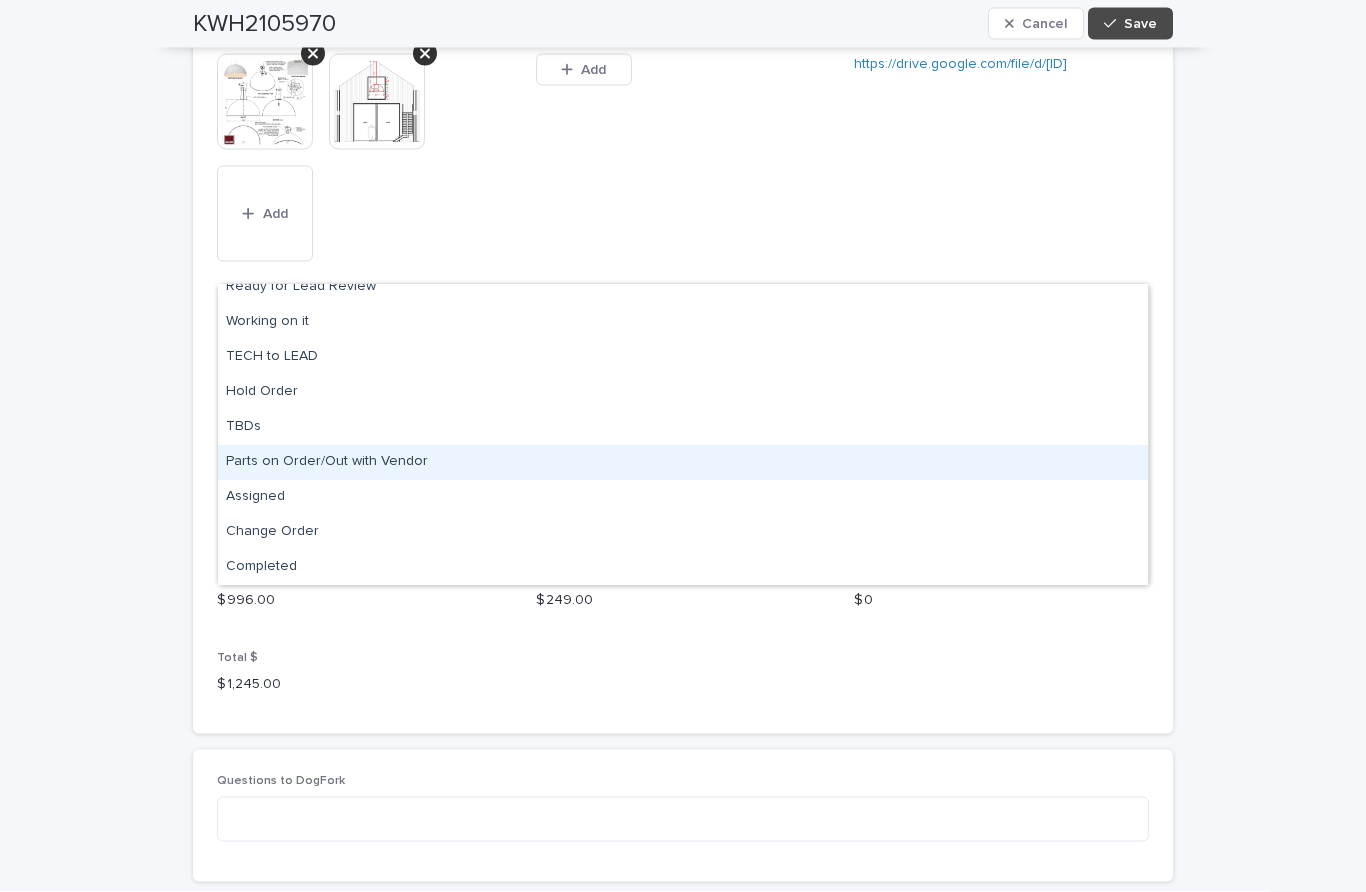 click on "Parts on Order/Out with Vendor" at bounding box center [683, 462] 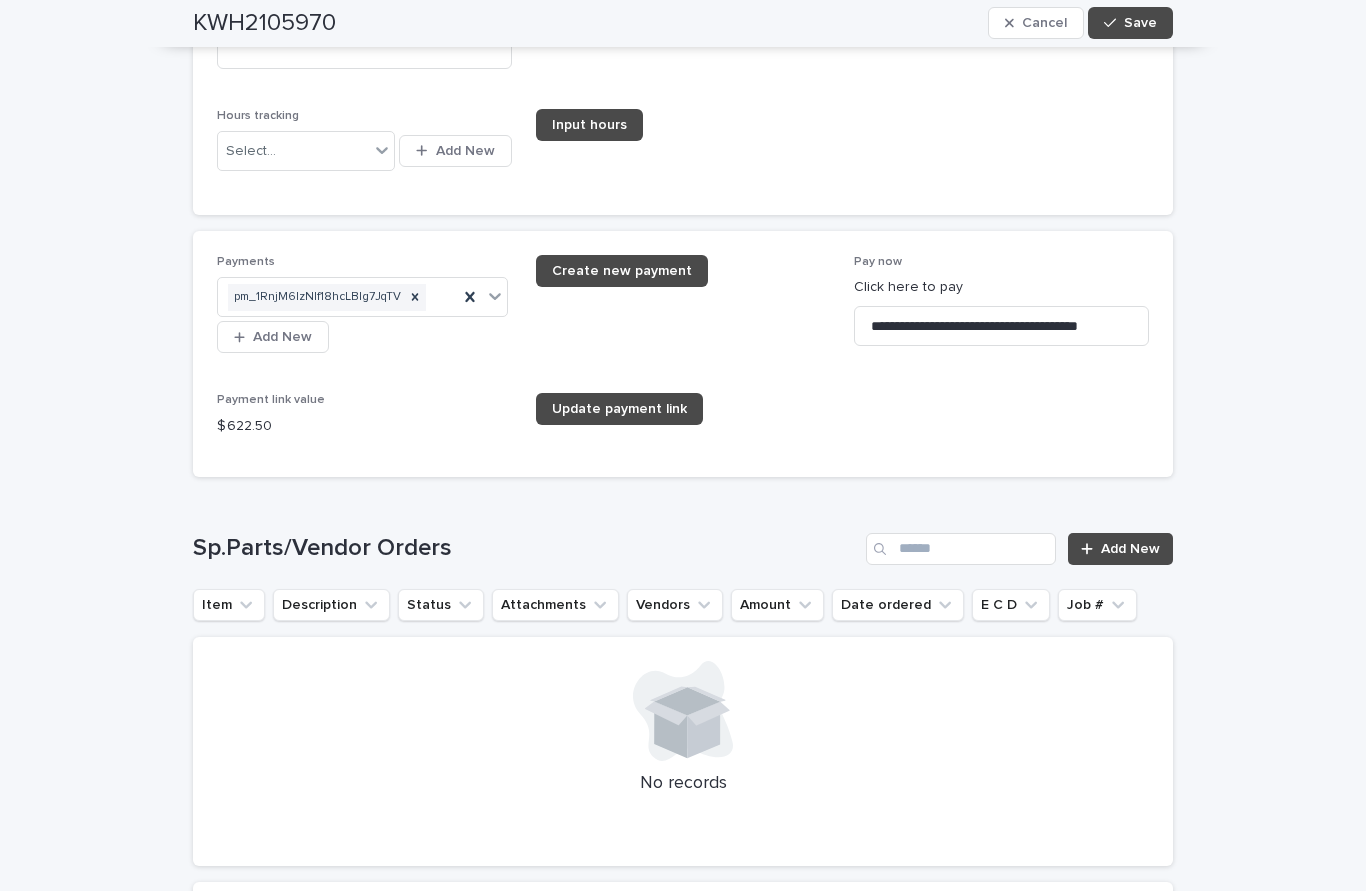 scroll, scrollTop: 2996, scrollLeft: 0, axis: vertical 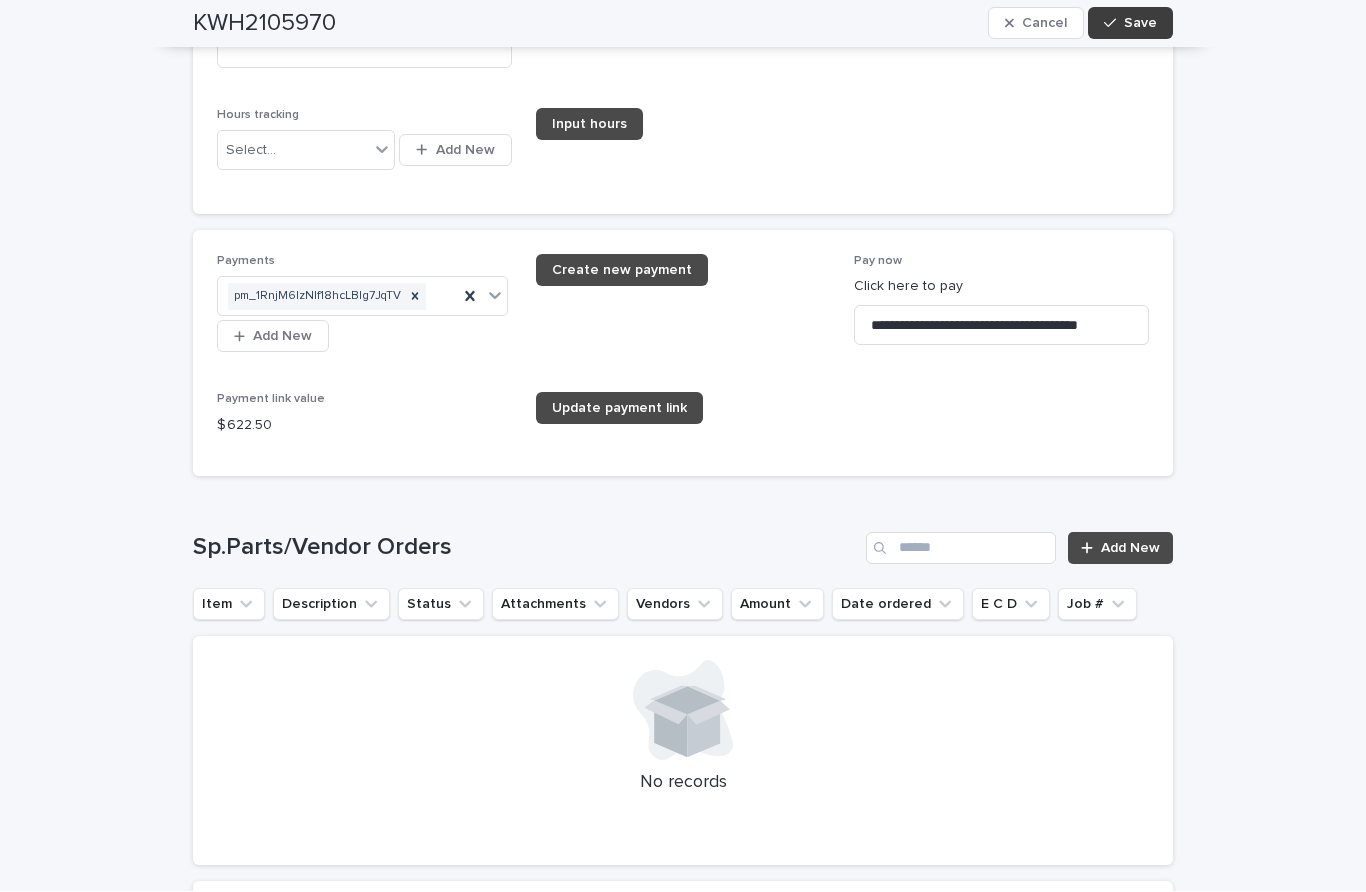 click on "Save" at bounding box center (1140, 24) 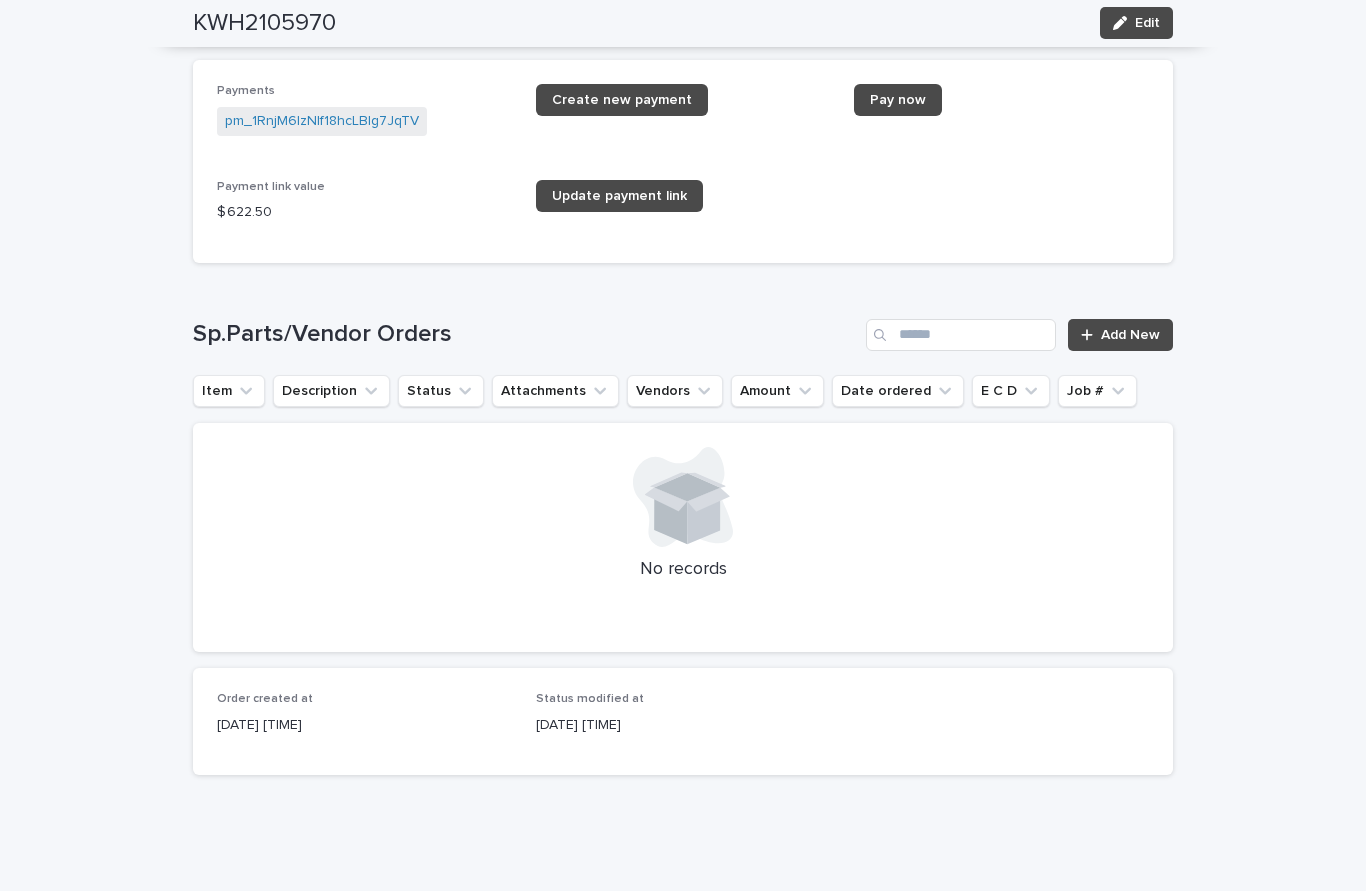 scroll, scrollTop: 2496, scrollLeft: 0, axis: vertical 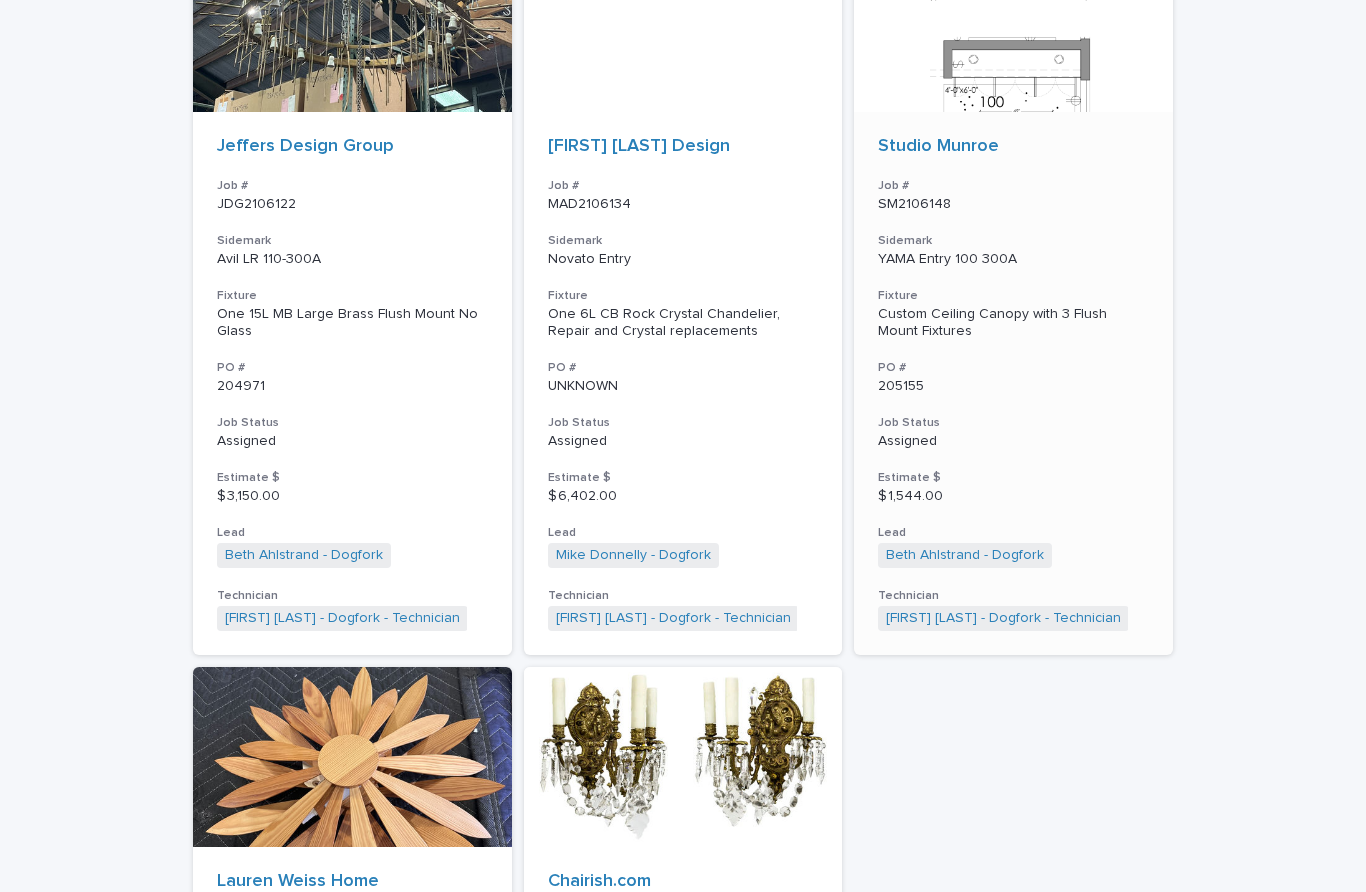 click on "Studio Munroe Job # SM[NUMBER] Sidemark YAMA Entry 100 300A Fixture Custom Ceiling Canopy with 3 Flush Mount Fixtures
PO # [NUMBER] Job Status Assigned Estimate $ [PRICE] Lead [FIRST] [LAST] - Dogfork + 0 Technician [FIRST] [LAST] - Dogfork - Technician + 0" at bounding box center [1013, 383] 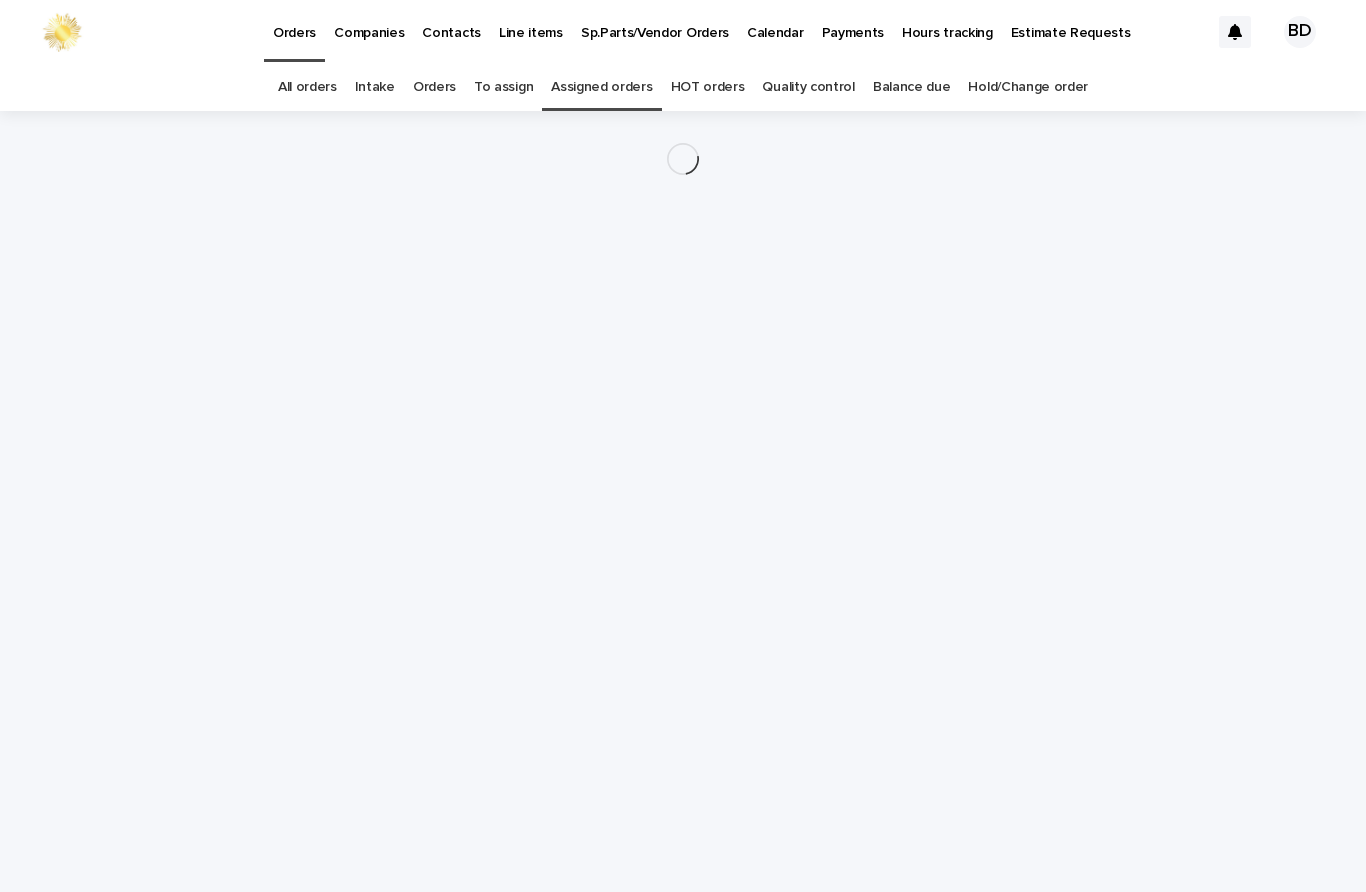 scroll, scrollTop: 0, scrollLeft: 0, axis: both 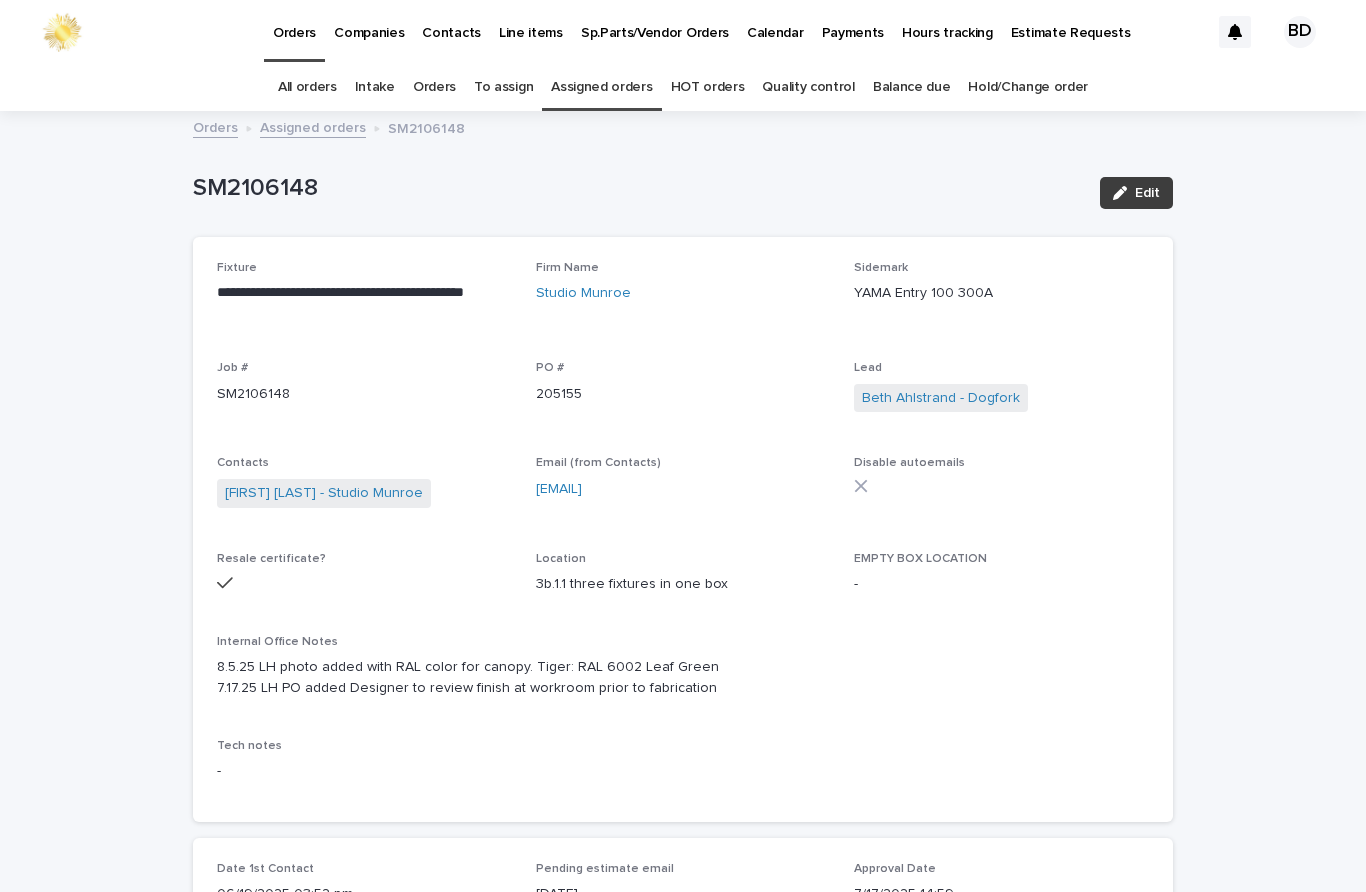 click on "Edit" at bounding box center (1147, 193) 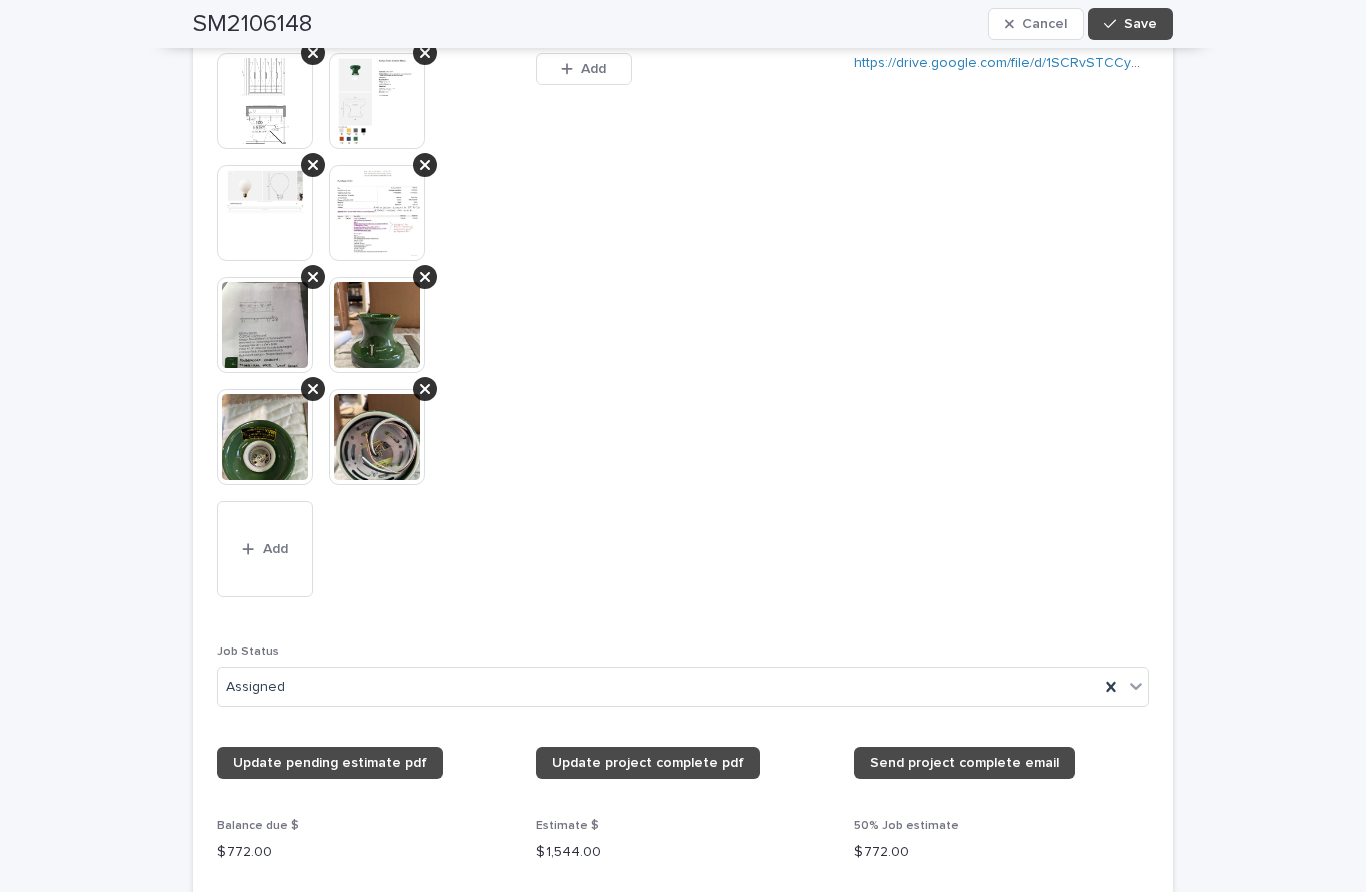 scroll, scrollTop: 1840, scrollLeft: 0, axis: vertical 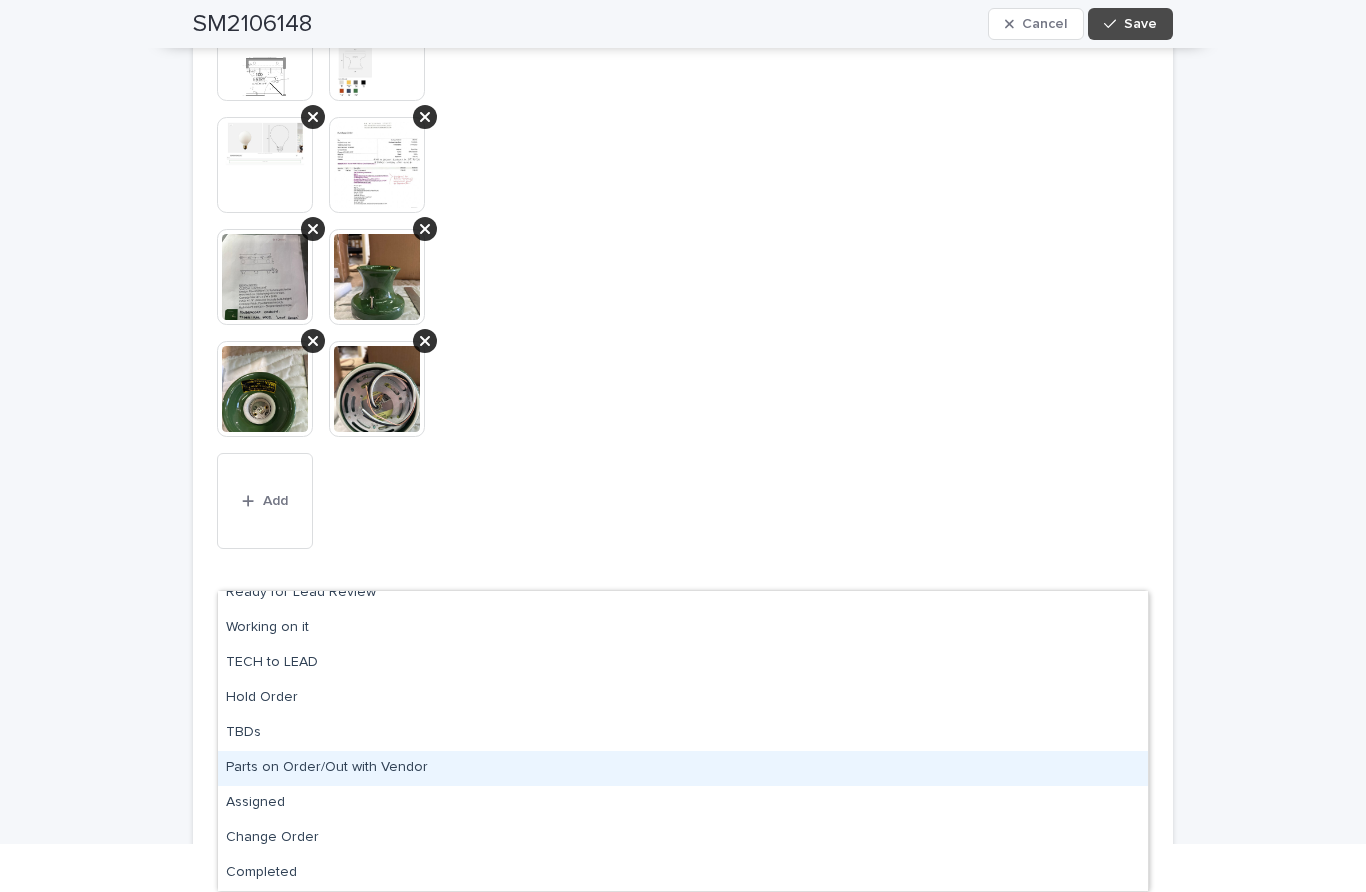 click on "Parts on Order/Out with Vendor" at bounding box center [683, 768] 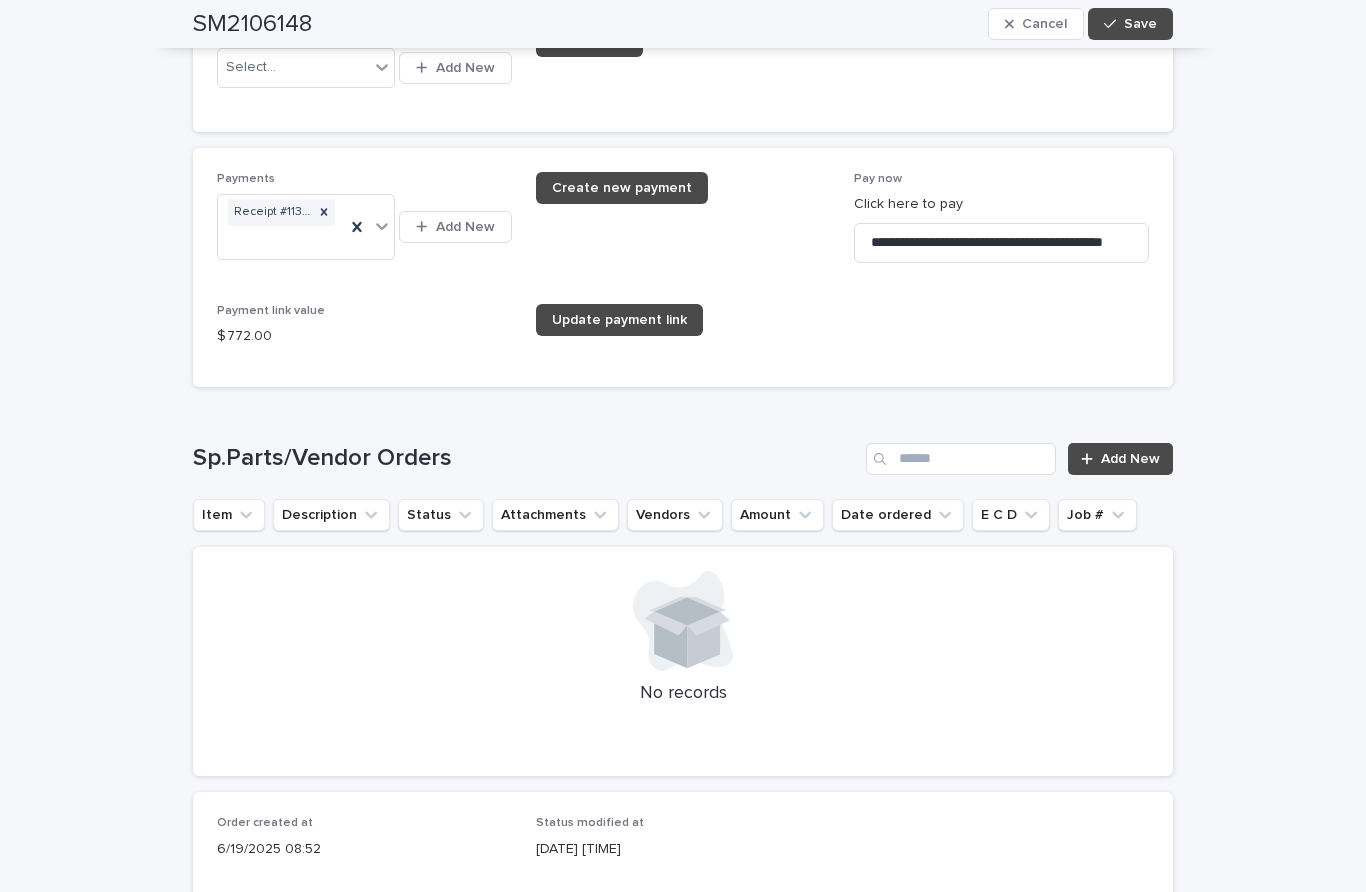 scroll, scrollTop: 3457, scrollLeft: 0, axis: vertical 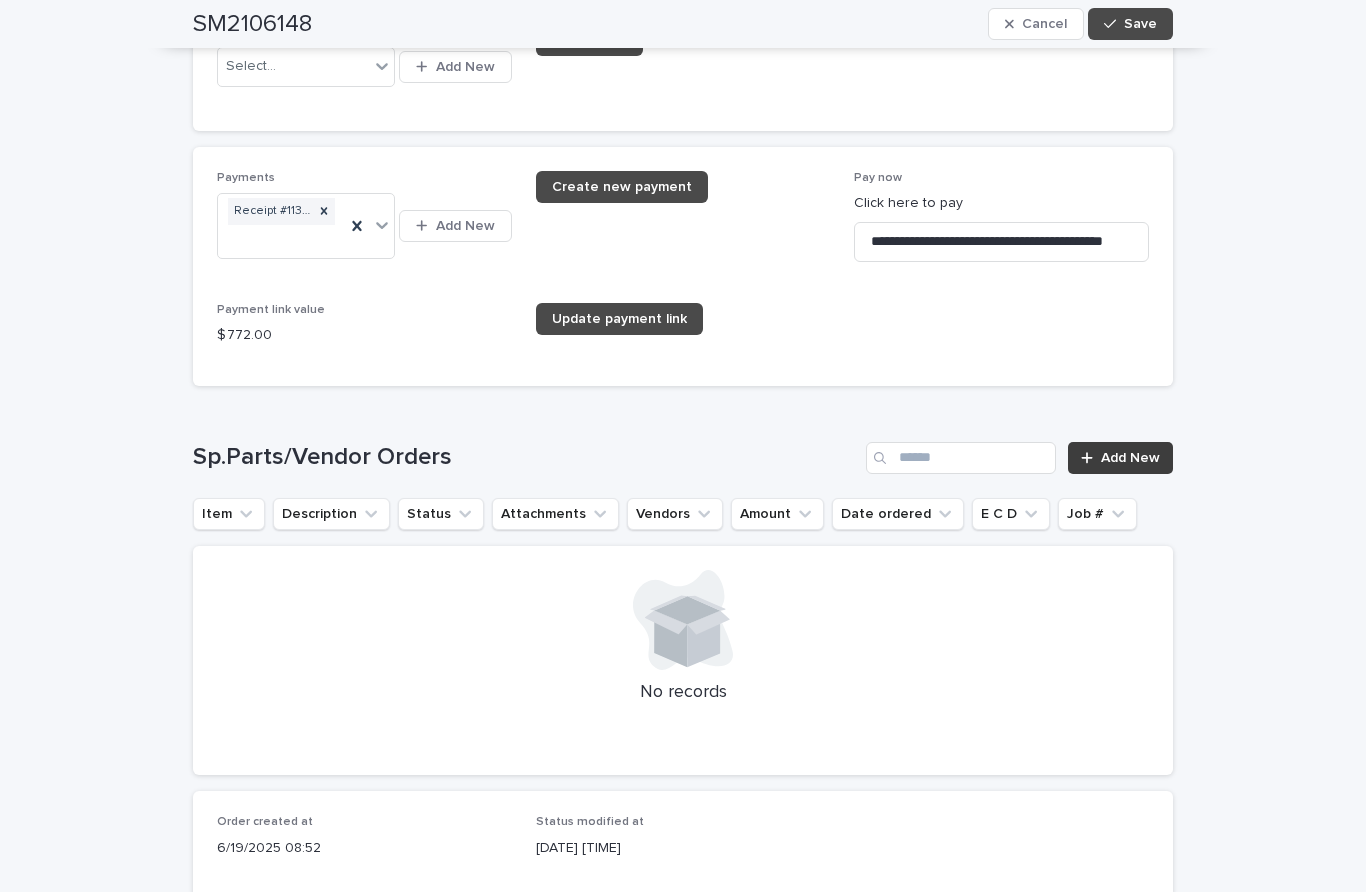 click on "Add New" at bounding box center [1120, 458] 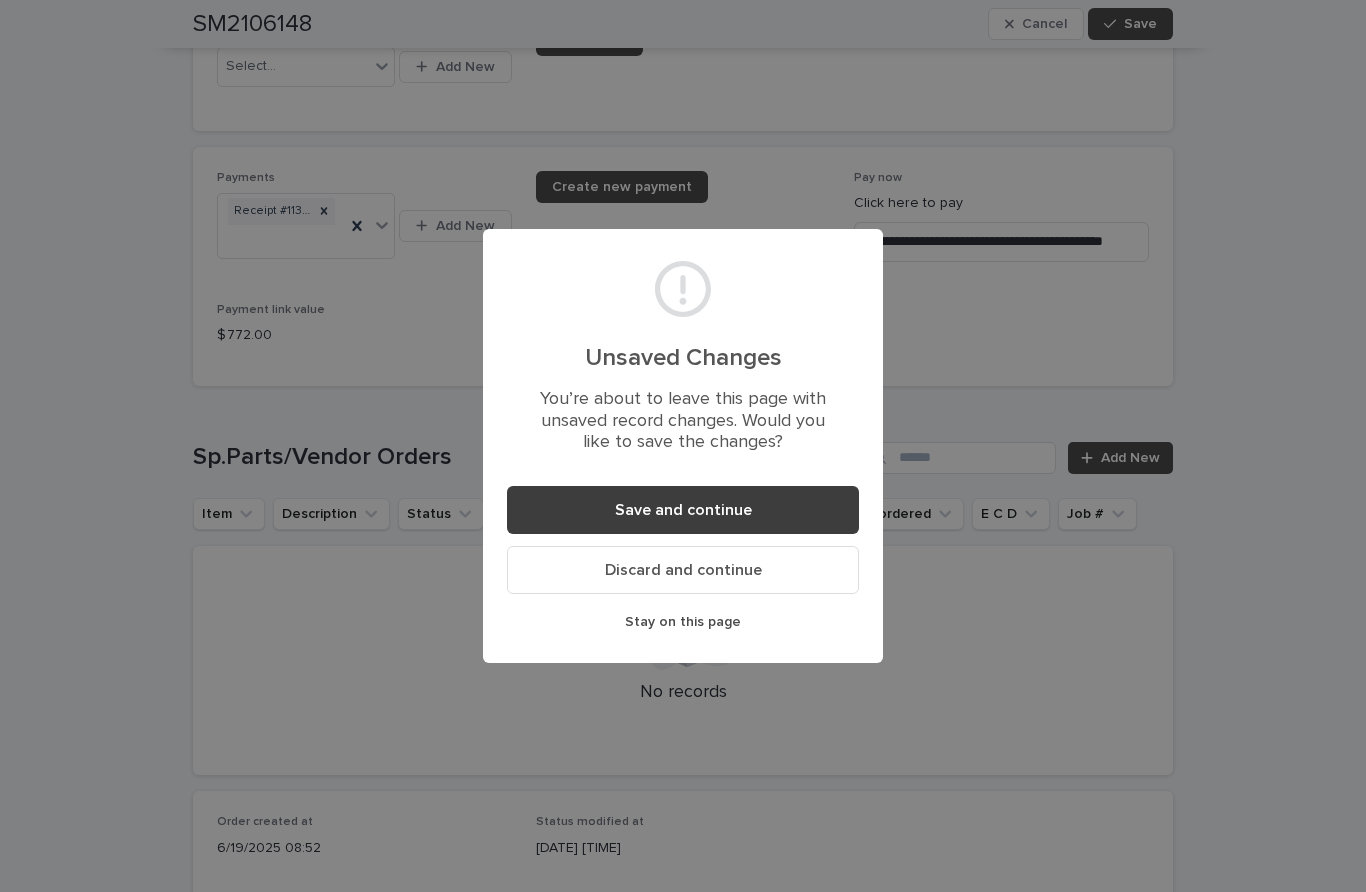 click on "Save and continue" at bounding box center (683, 510) 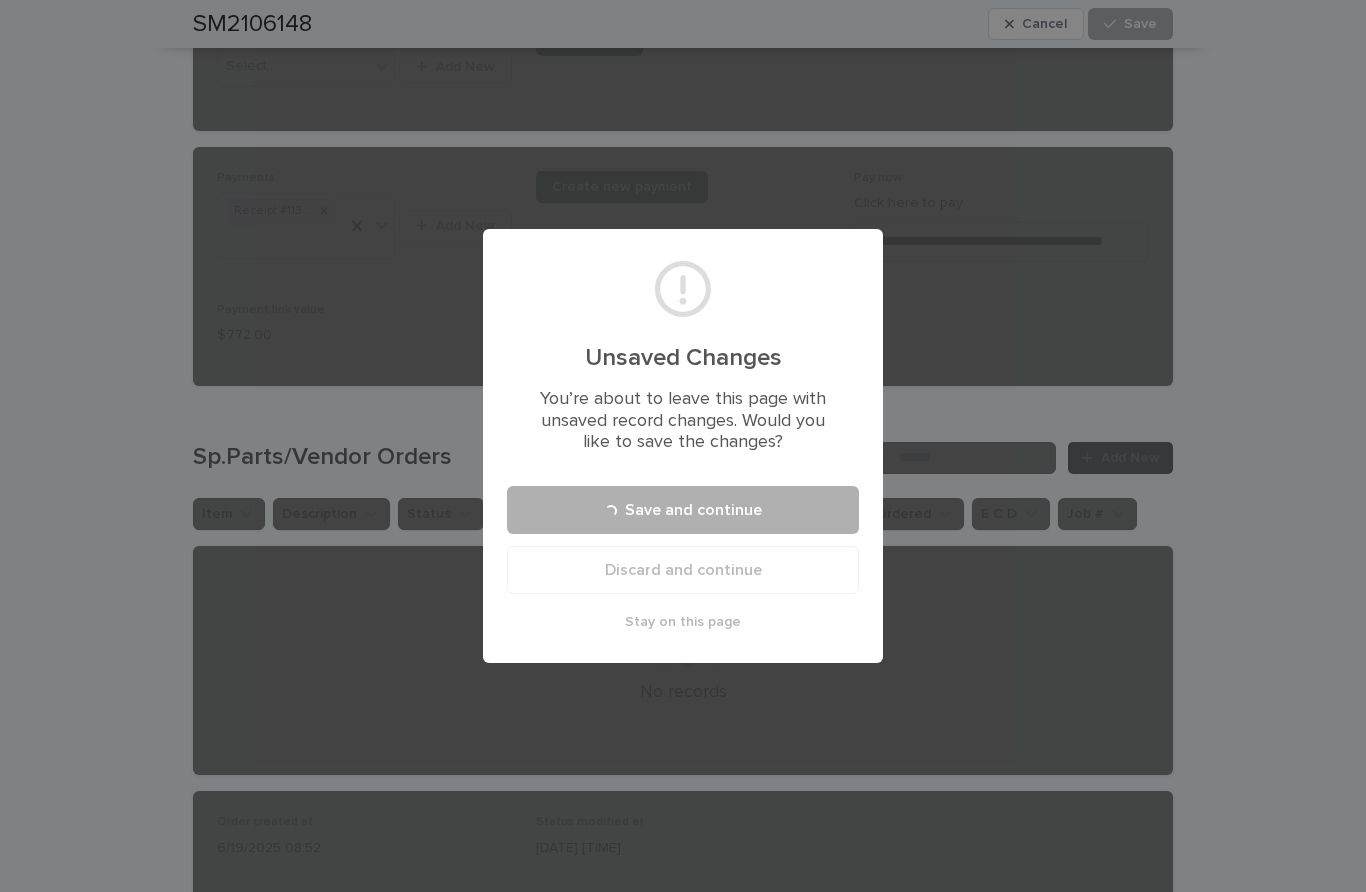 scroll, scrollTop: 3457, scrollLeft: 0, axis: vertical 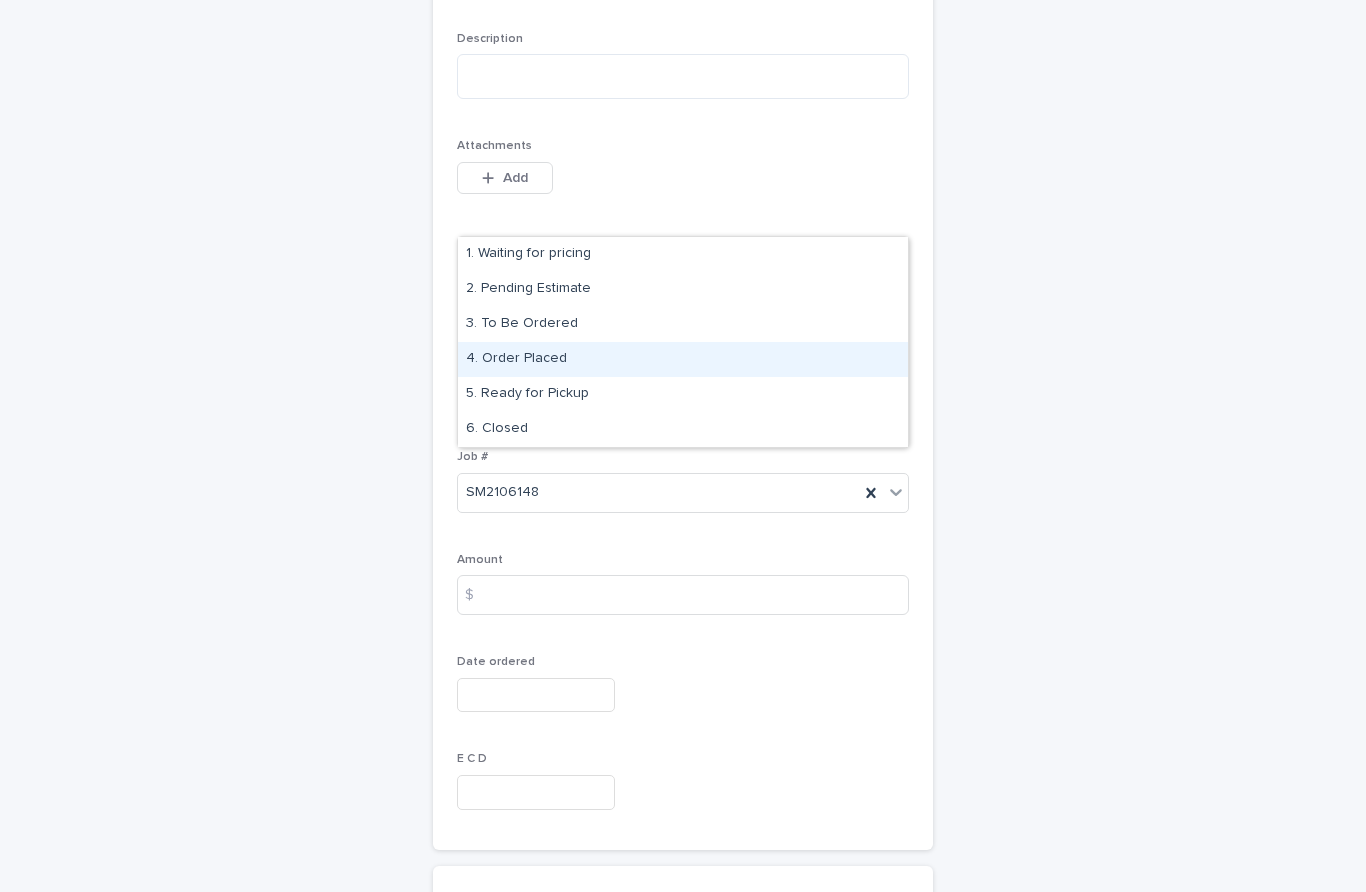 click on "4. Order Placed" at bounding box center [683, 359] 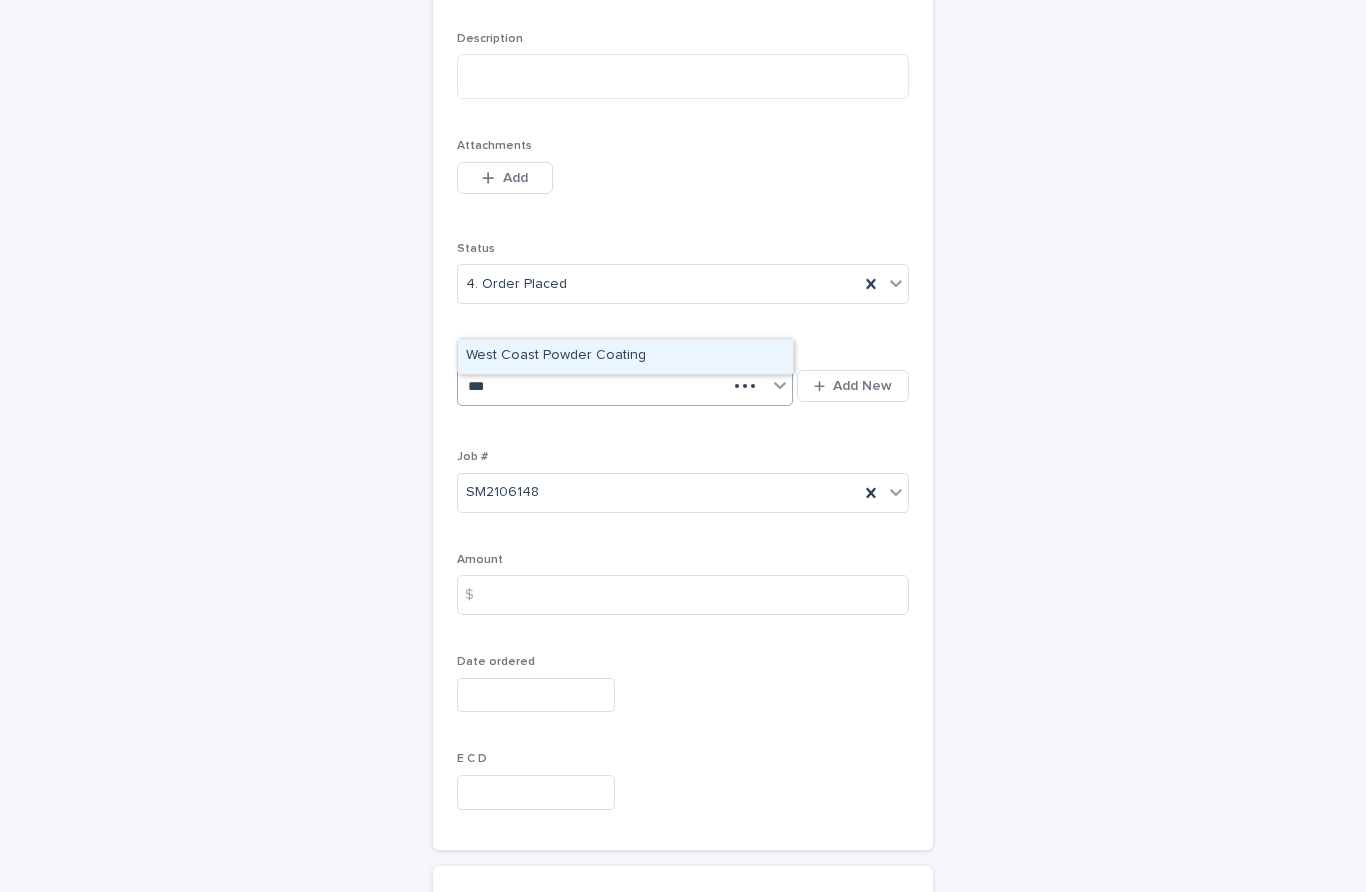 type on "***" 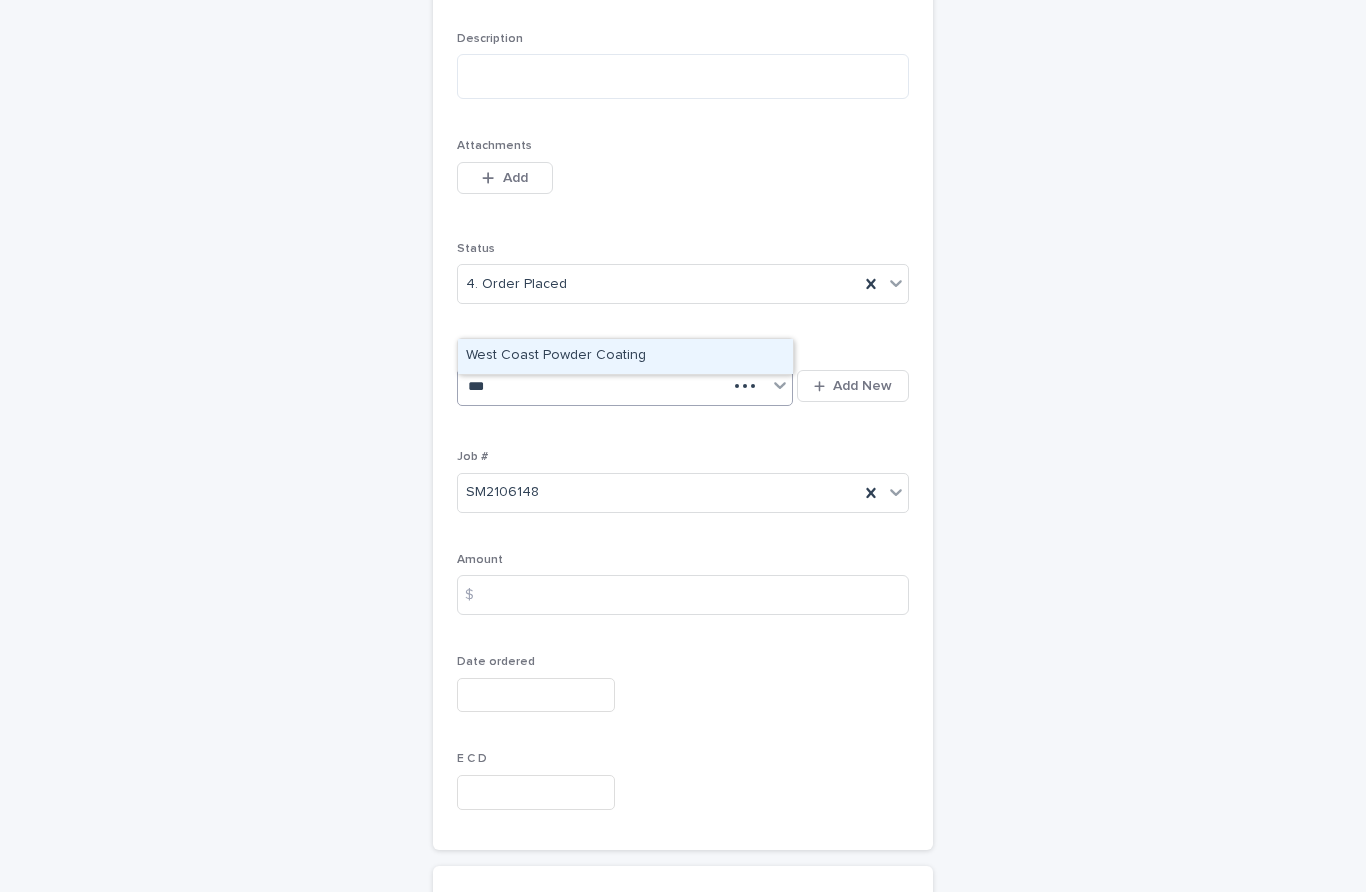 type 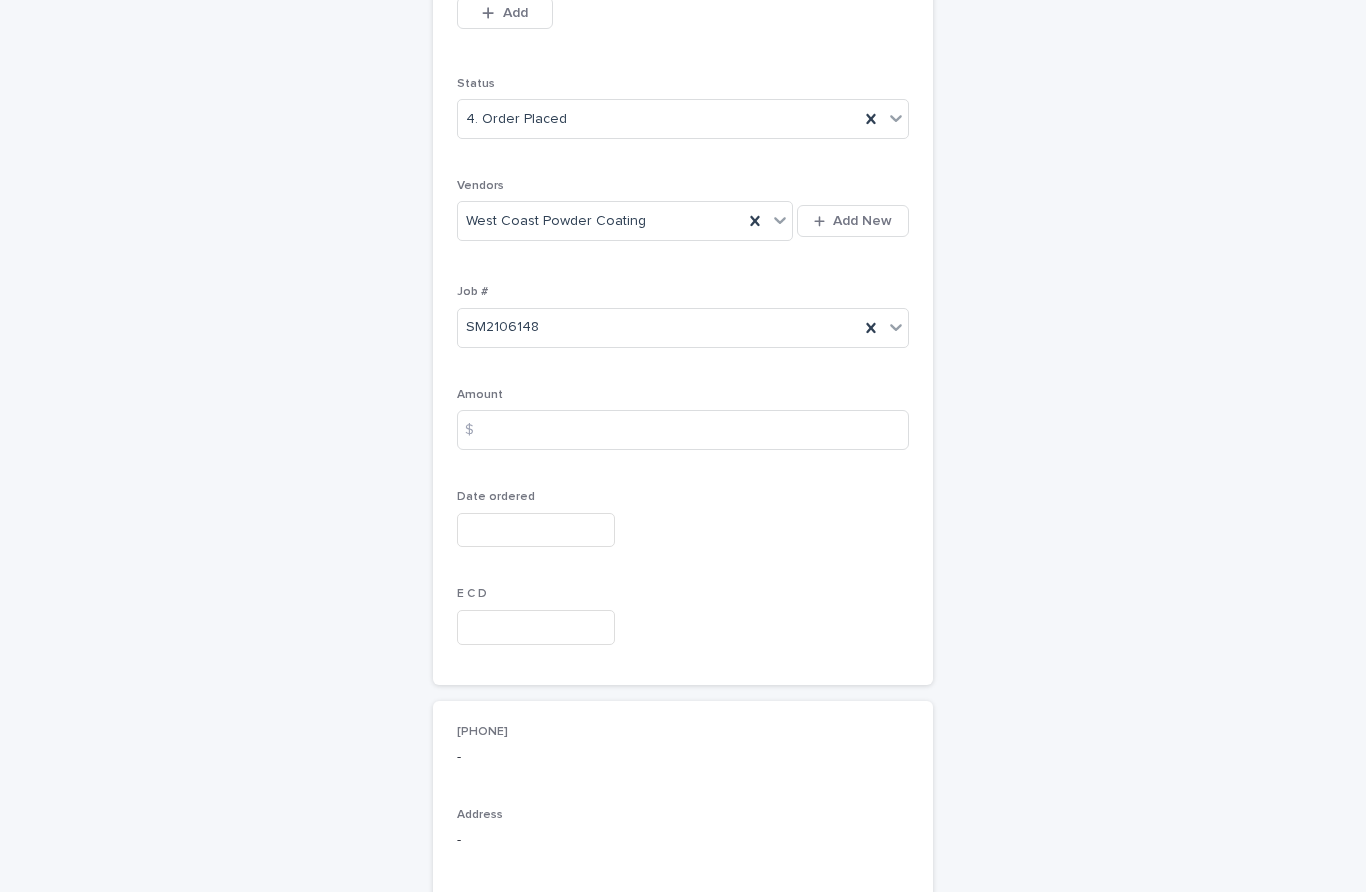 scroll, scrollTop: 466, scrollLeft: 0, axis: vertical 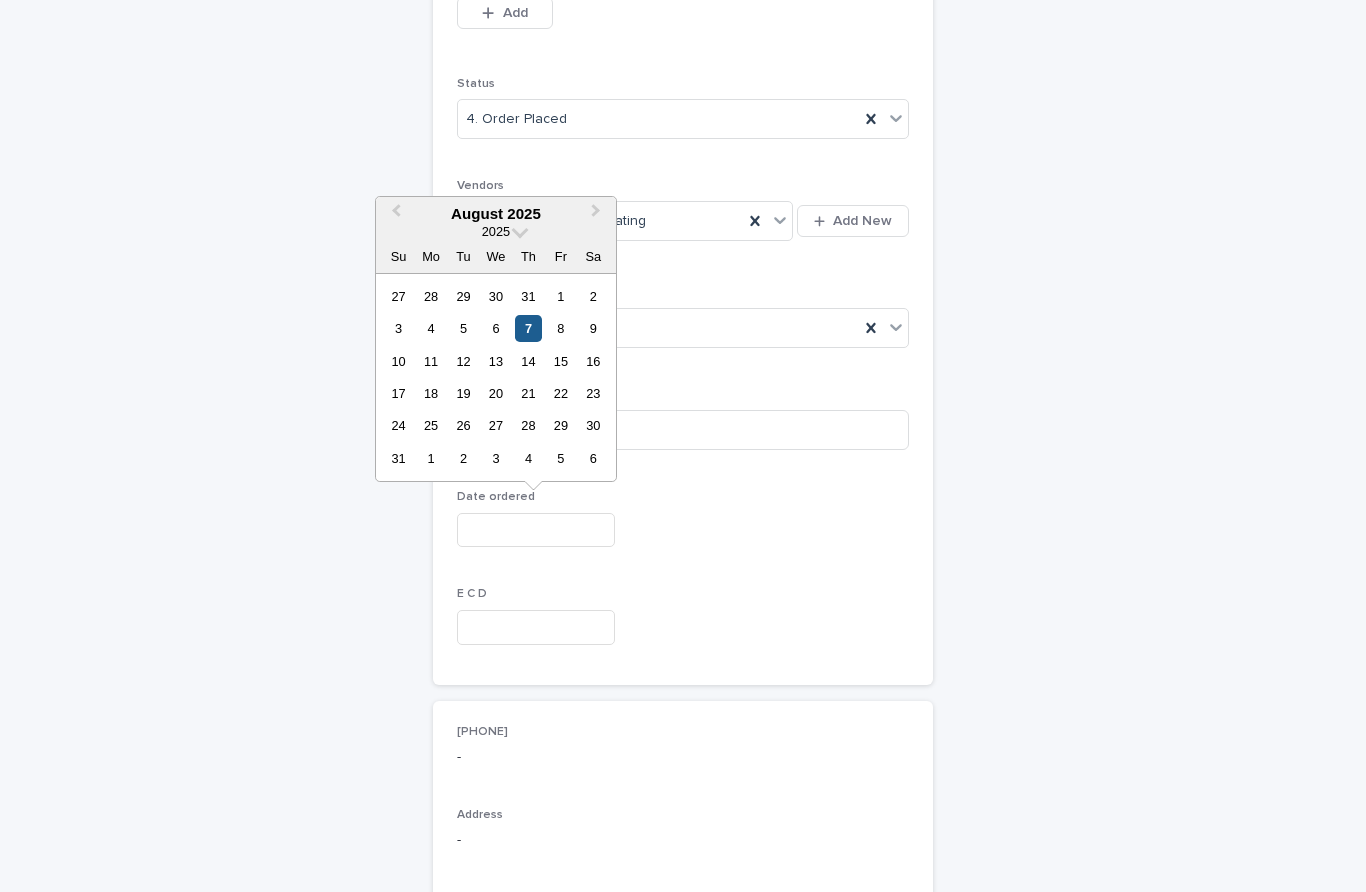 click on "7" at bounding box center (528, 328) 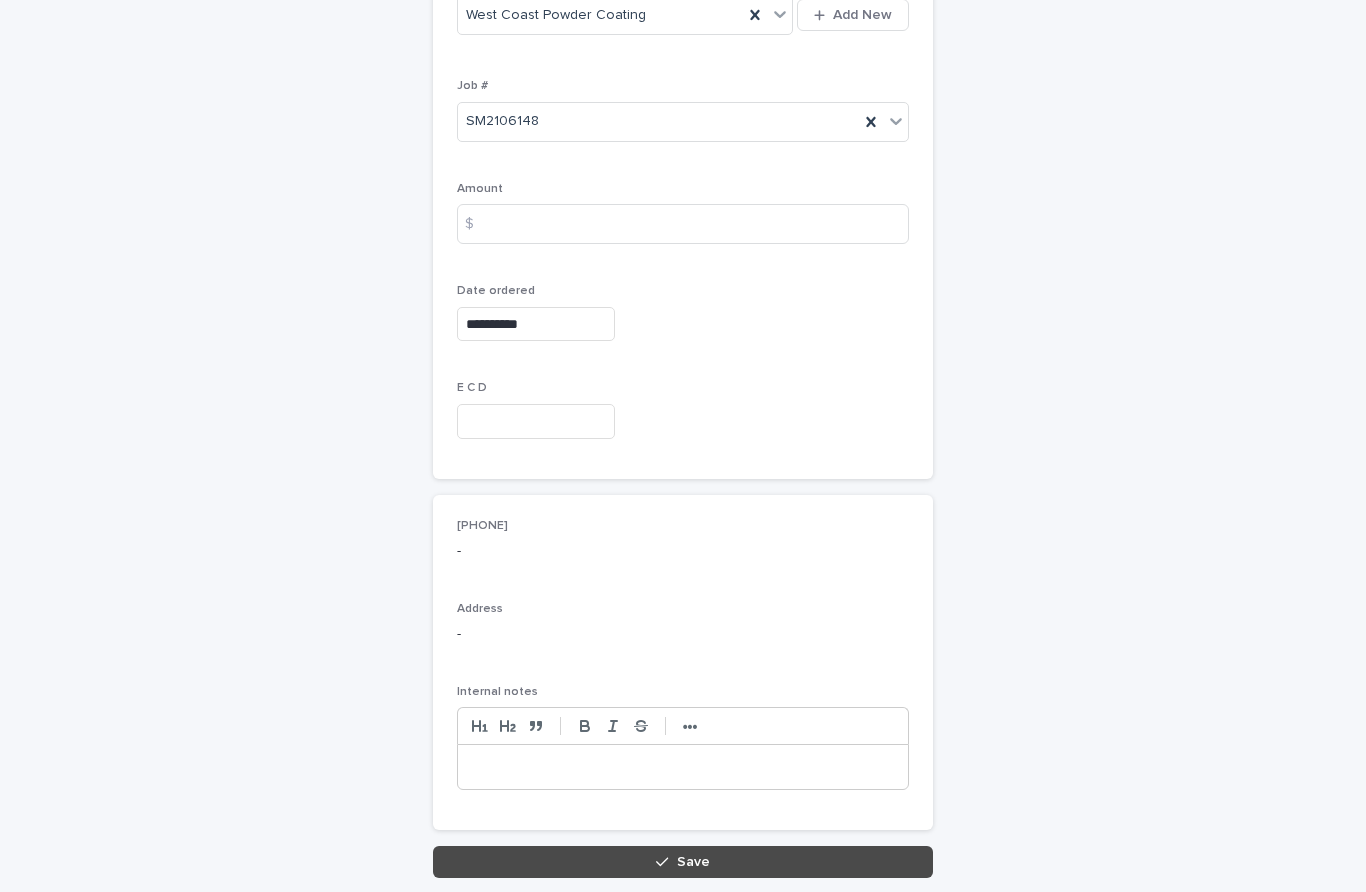 scroll, scrollTop: 671, scrollLeft: 0, axis: vertical 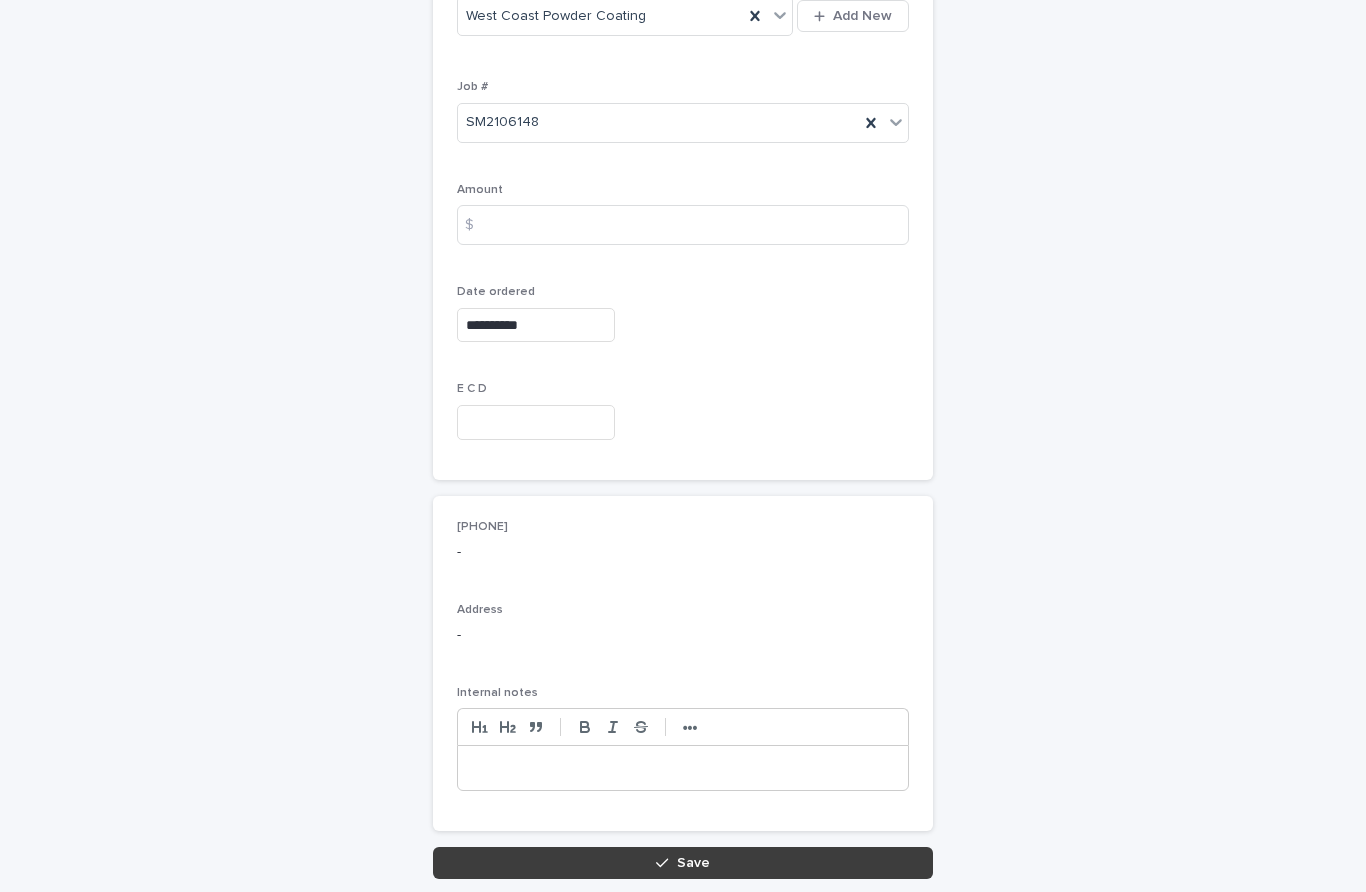 click on "Save" at bounding box center (693, 863) 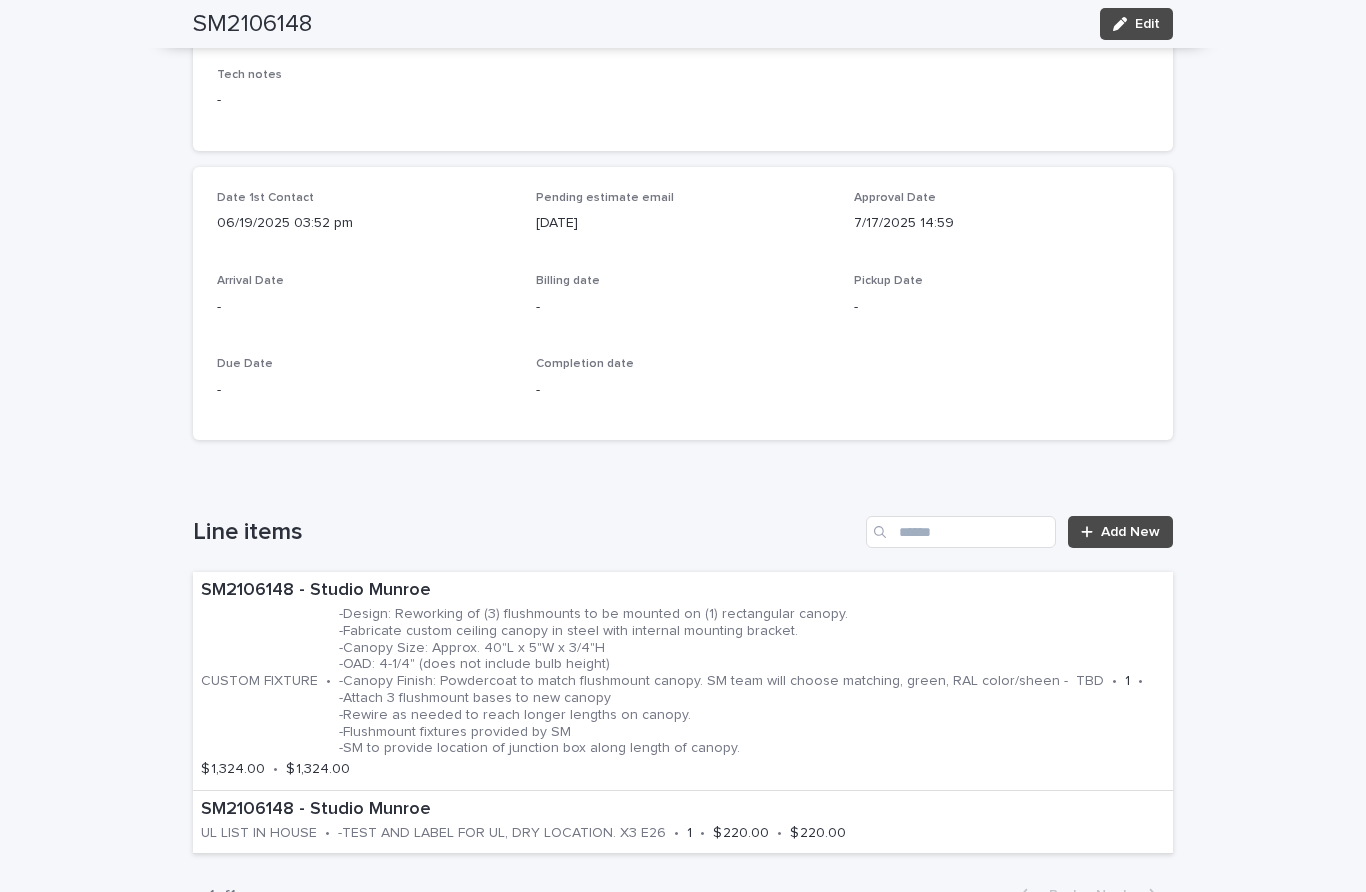 scroll, scrollTop: 0, scrollLeft: 0, axis: both 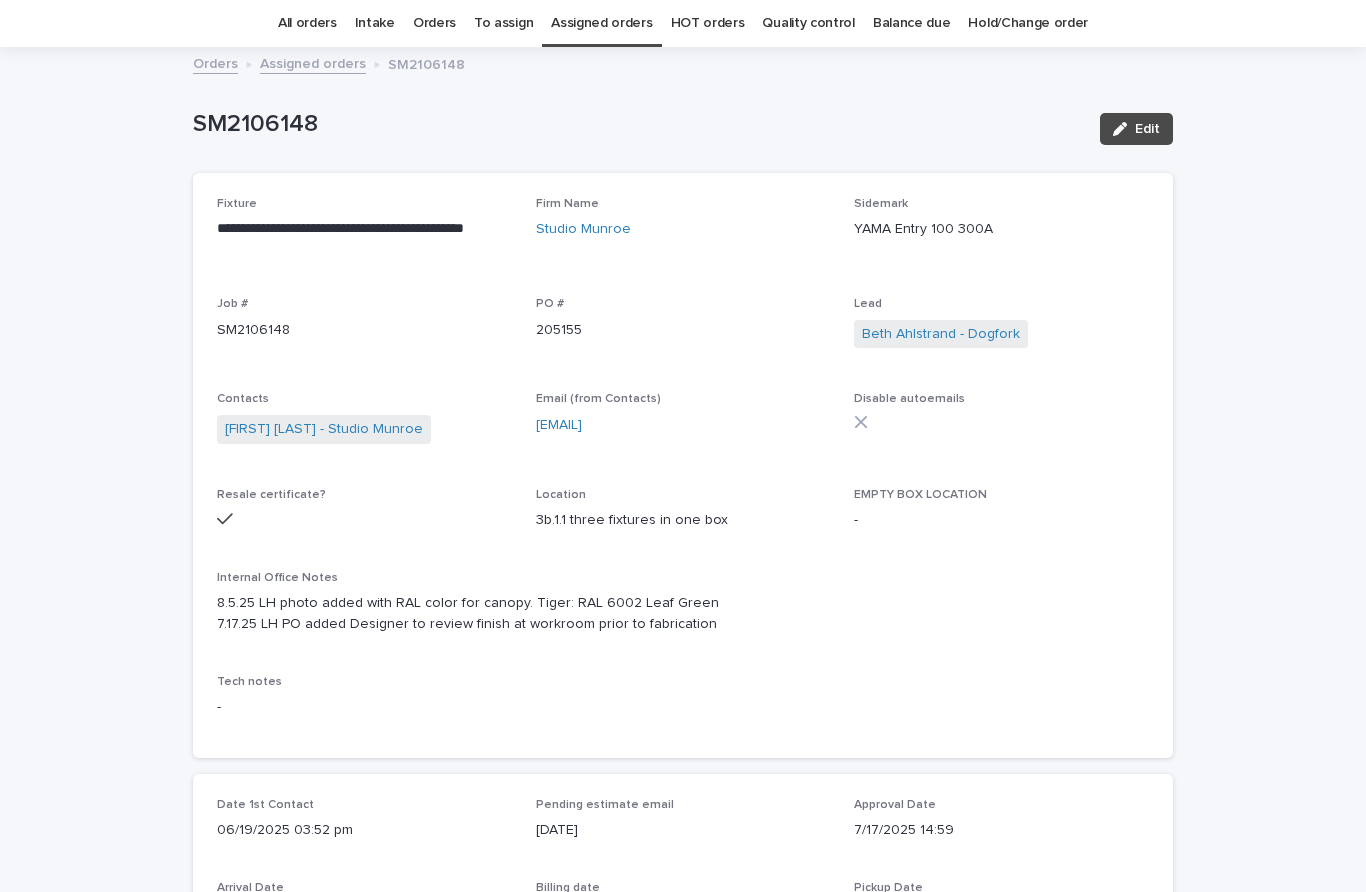 click on "Orders" at bounding box center (434, 23) 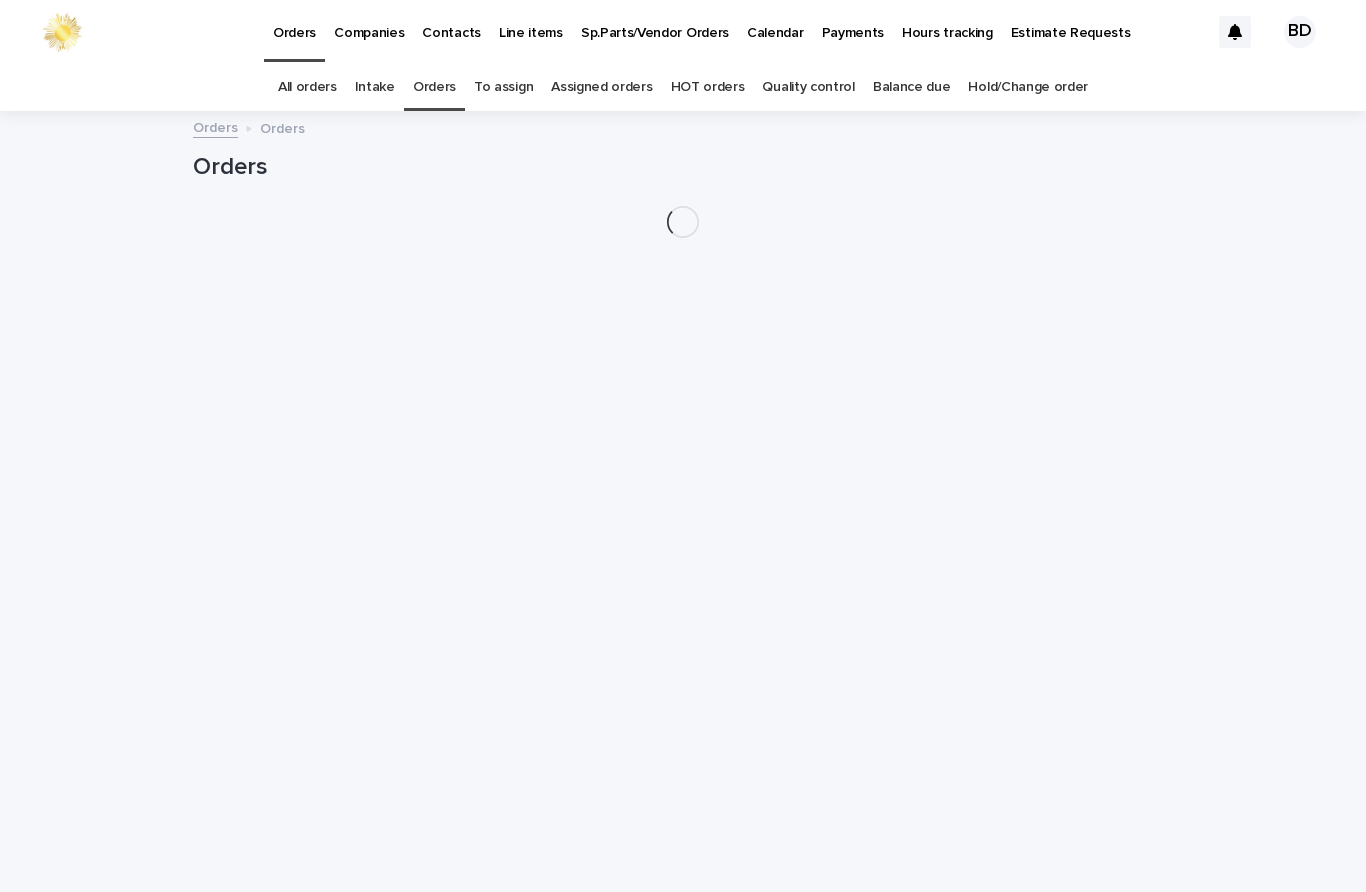 scroll, scrollTop: 0, scrollLeft: 0, axis: both 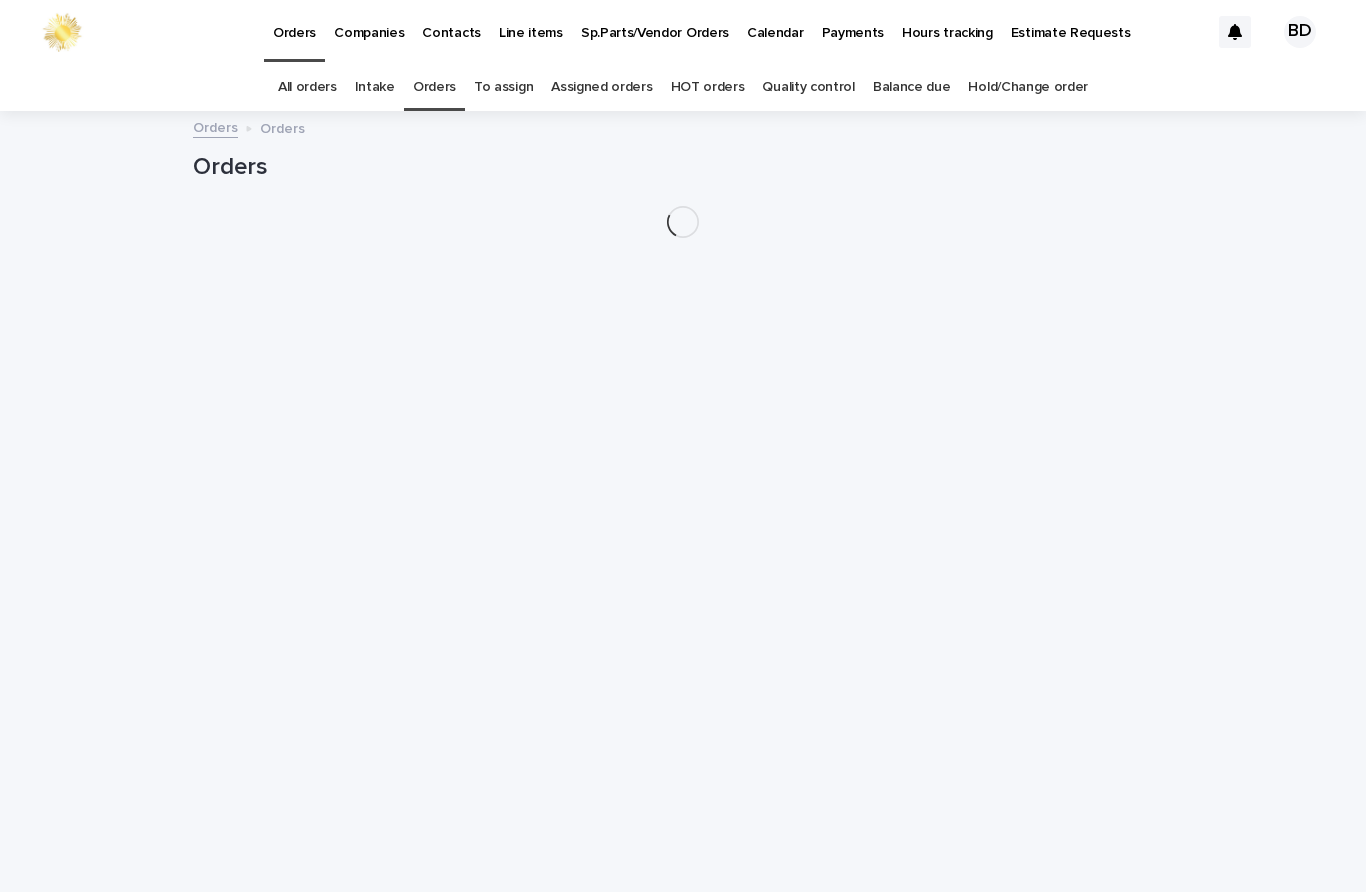 click on "Orders" at bounding box center [434, 87] 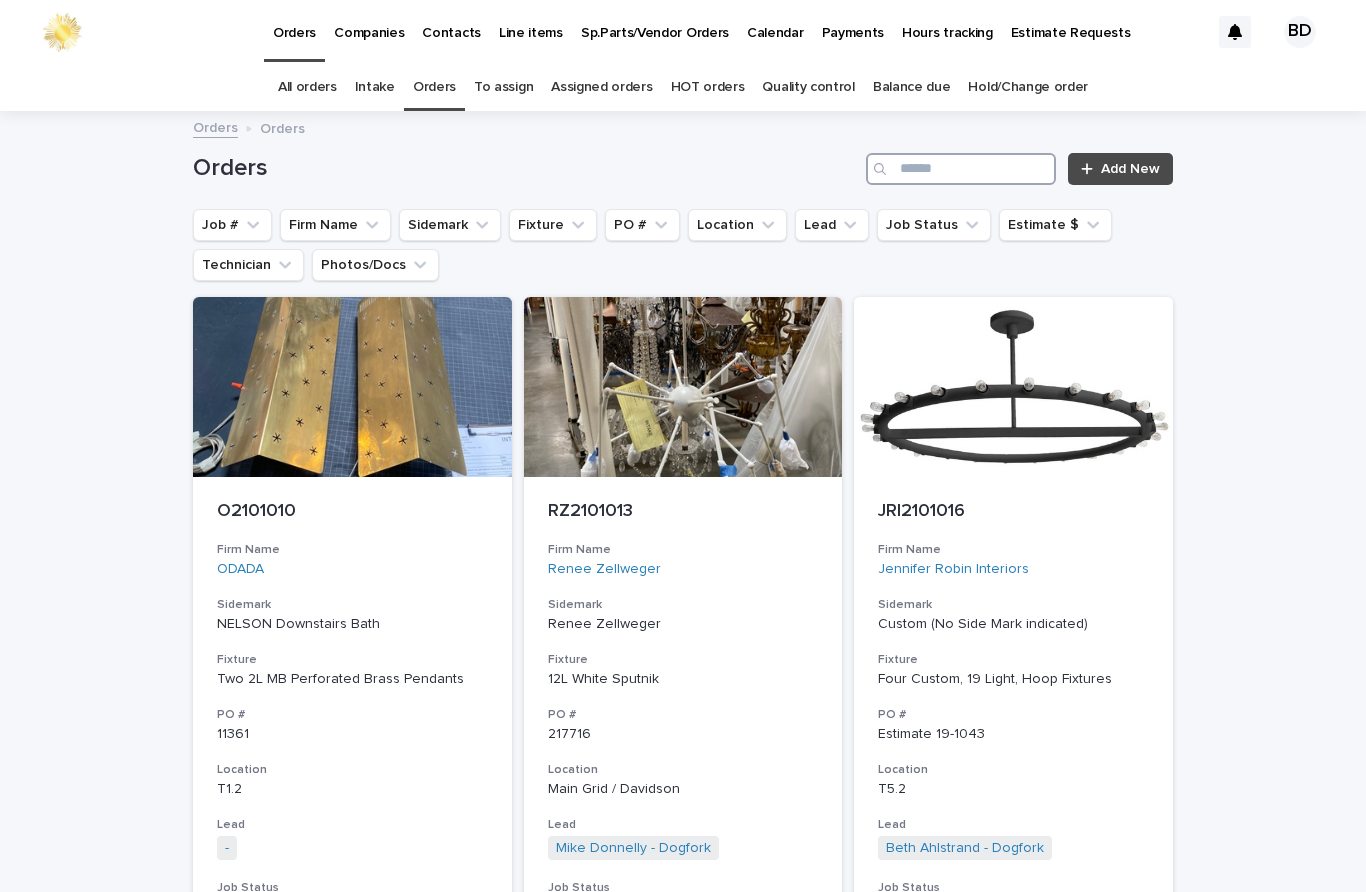 click at bounding box center [961, 169] 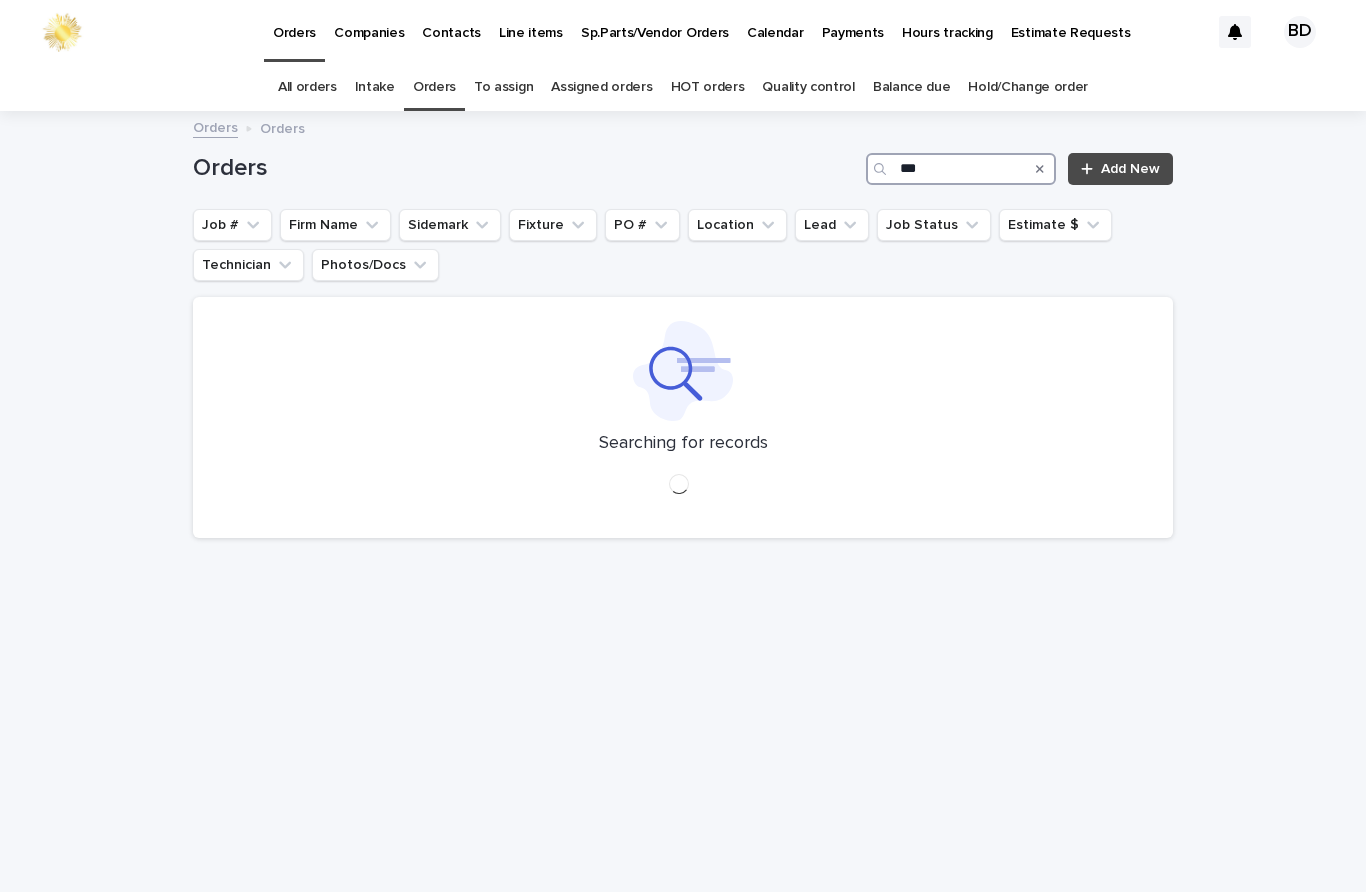 type on "****" 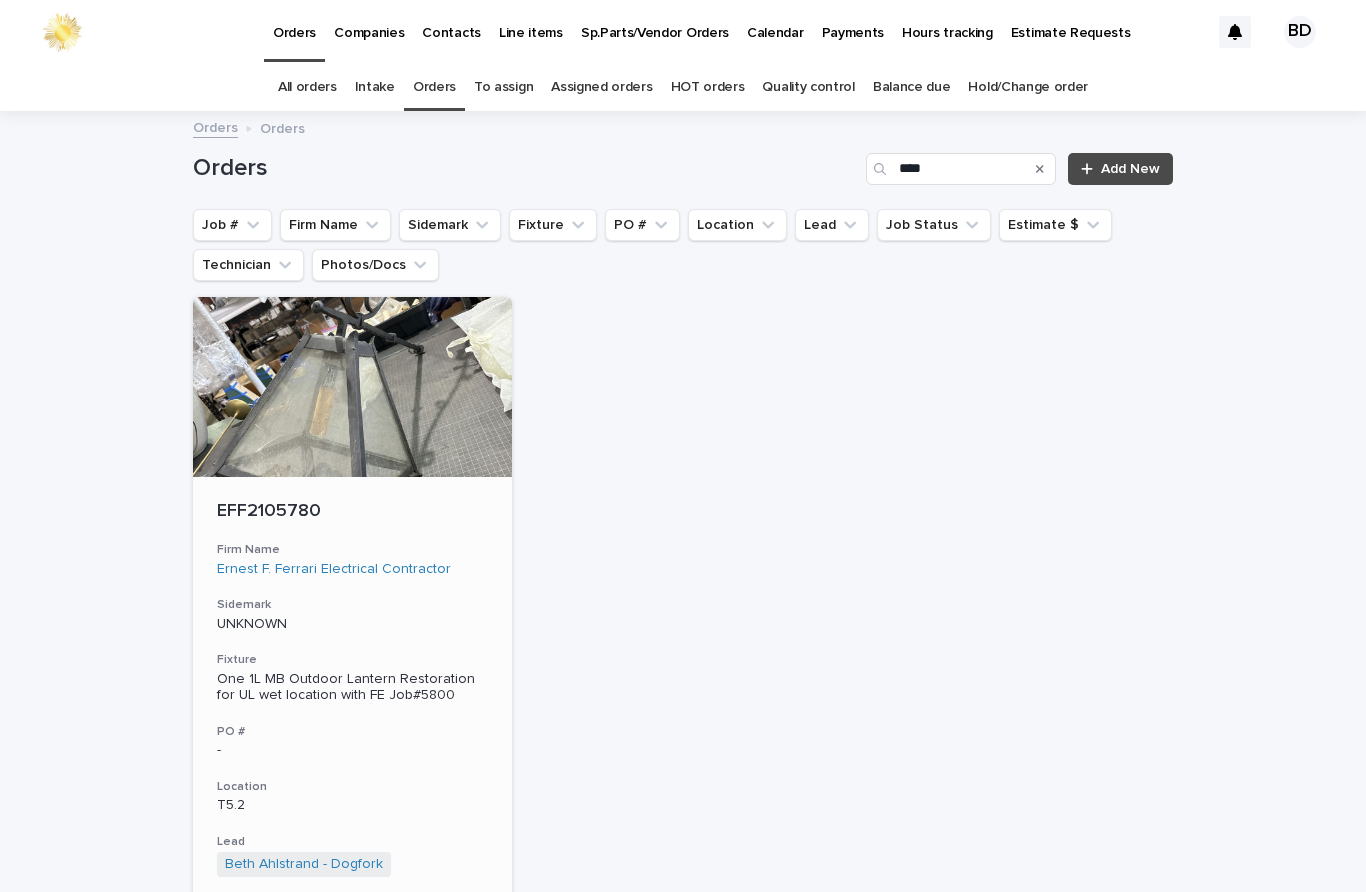 click on "EFF2105780" at bounding box center [352, 512] 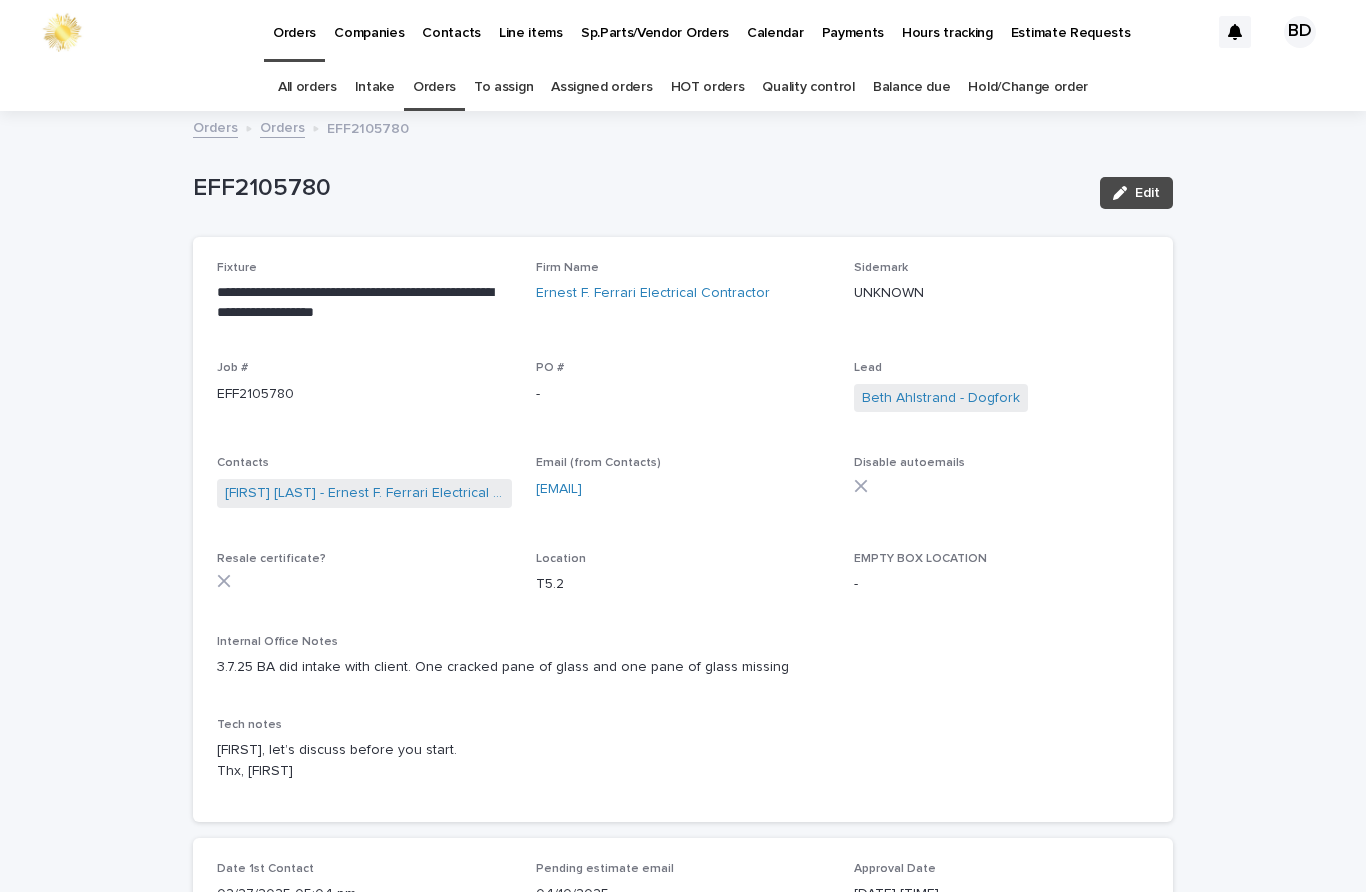 scroll, scrollTop: 0, scrollLeft: 0, axis: both 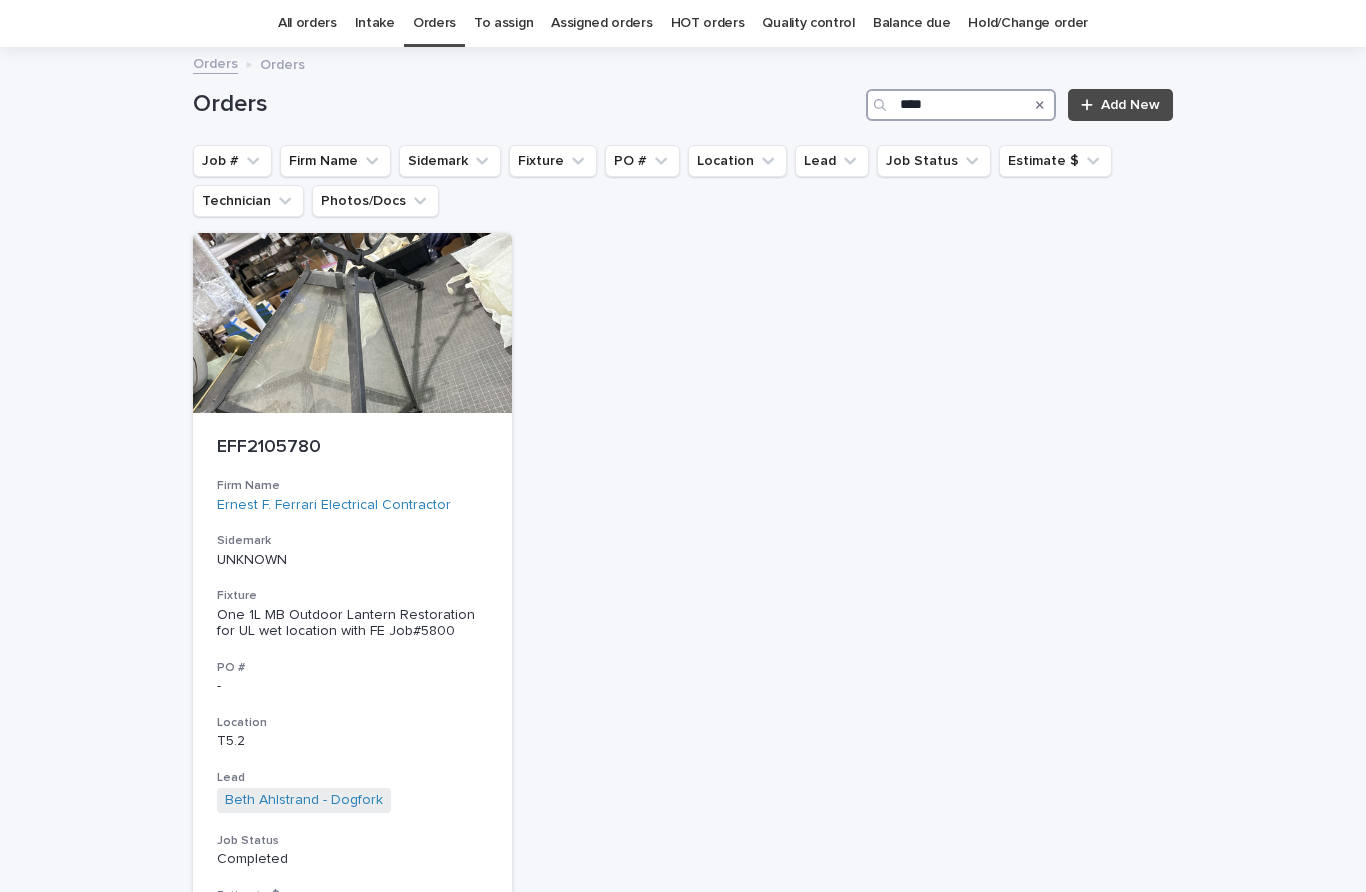 click on "****" at bounding box center [961, 105] 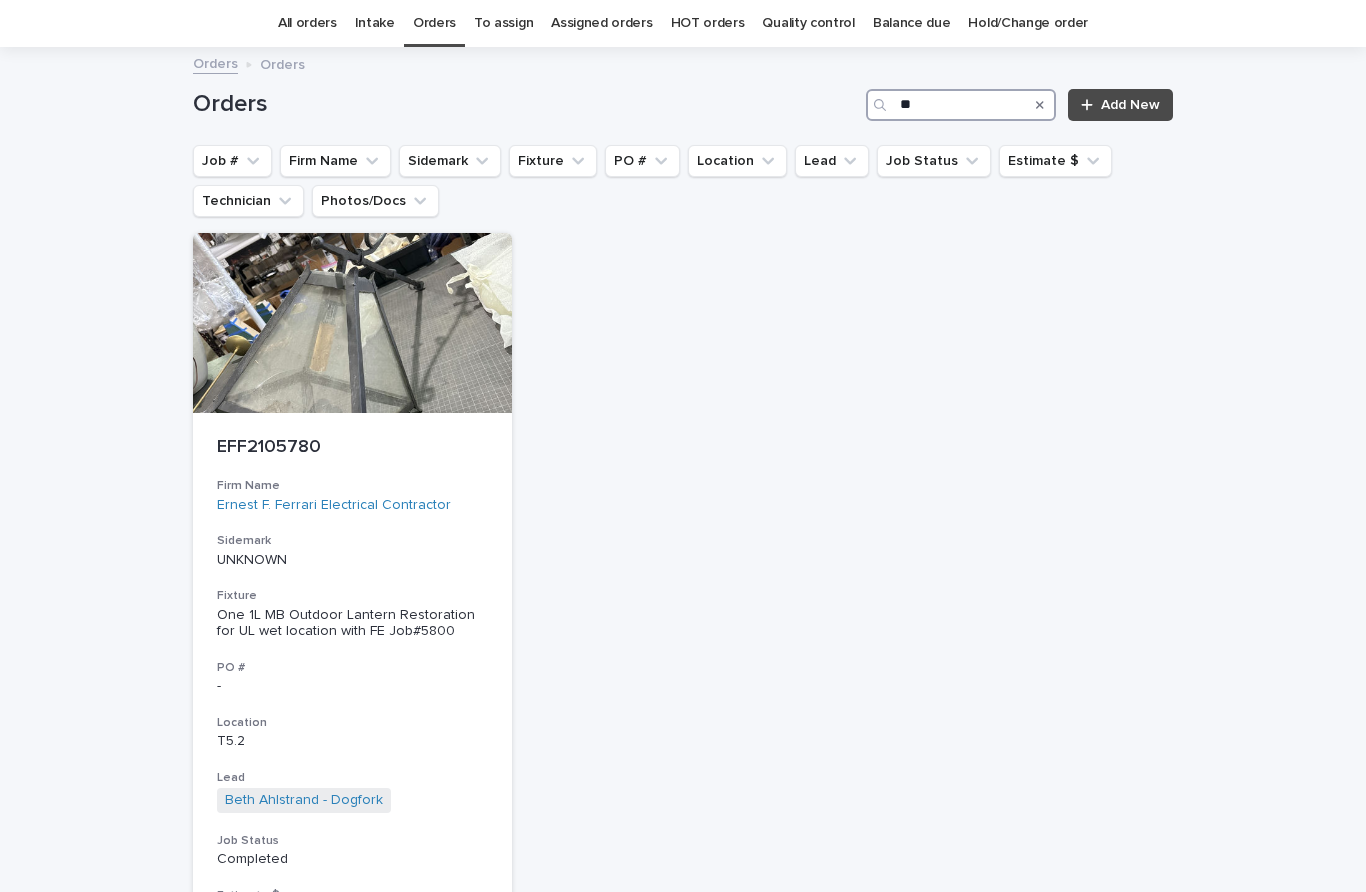 type on "*" 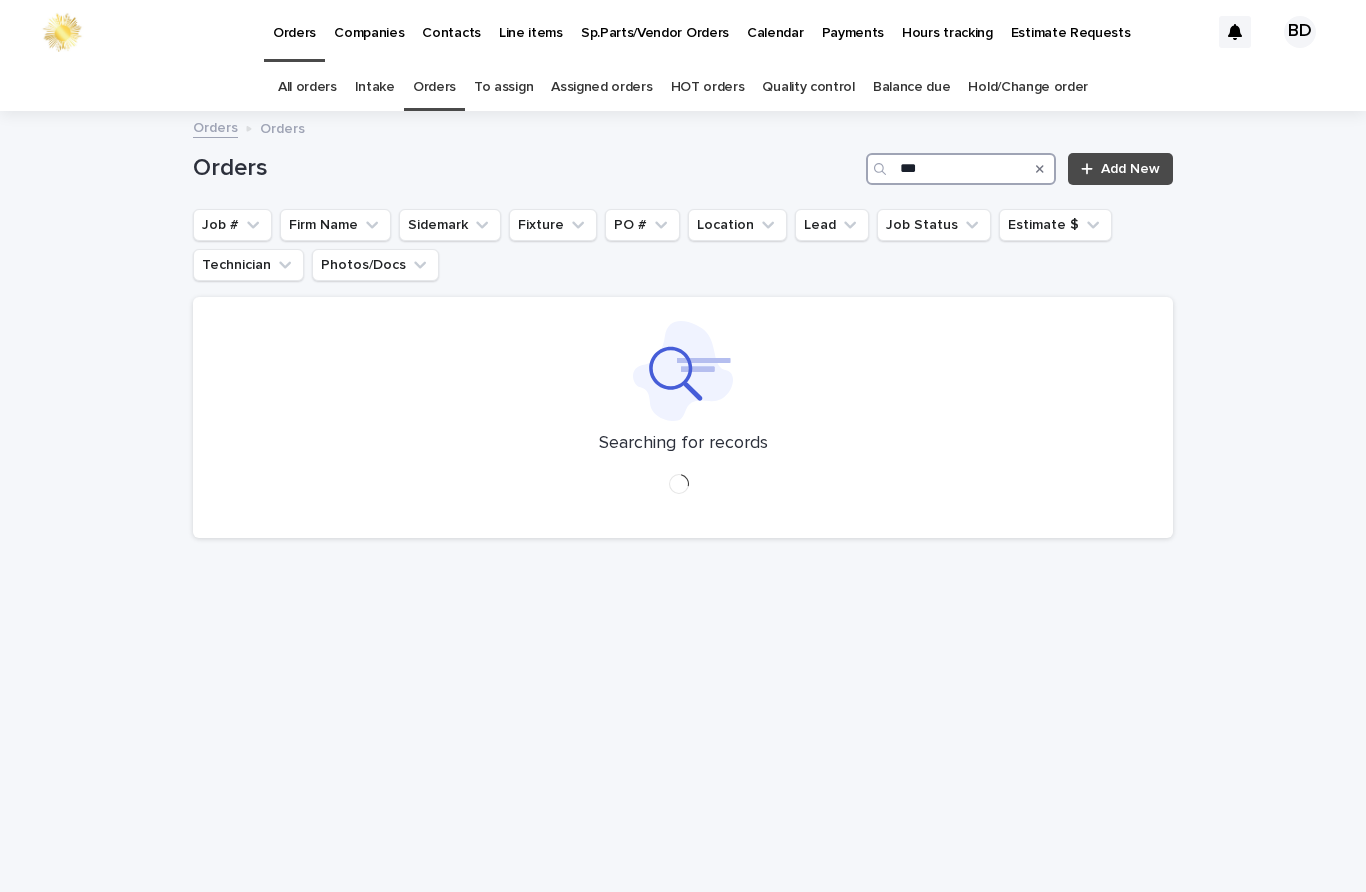 type on "****" 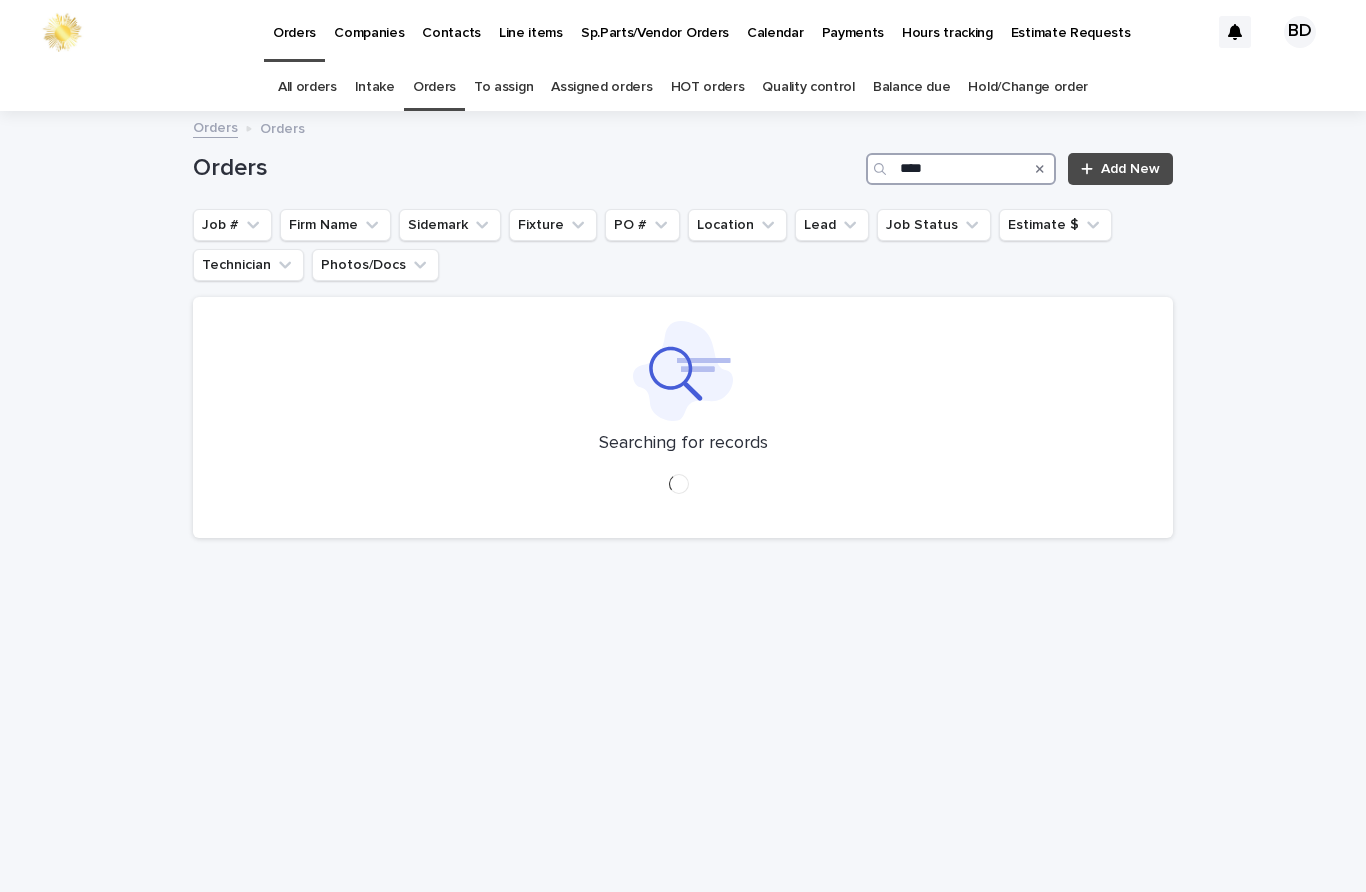 scroll, scrollTop: 0, scrollLeft: 0, axis: both 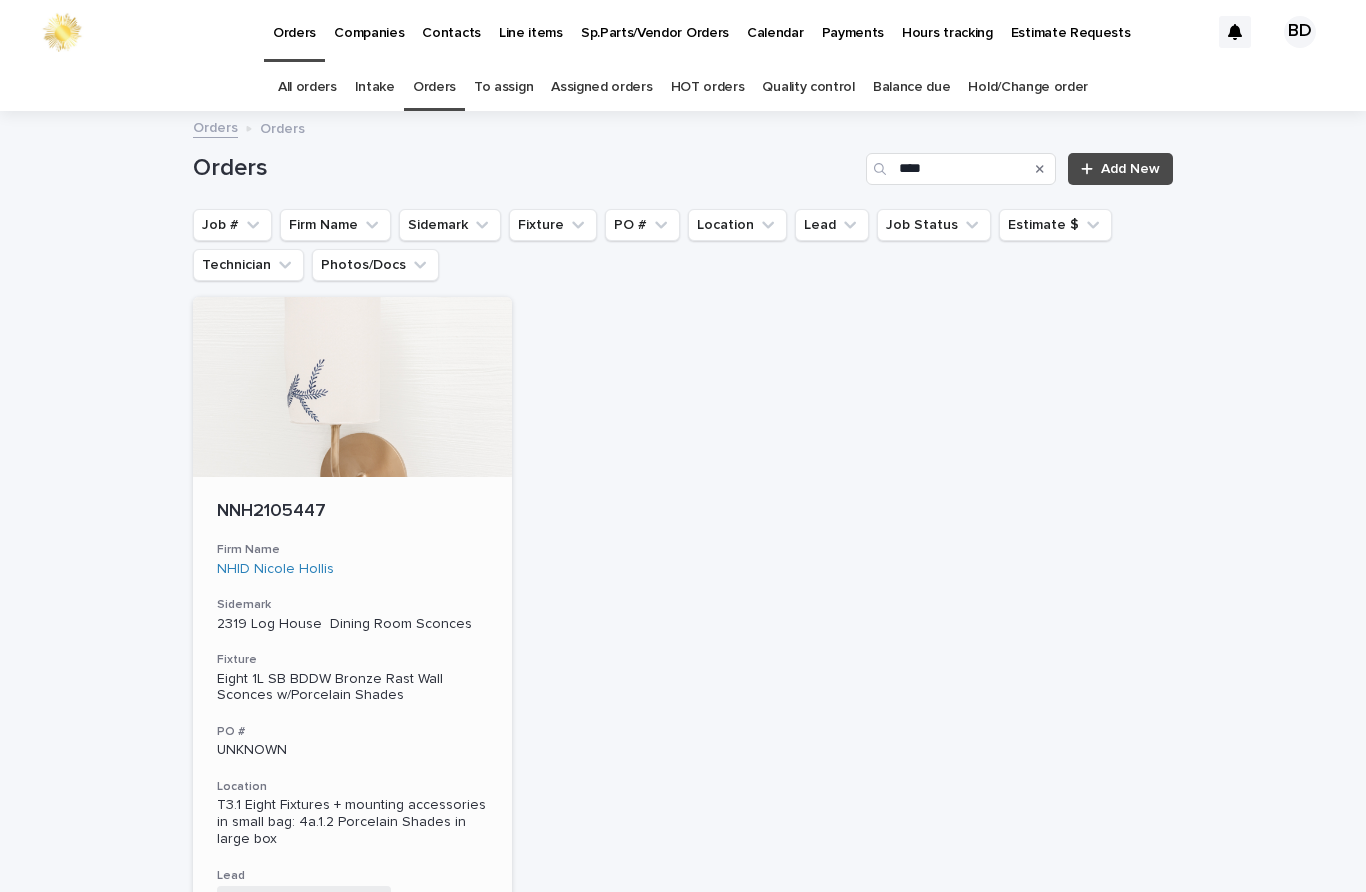 click on "NNH2105447" at bounding box center (352, 512) 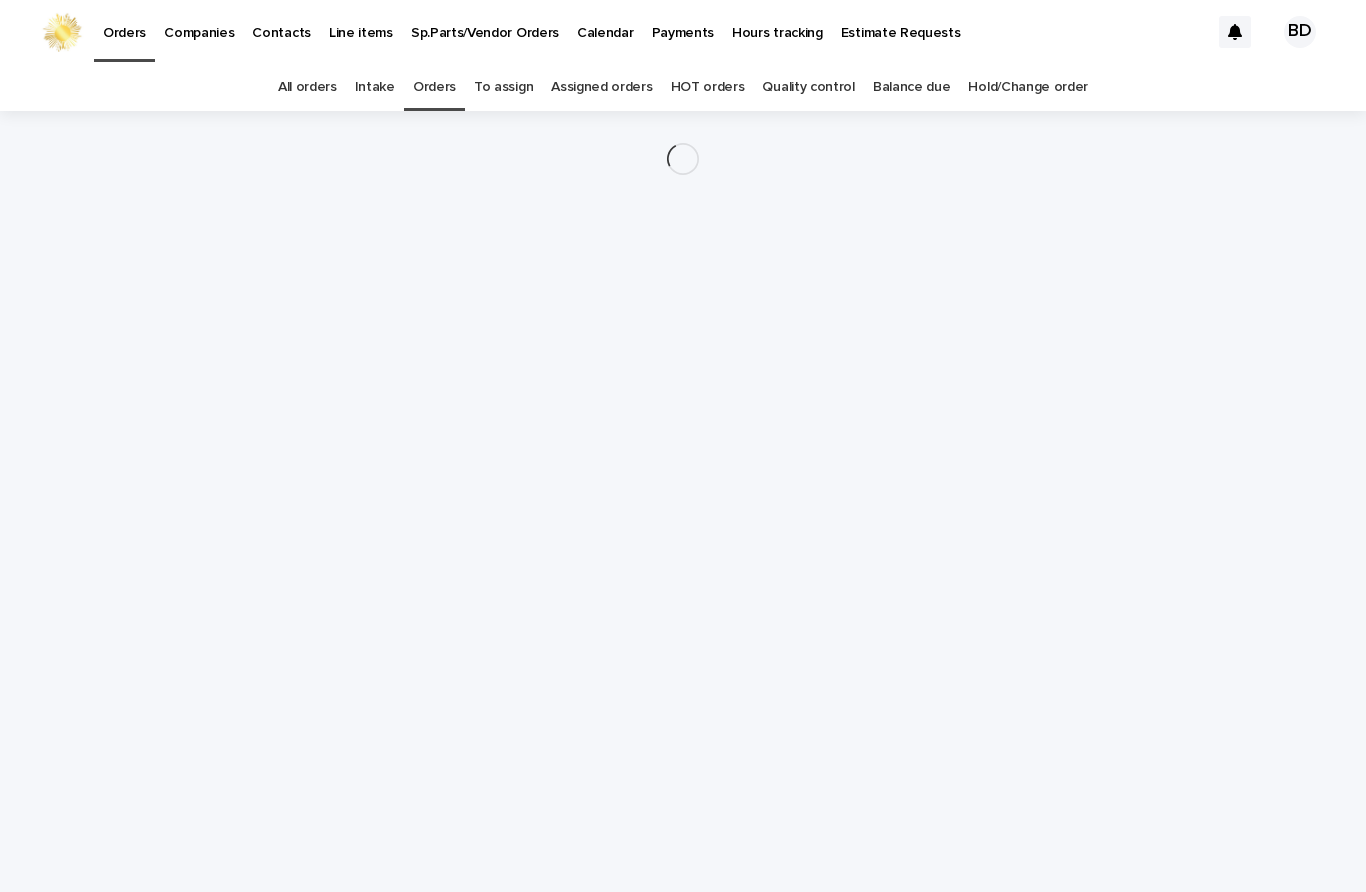 scroll, scrollTop: 64, scrollLeft: 0, axis: vertical 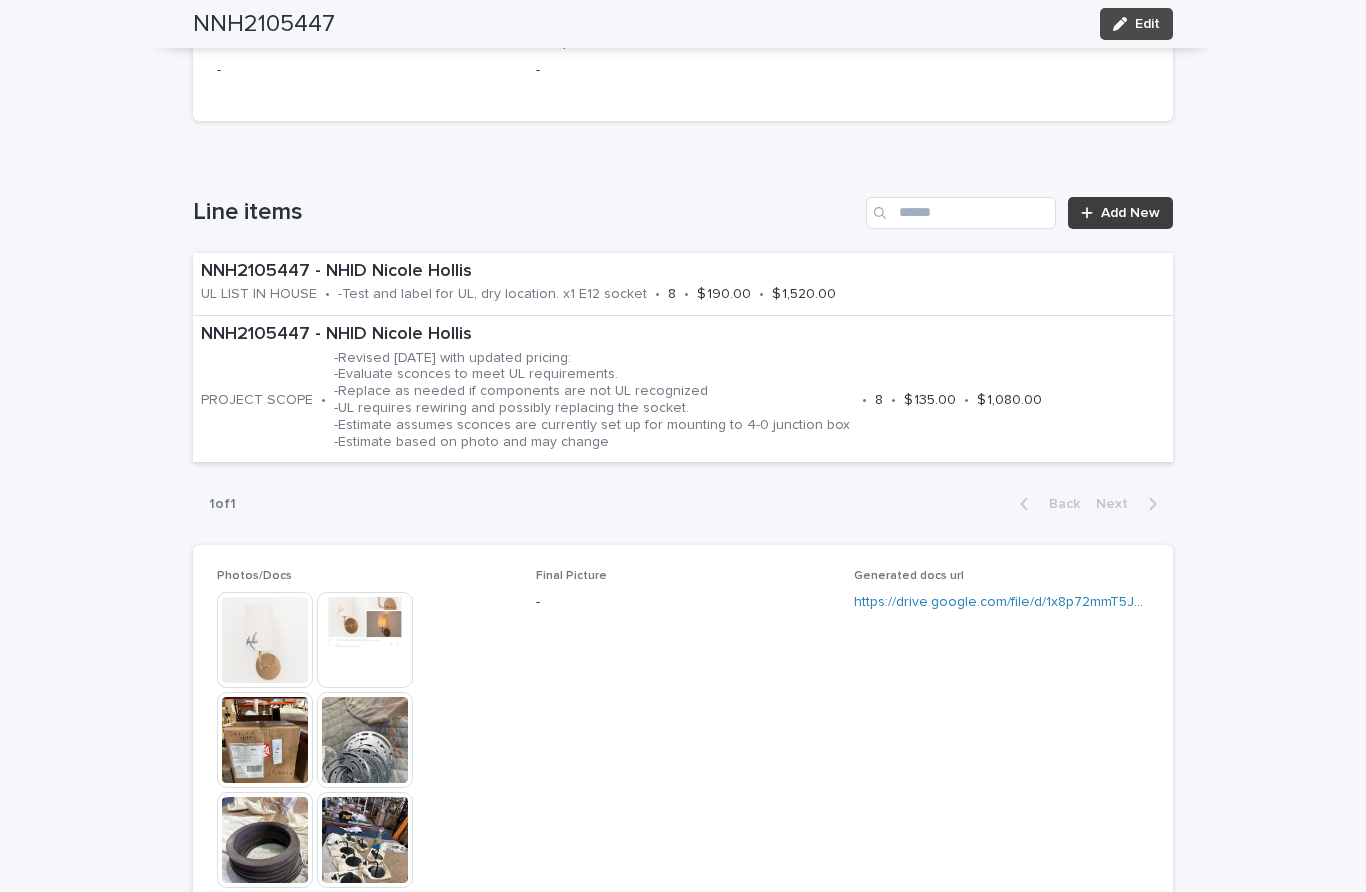 click on "Add New" at bounding box center (1130, 213) 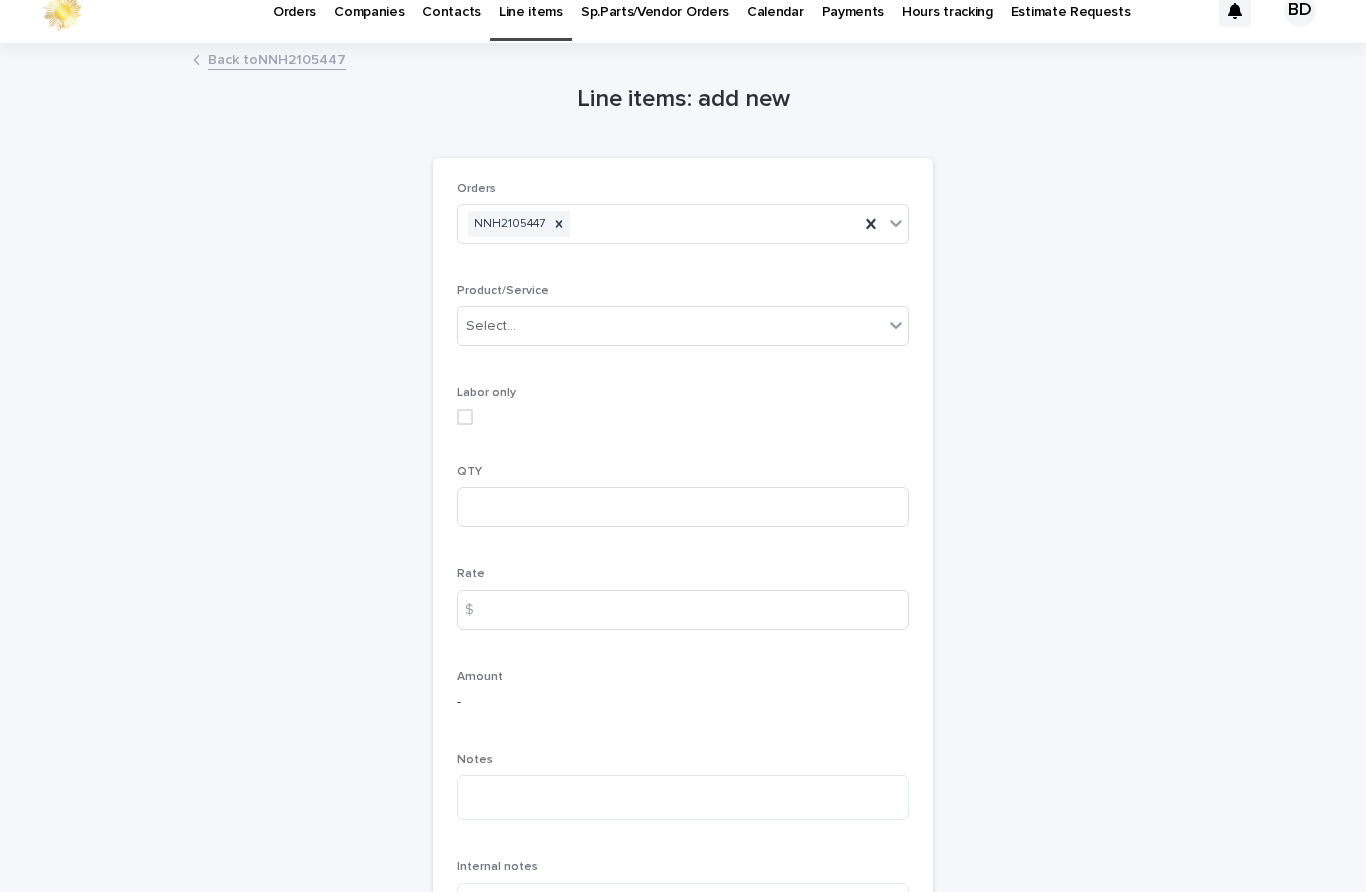 scroll, scrollTop: 18, scrollLeft: 0, axis: vertical 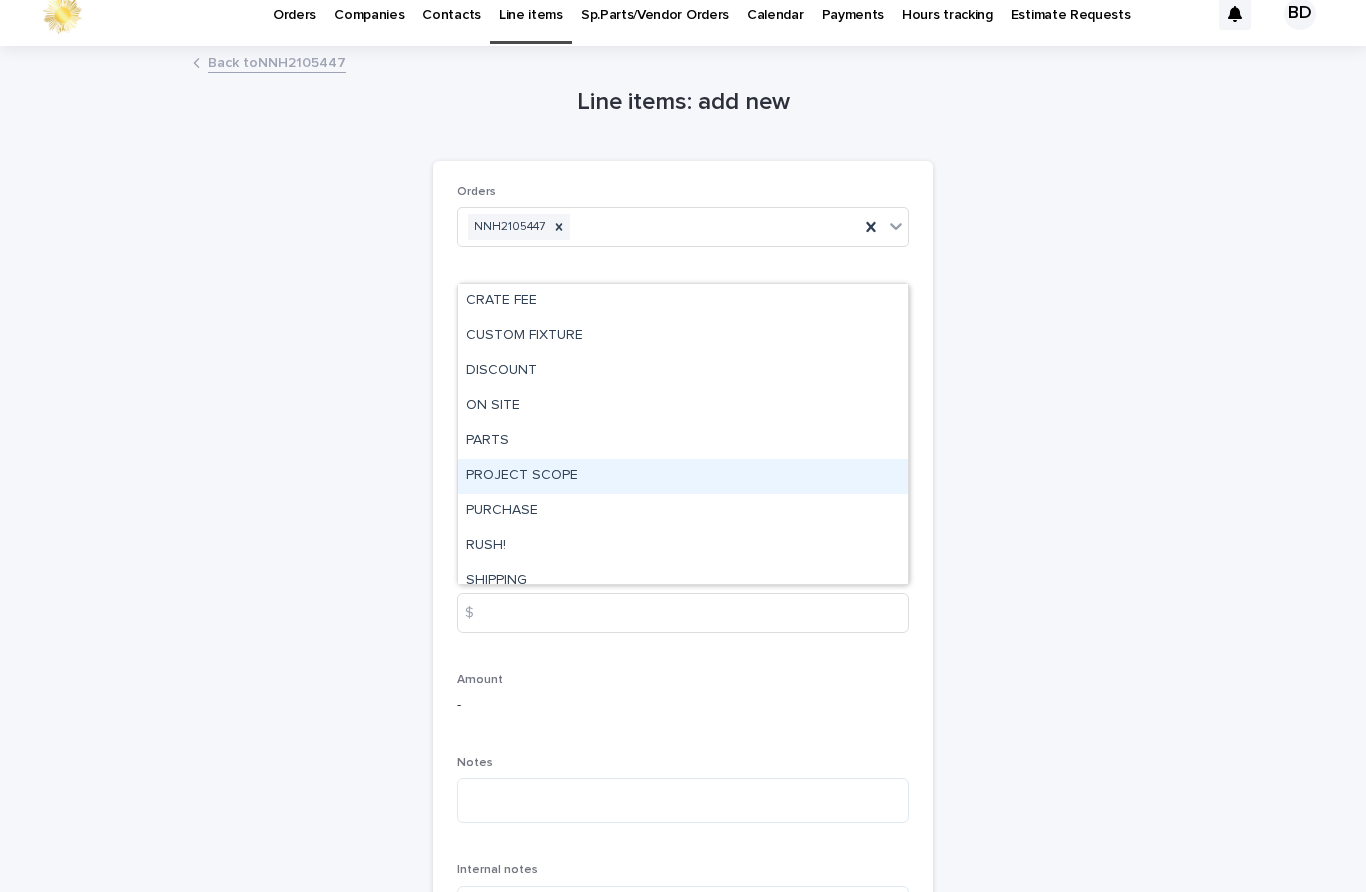 click on "PROJECT SCOPE" at bounding box center (683, 476) 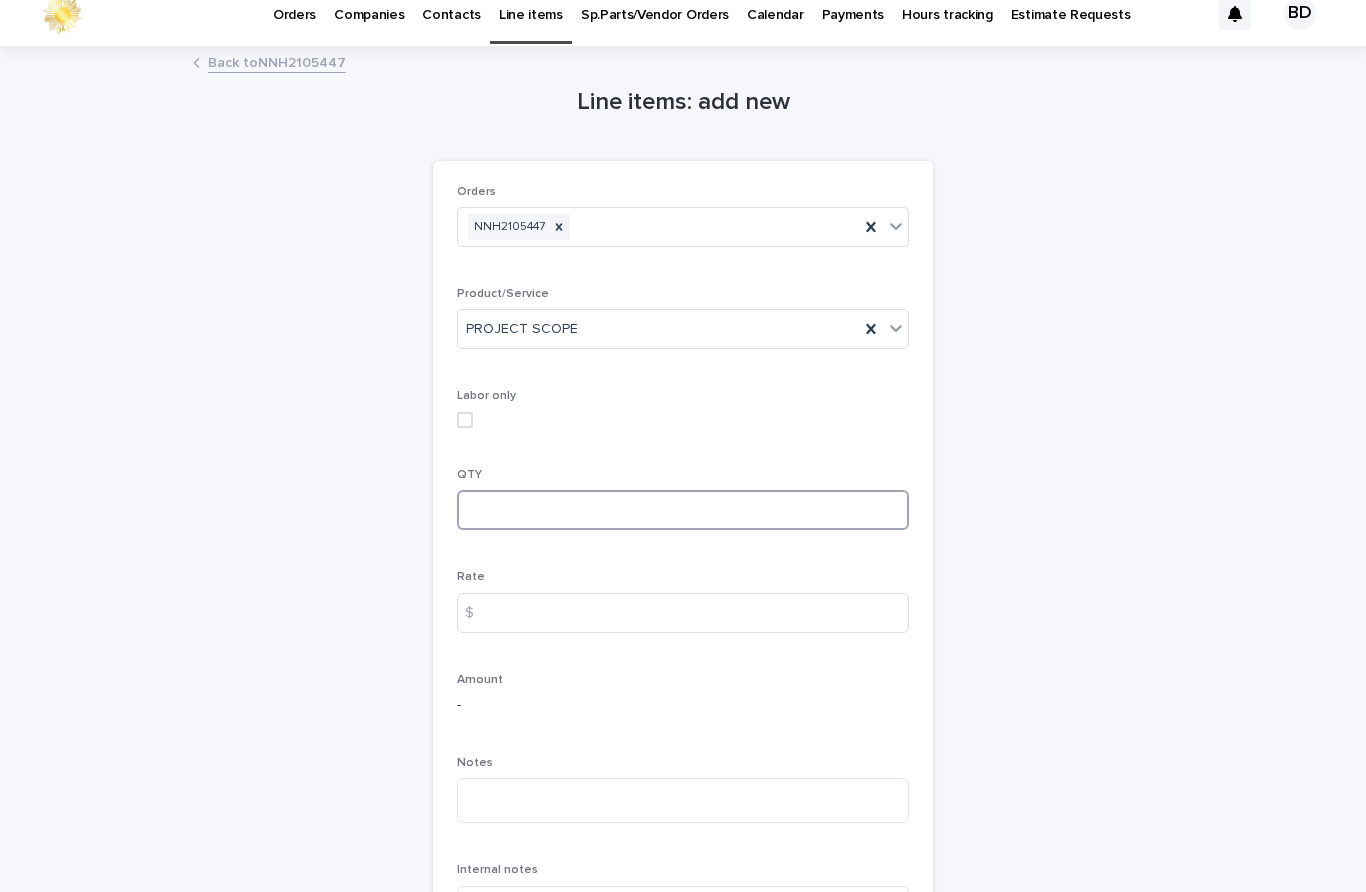 click at bounding box center (683, 510) 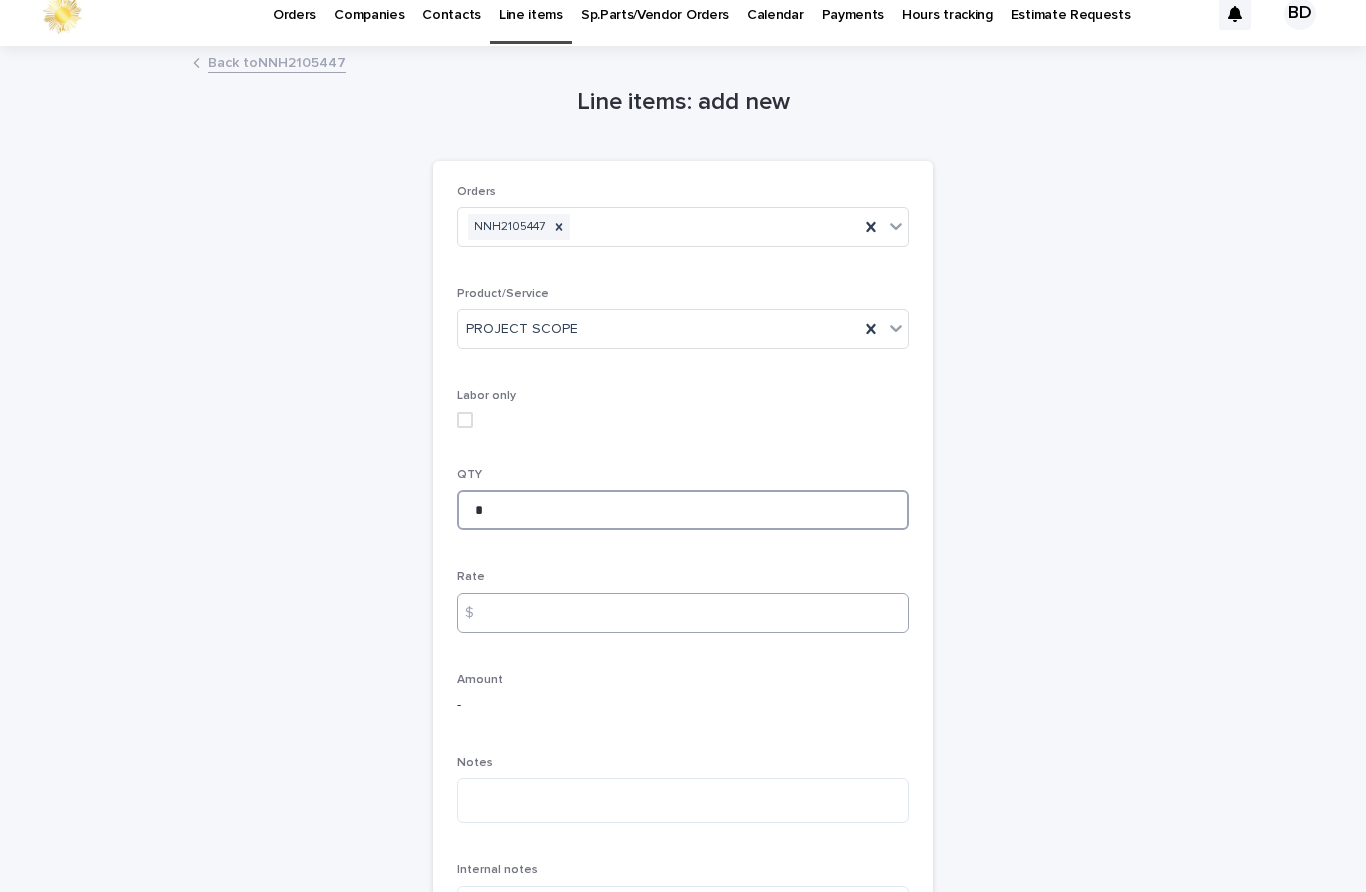 type on "*" 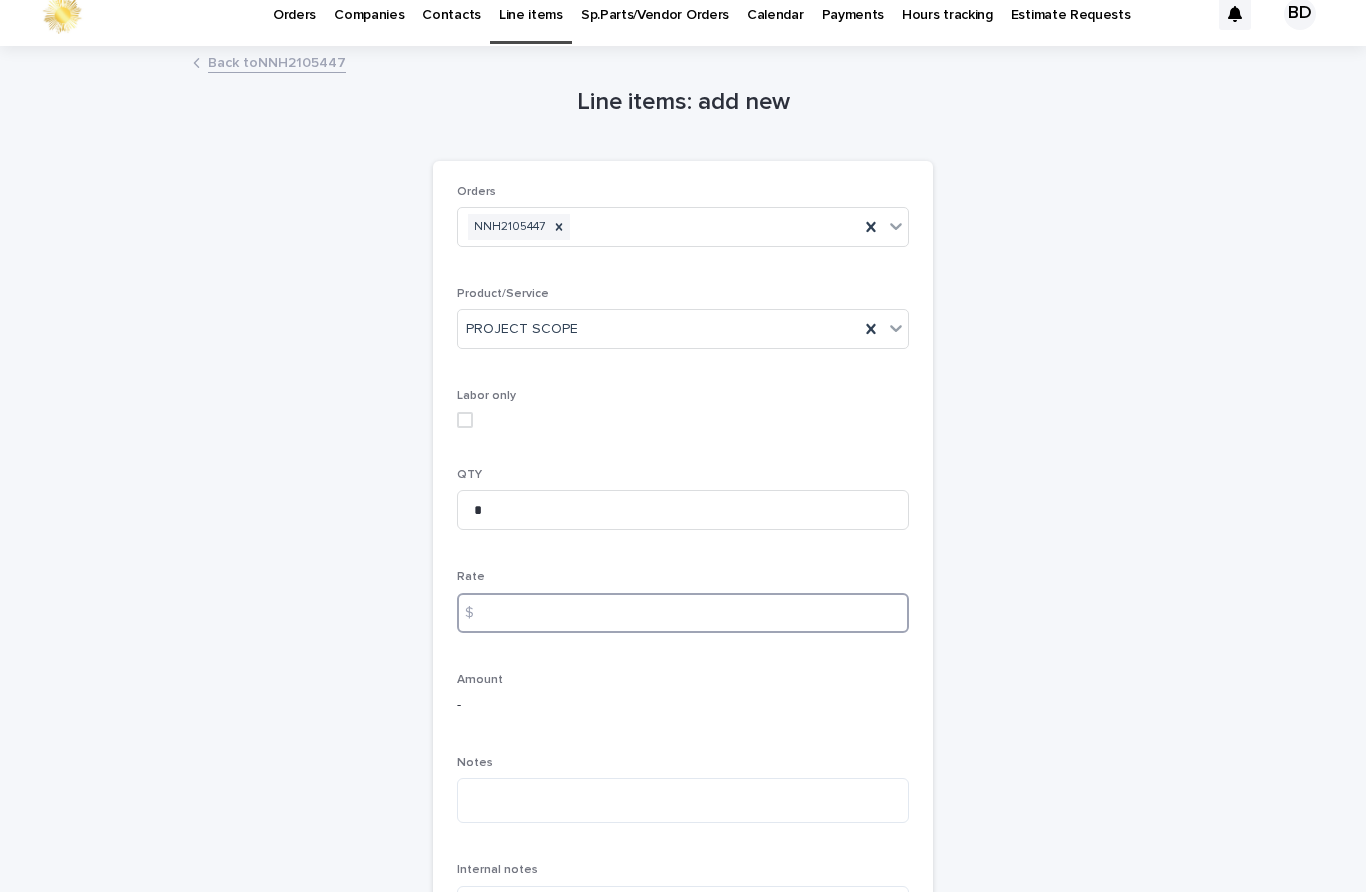 click at bounding box center (683, 613) 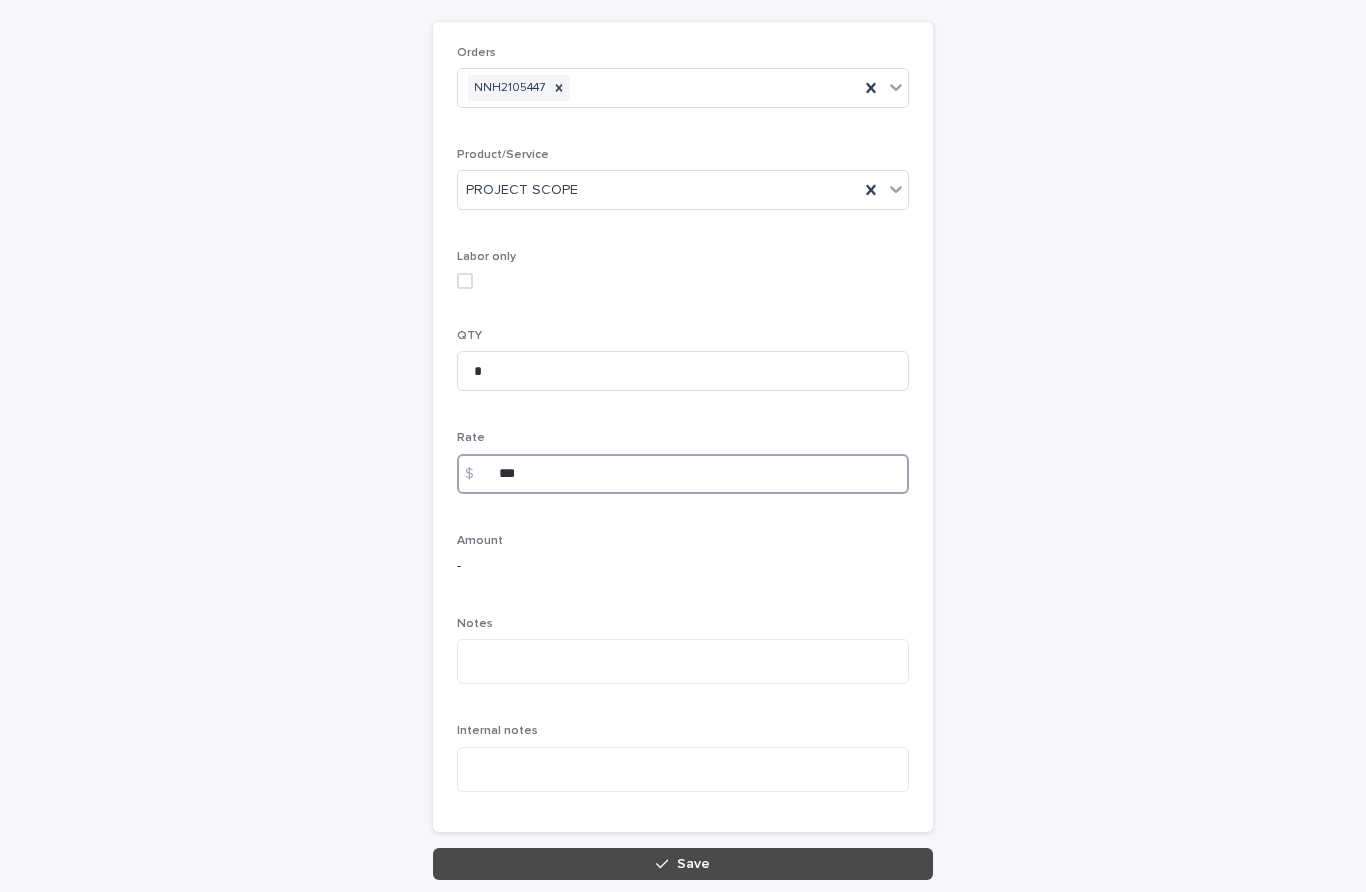 scroll, scrollTop: 155, scrollLeft: 0, axis: vertical 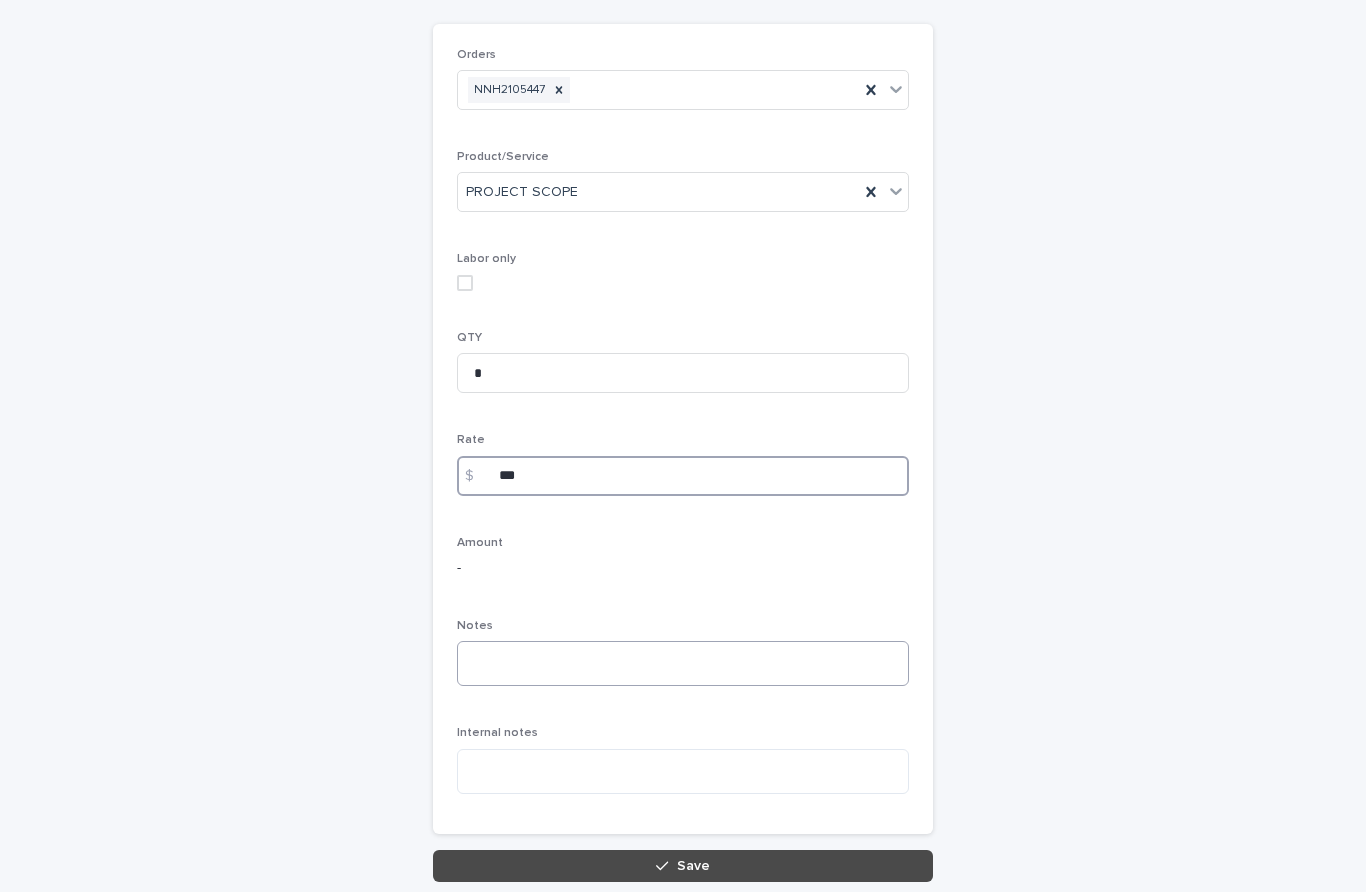 type on "***" 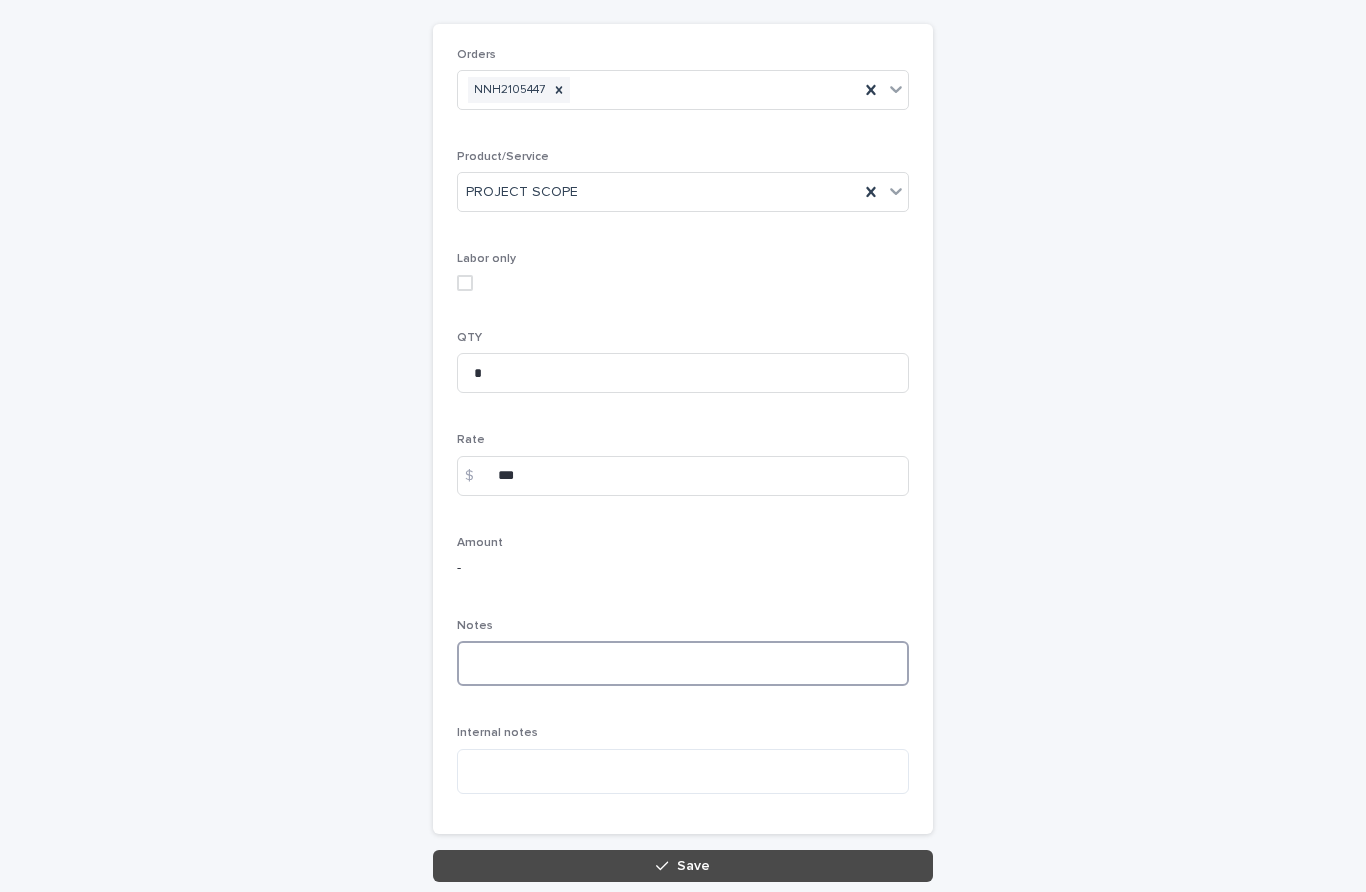 click at bounding box center [683, 663] 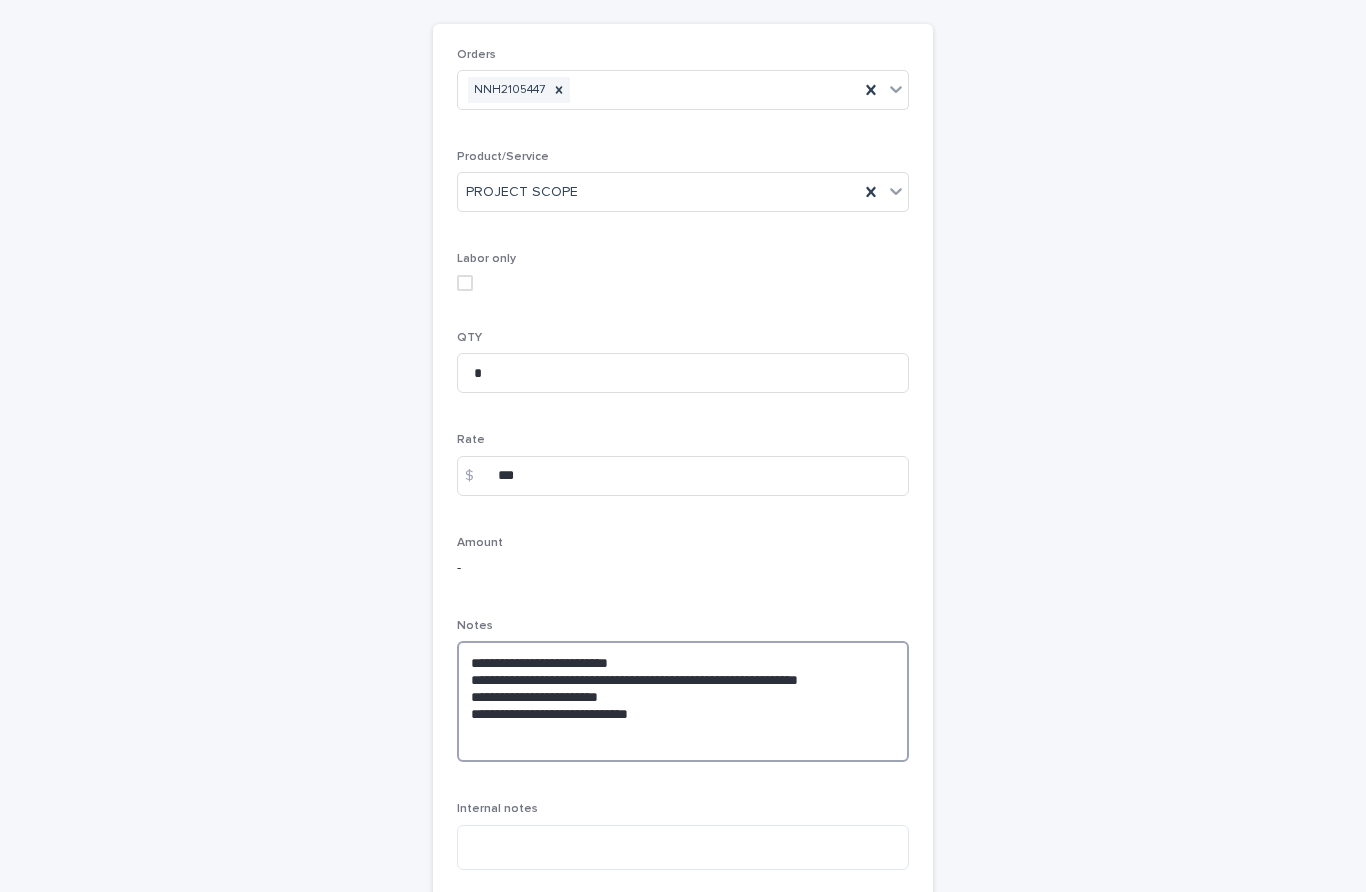 click on "**********" at bounding box center (683, 701) 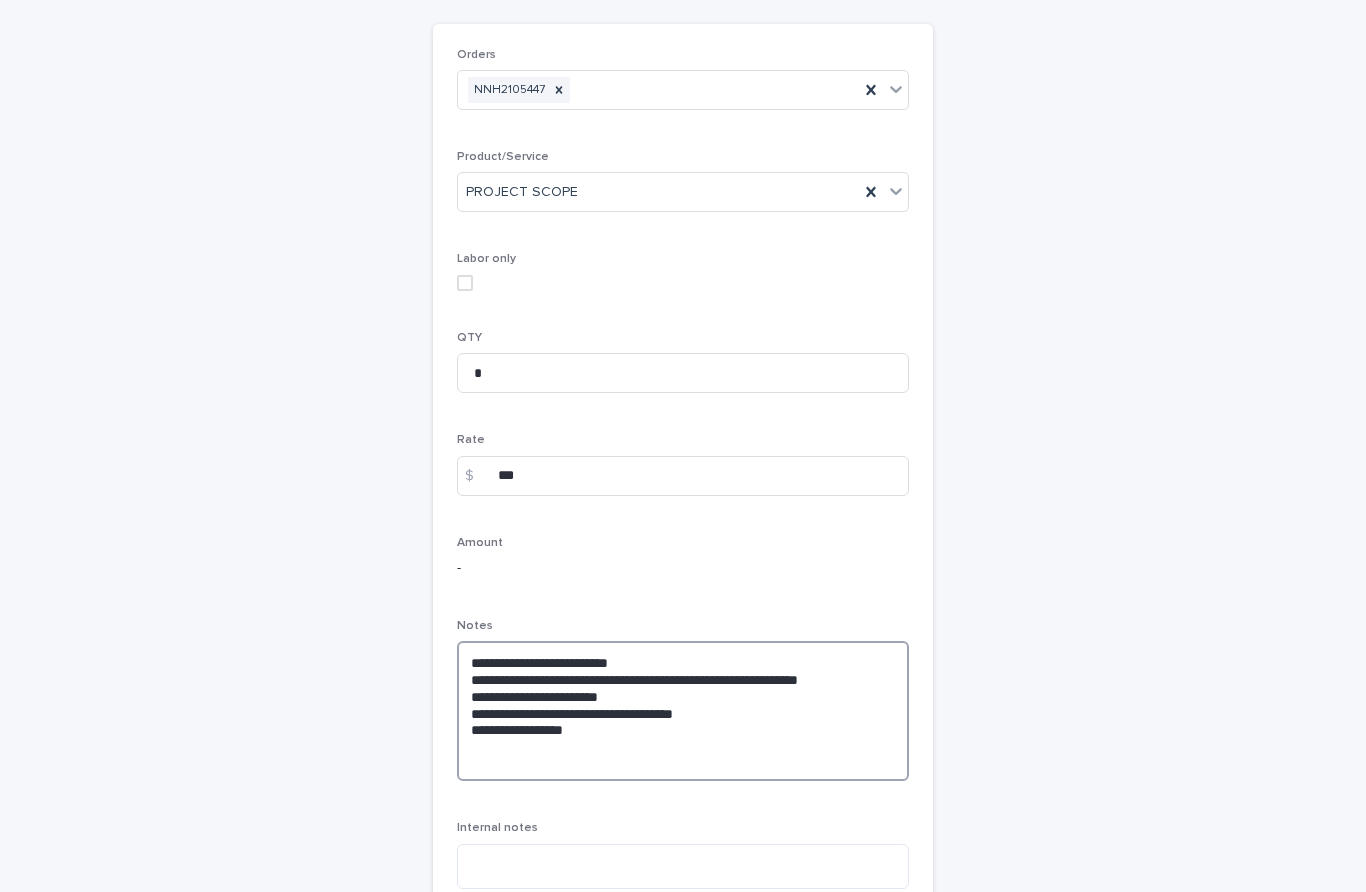 click on "**********" at bounding box center [683, 711] 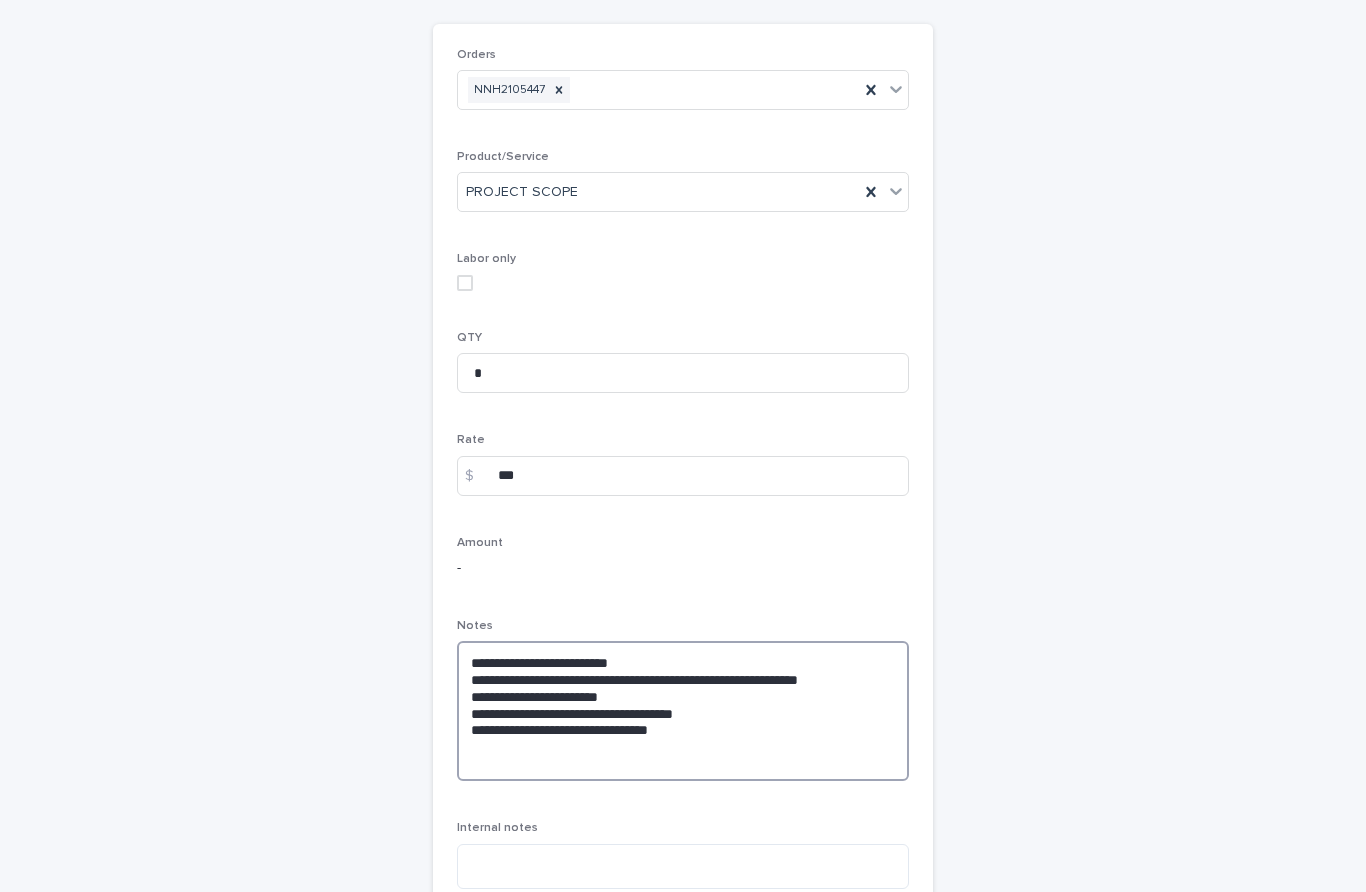 click on "**********" at bounding box center (683, 711) 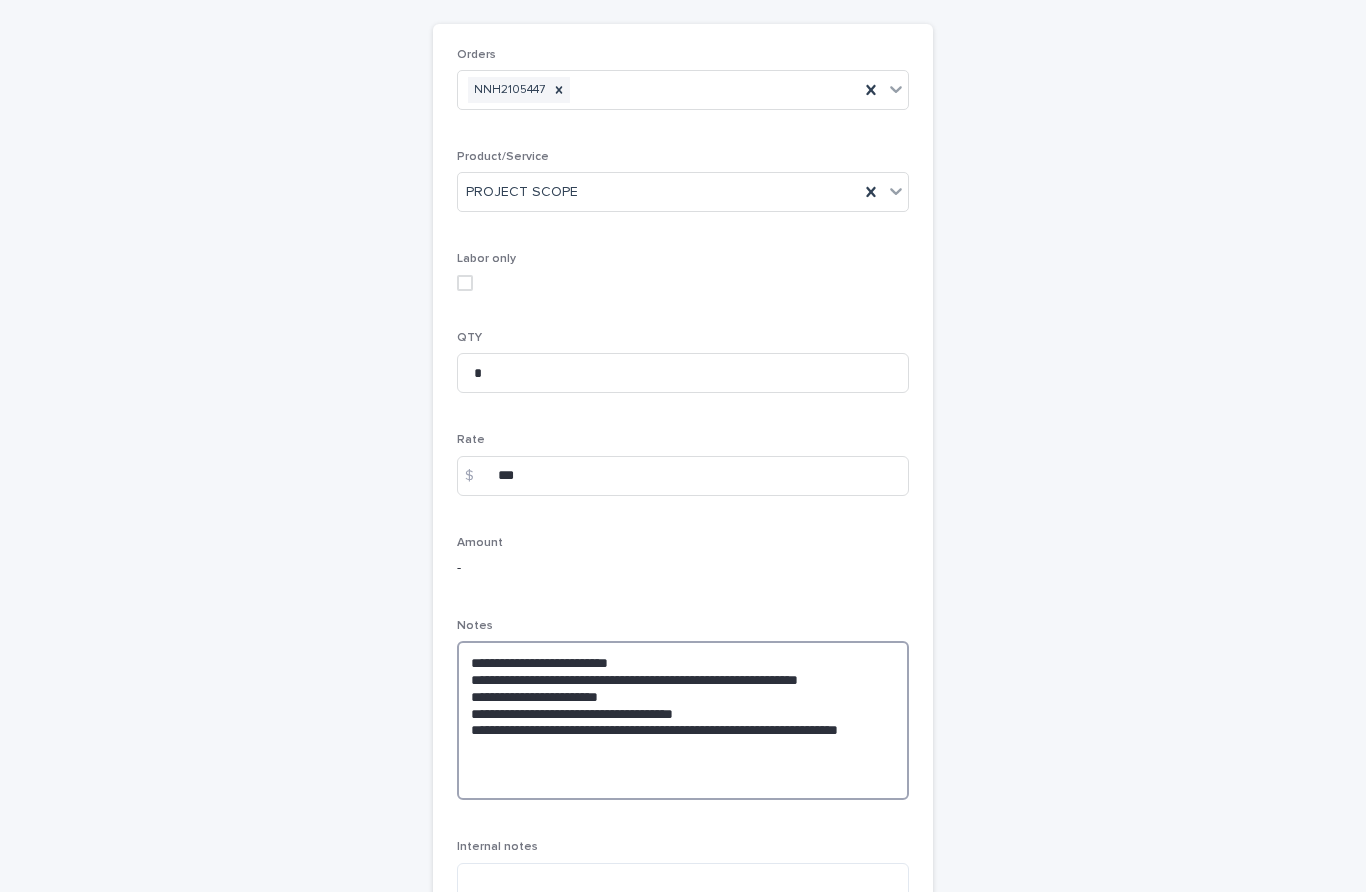 click on "**********" at bounding box center [683, 720] 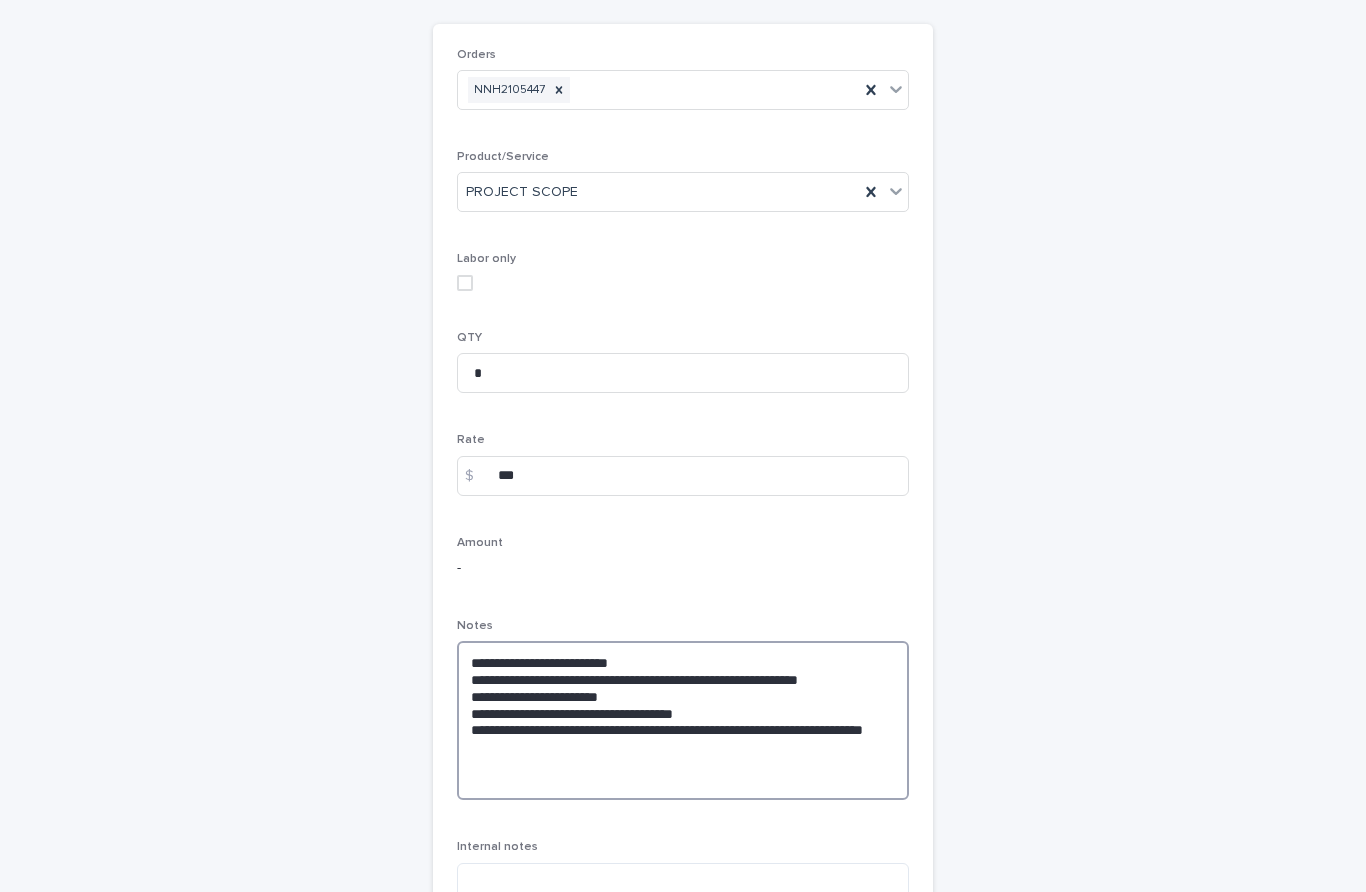 click on "**********" at bounding box center (683, 720) 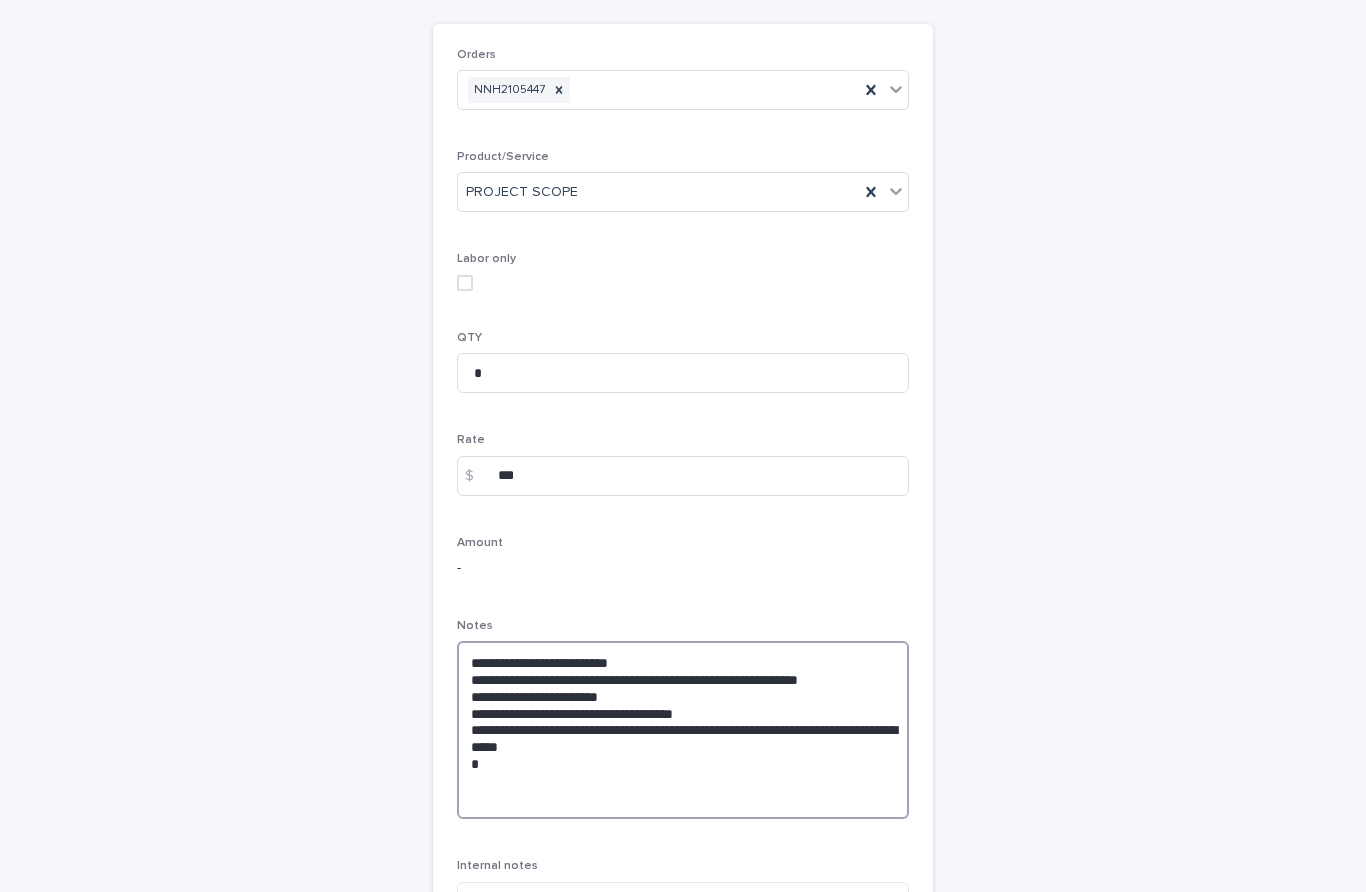 click on "**********" at bounding box center [683, 730] 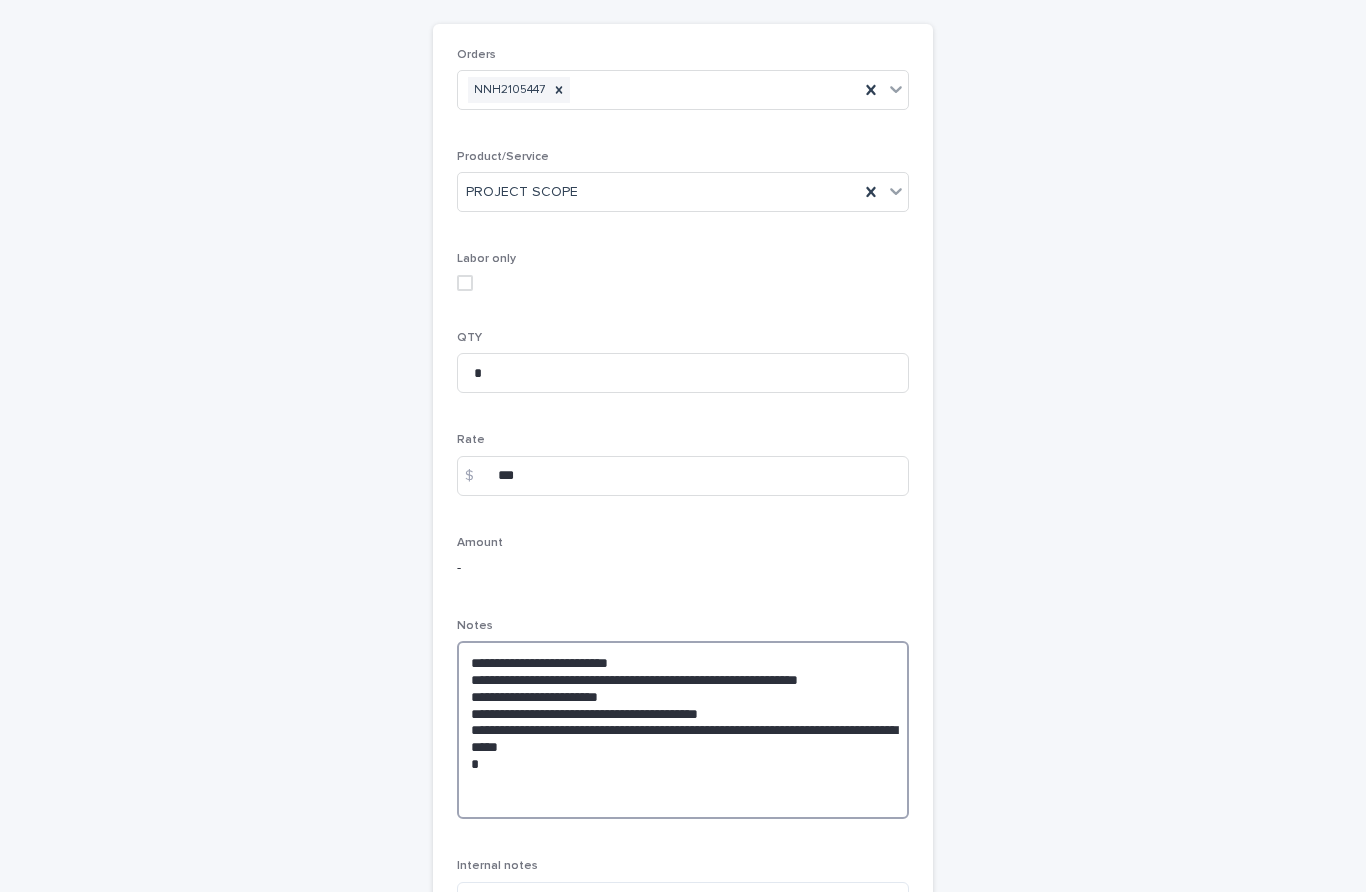 click on "**********" at bounding box center [683, 730] 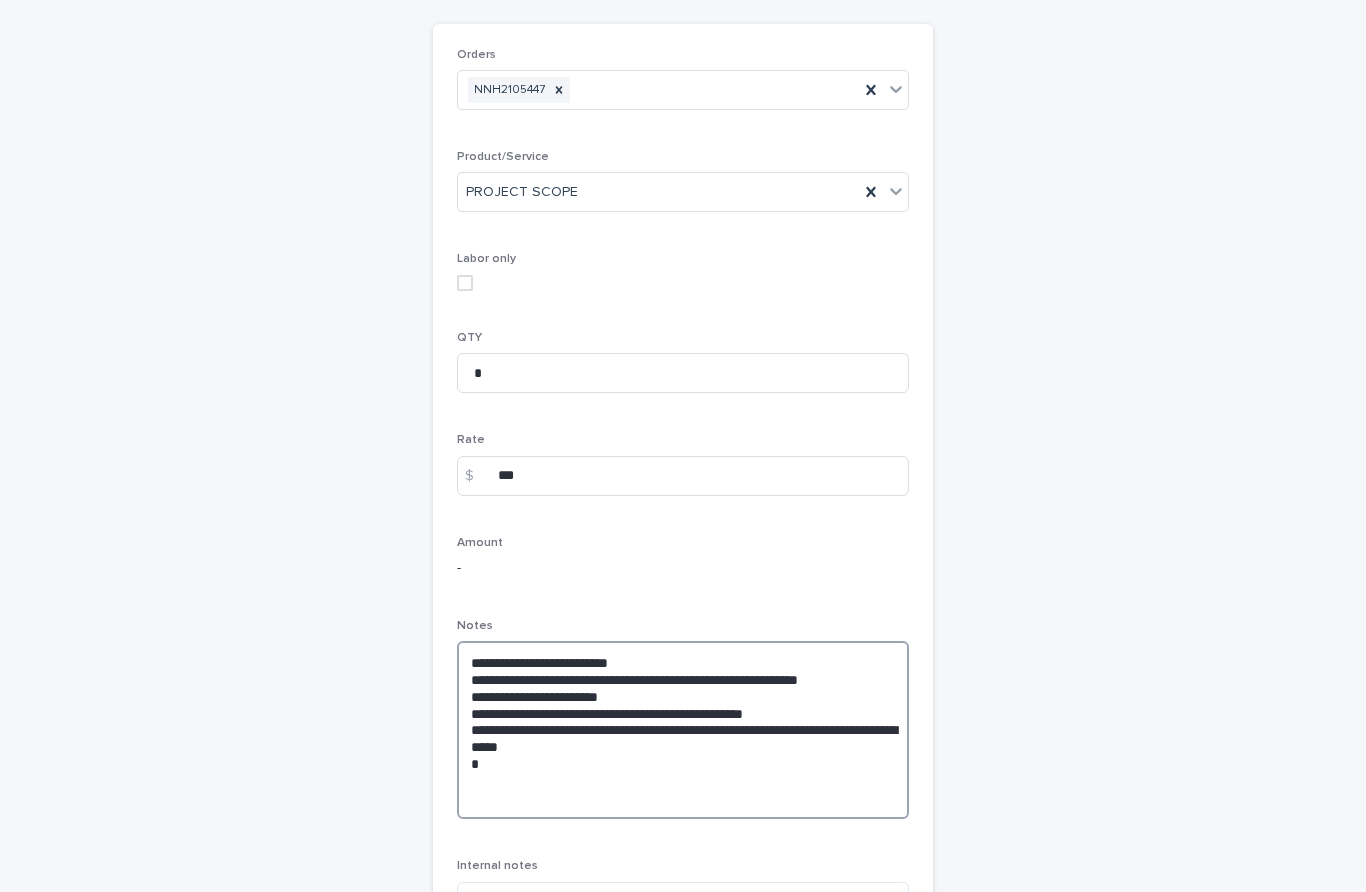 click on "**********" at bounding box center (683, 730) 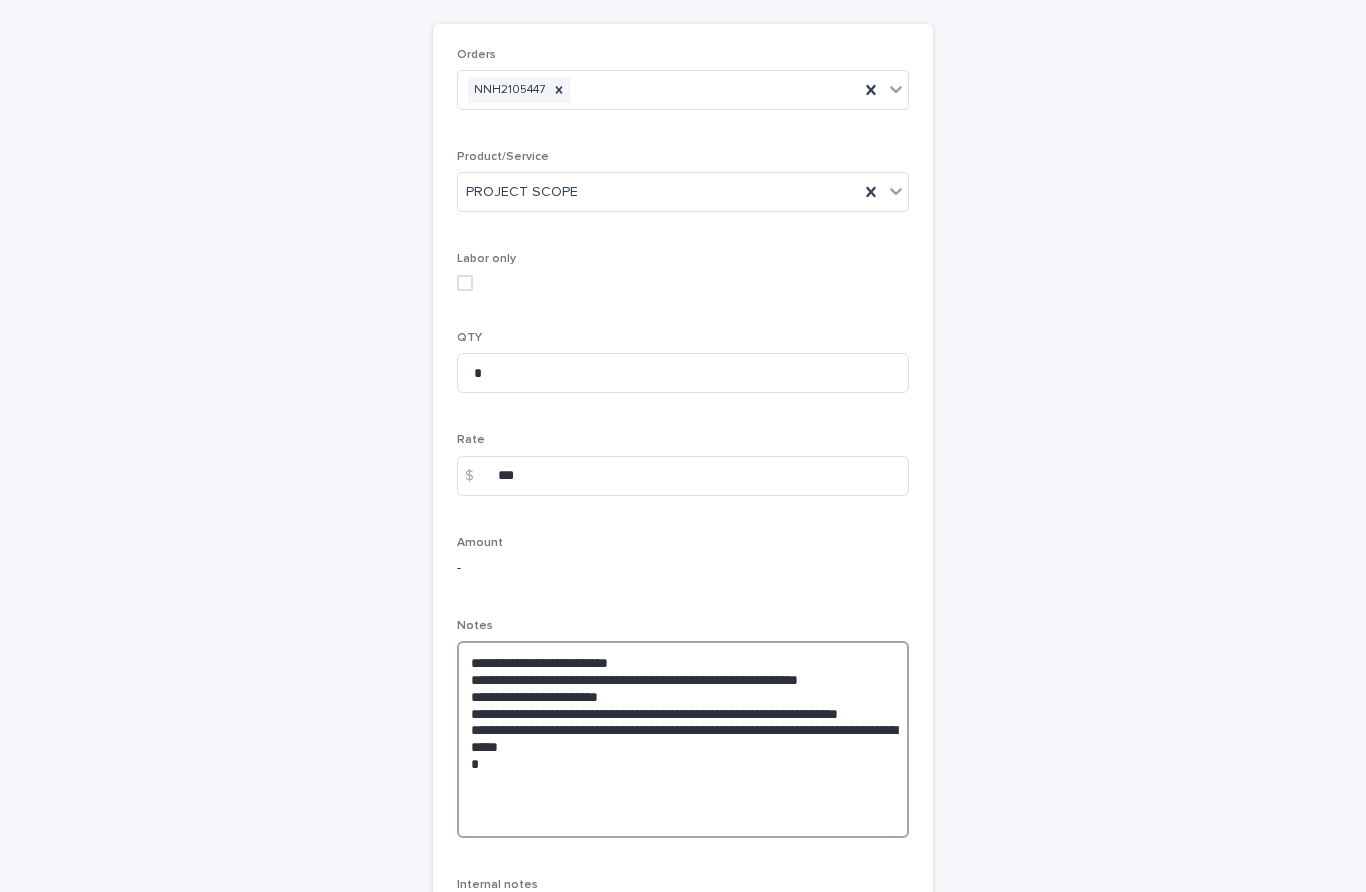 click on "**********" at bounding box center (683, 739) 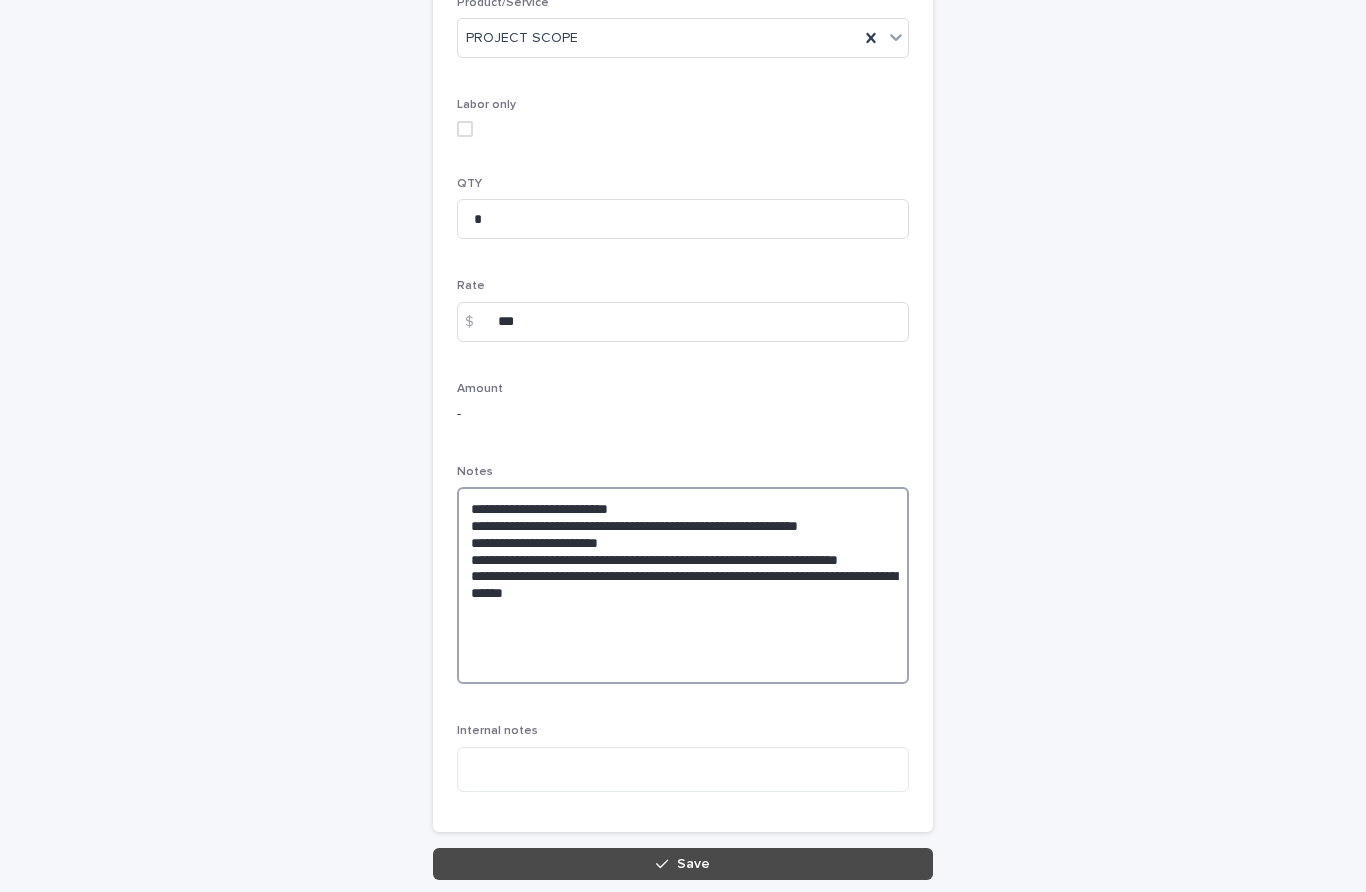 scroll, scrollTop: 307, scrollLeft: 0, axis: vertical 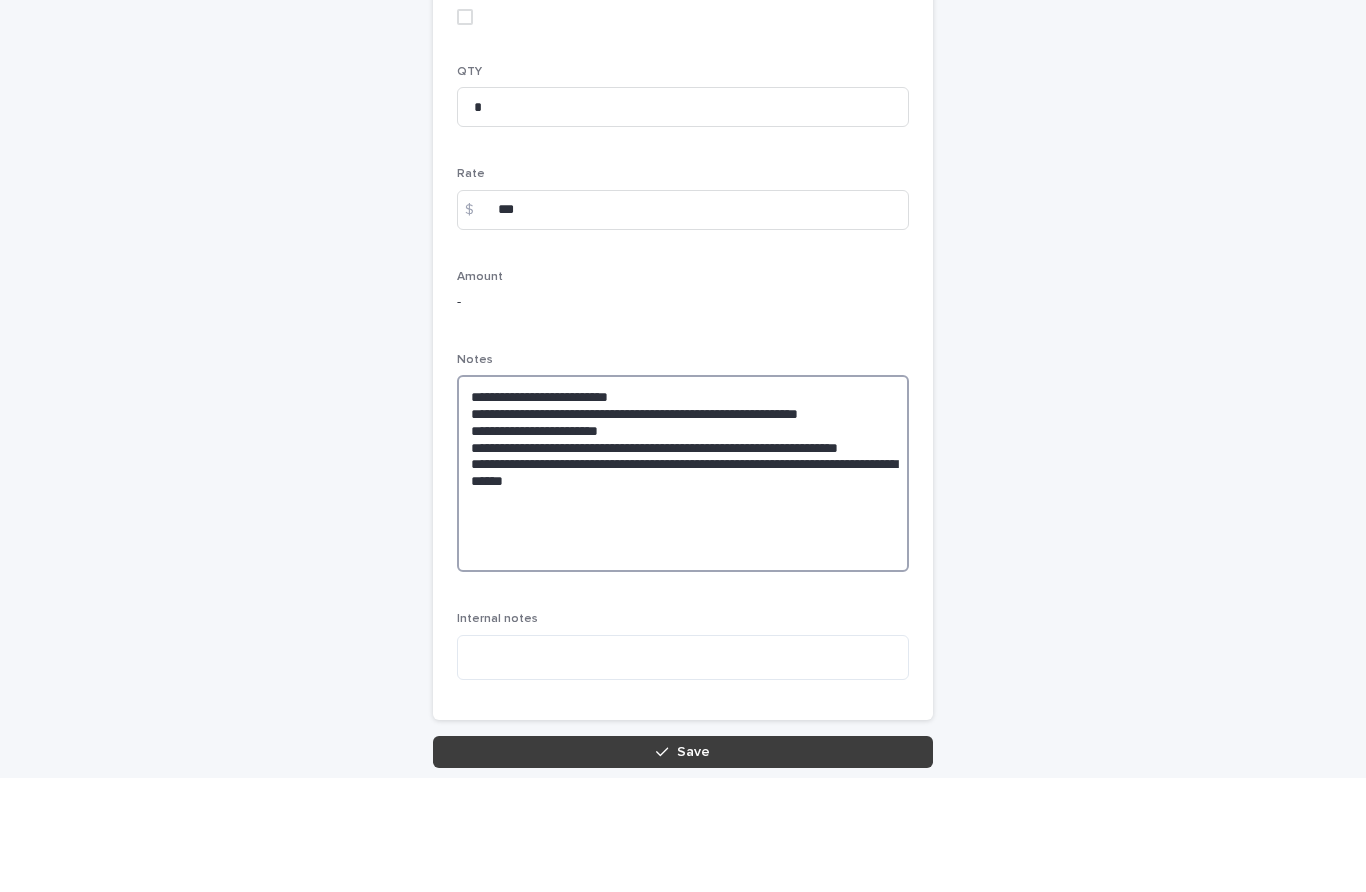type on "**********" 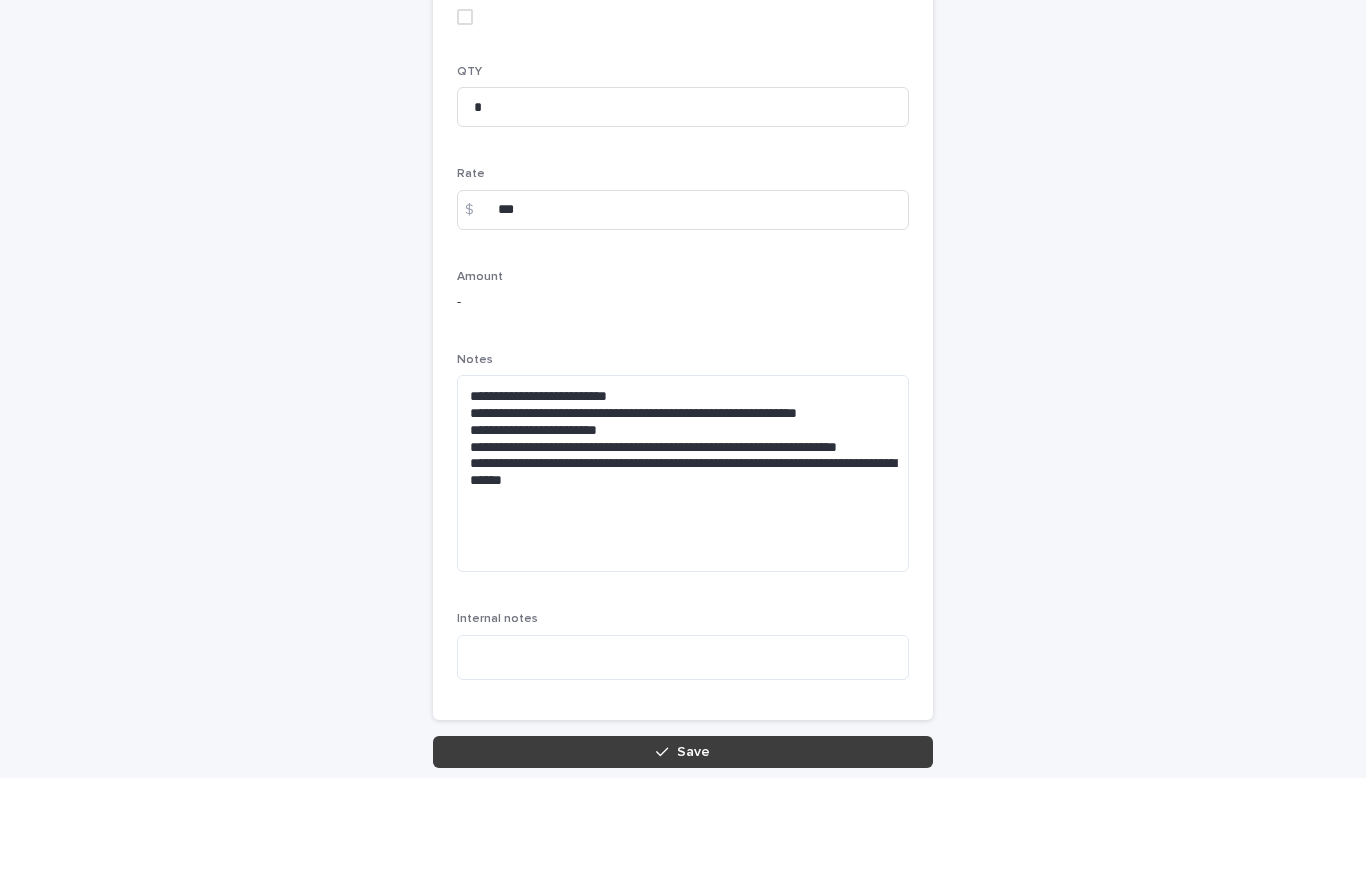 click on "Save" at bounding box center (683, 866) 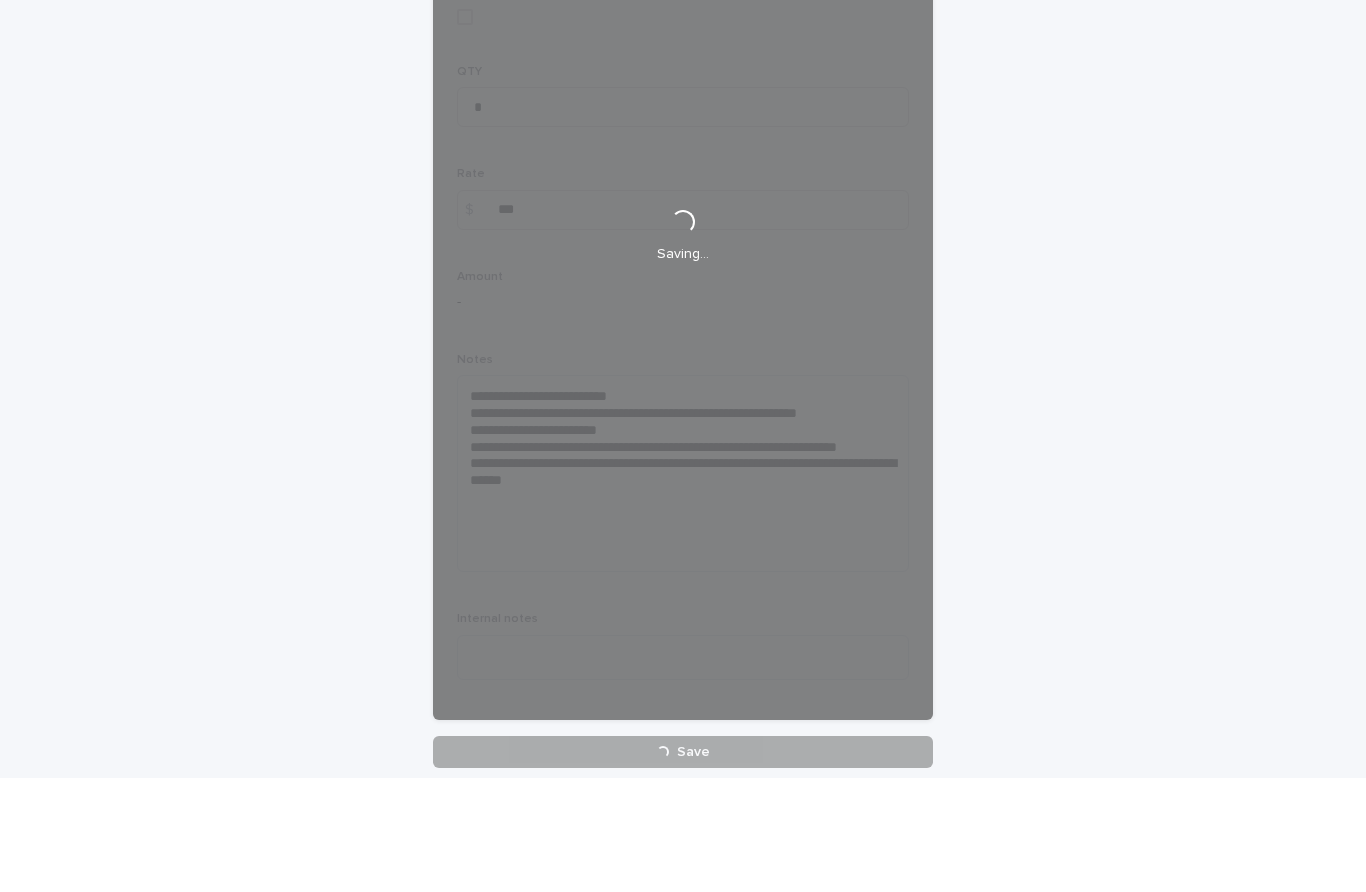 scroll, scrollTop: 1, scrollLeft: 0, axis: vertical 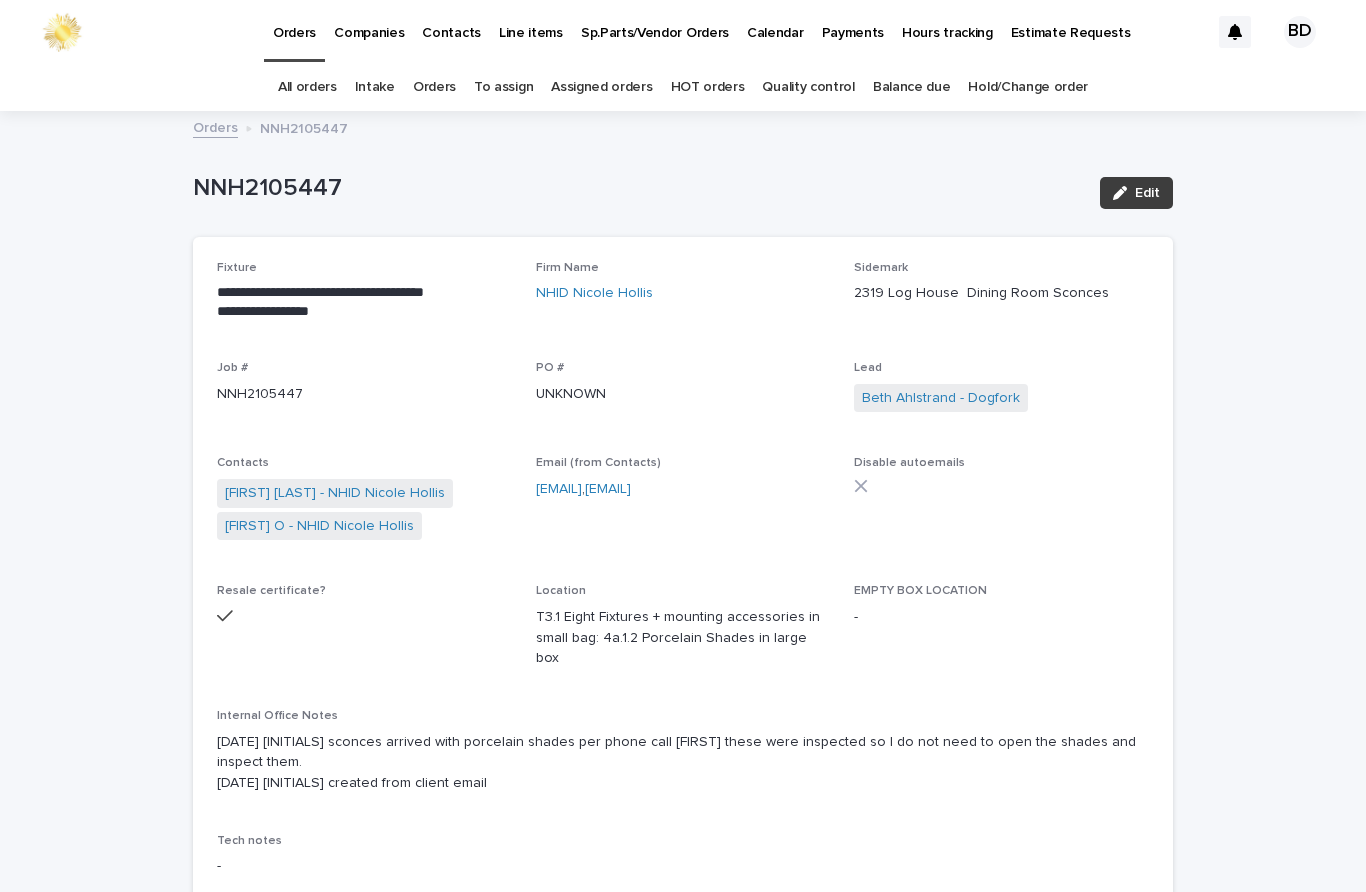 click on "Edit" at bounding box center [1147, 193] 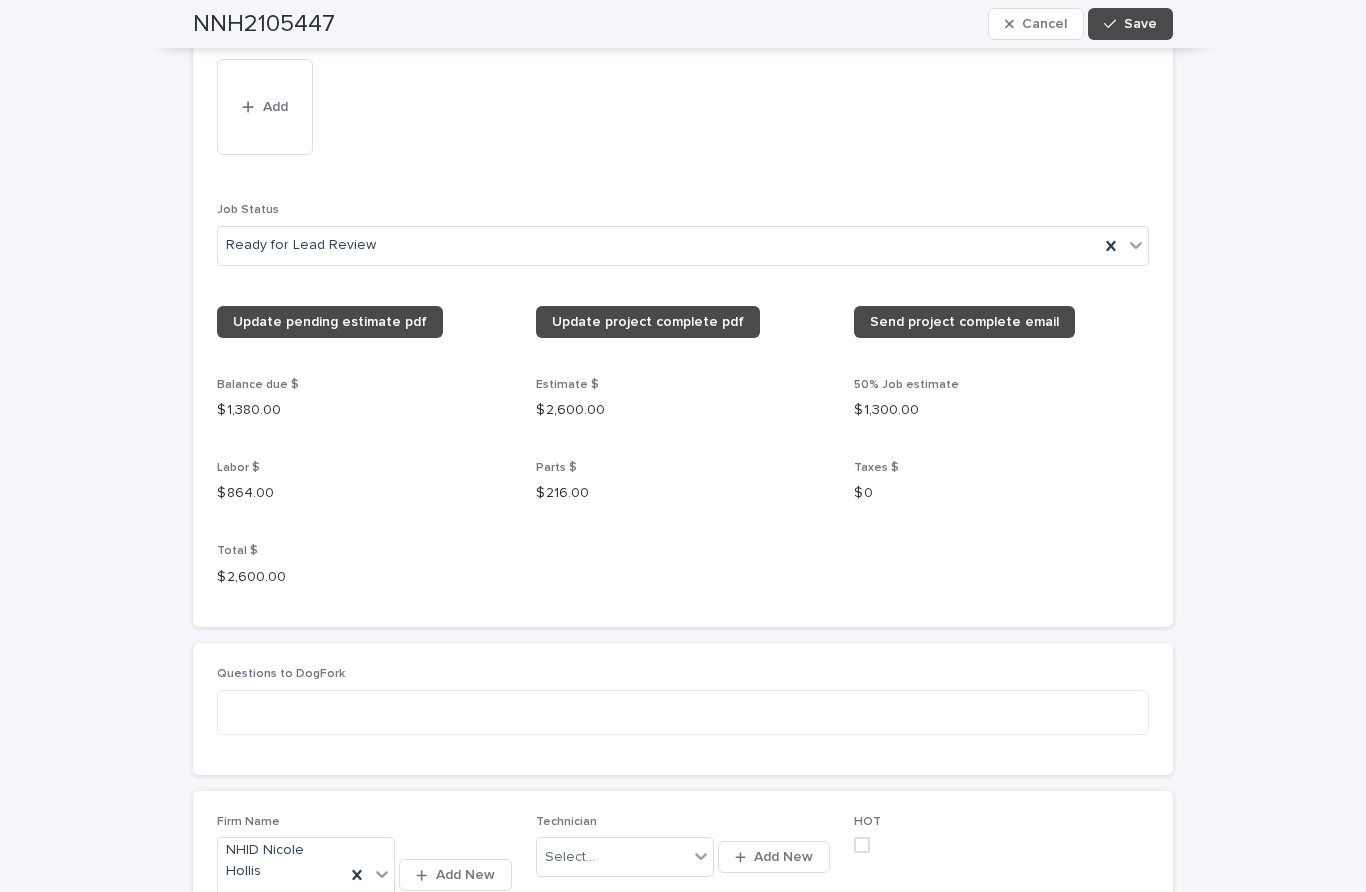 scroll, scrollTop: 2295, scrollLeft: 0, axis: vertical 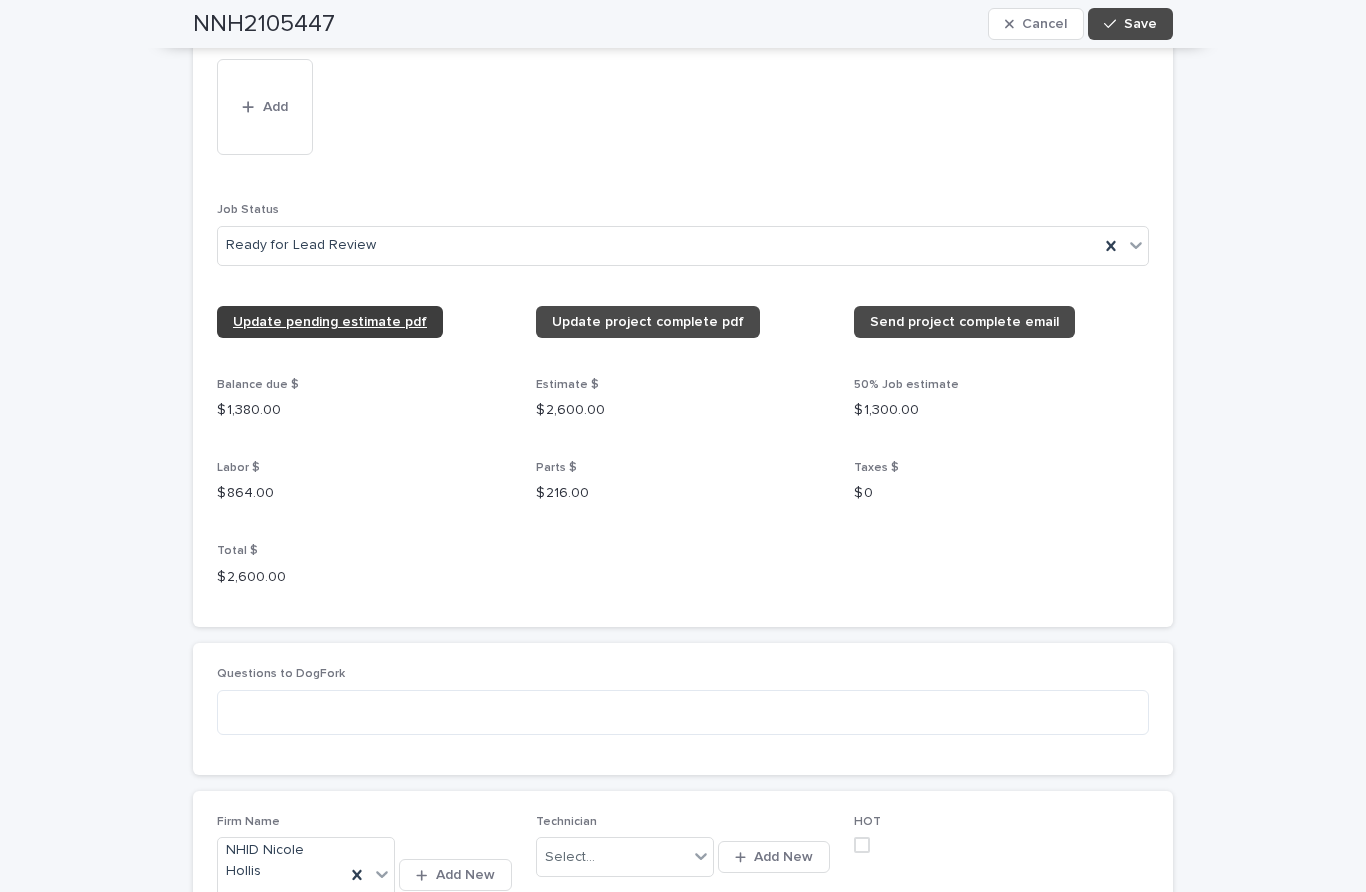 click on "Update pending estimate pdf" at bounding box center (330, 322) 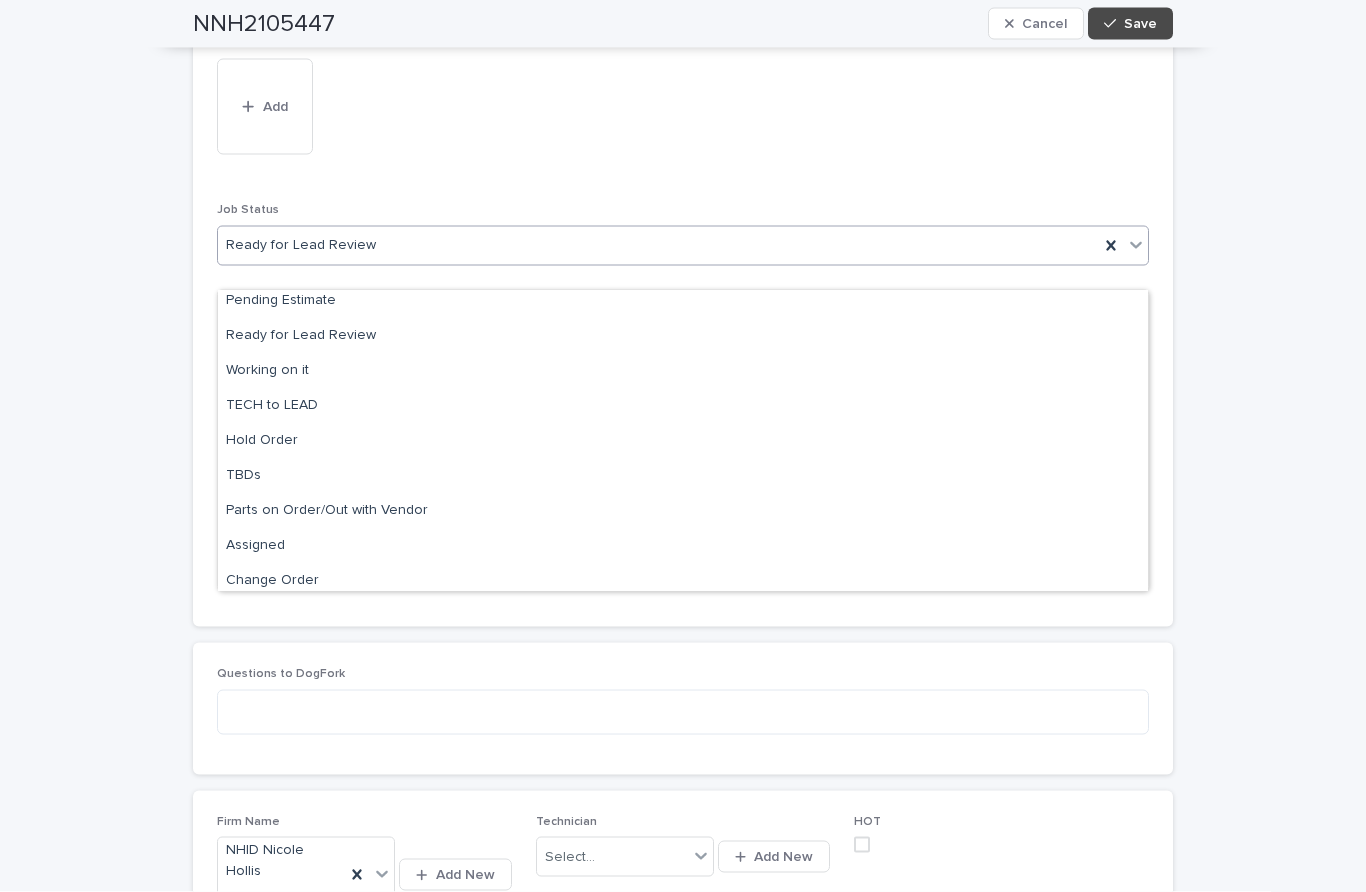 scroll, scrollTop: 154, scrollLeft: 0, axis: vertical 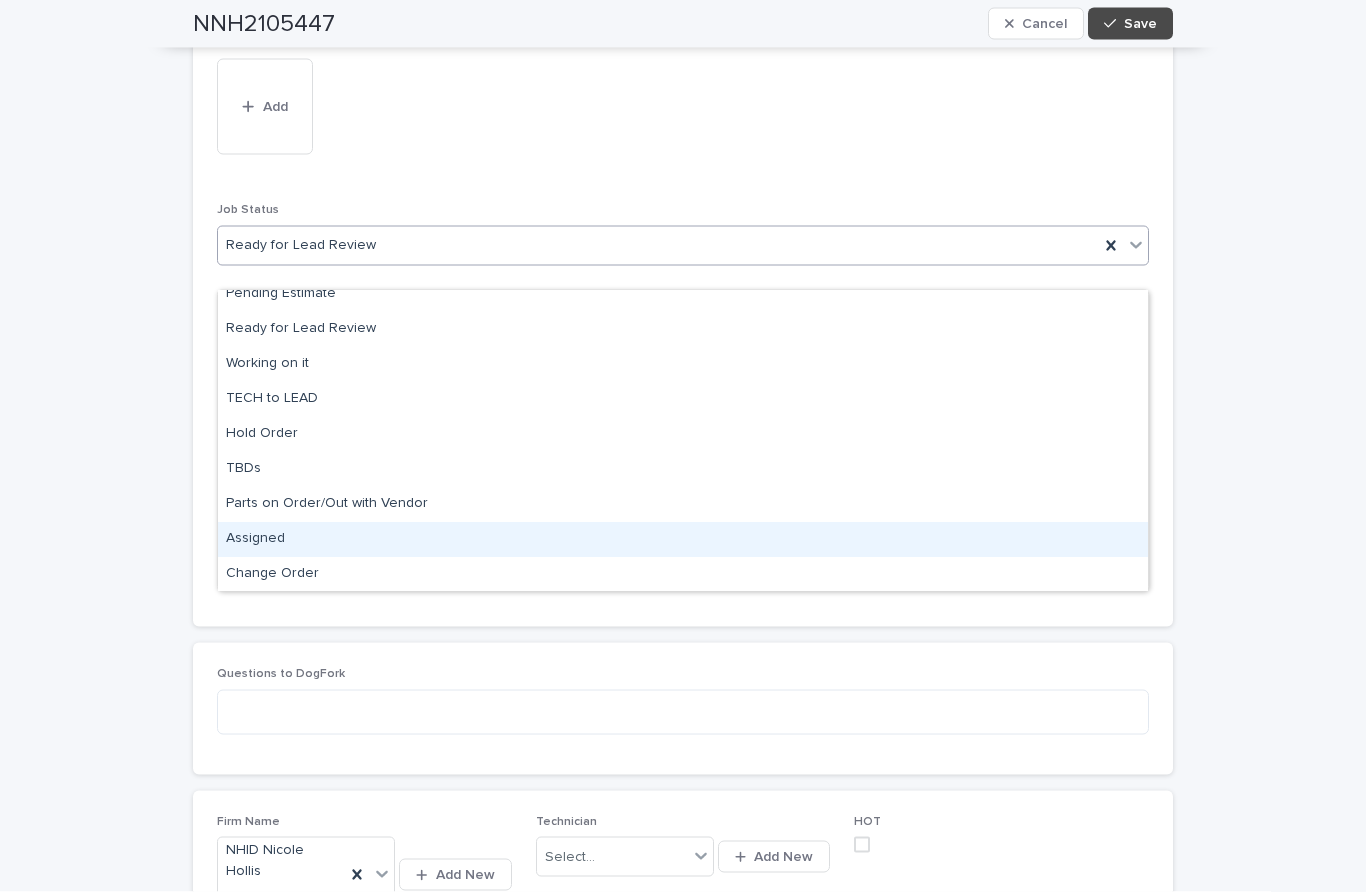 click on "Assigned" at bounding box center (683, 539) 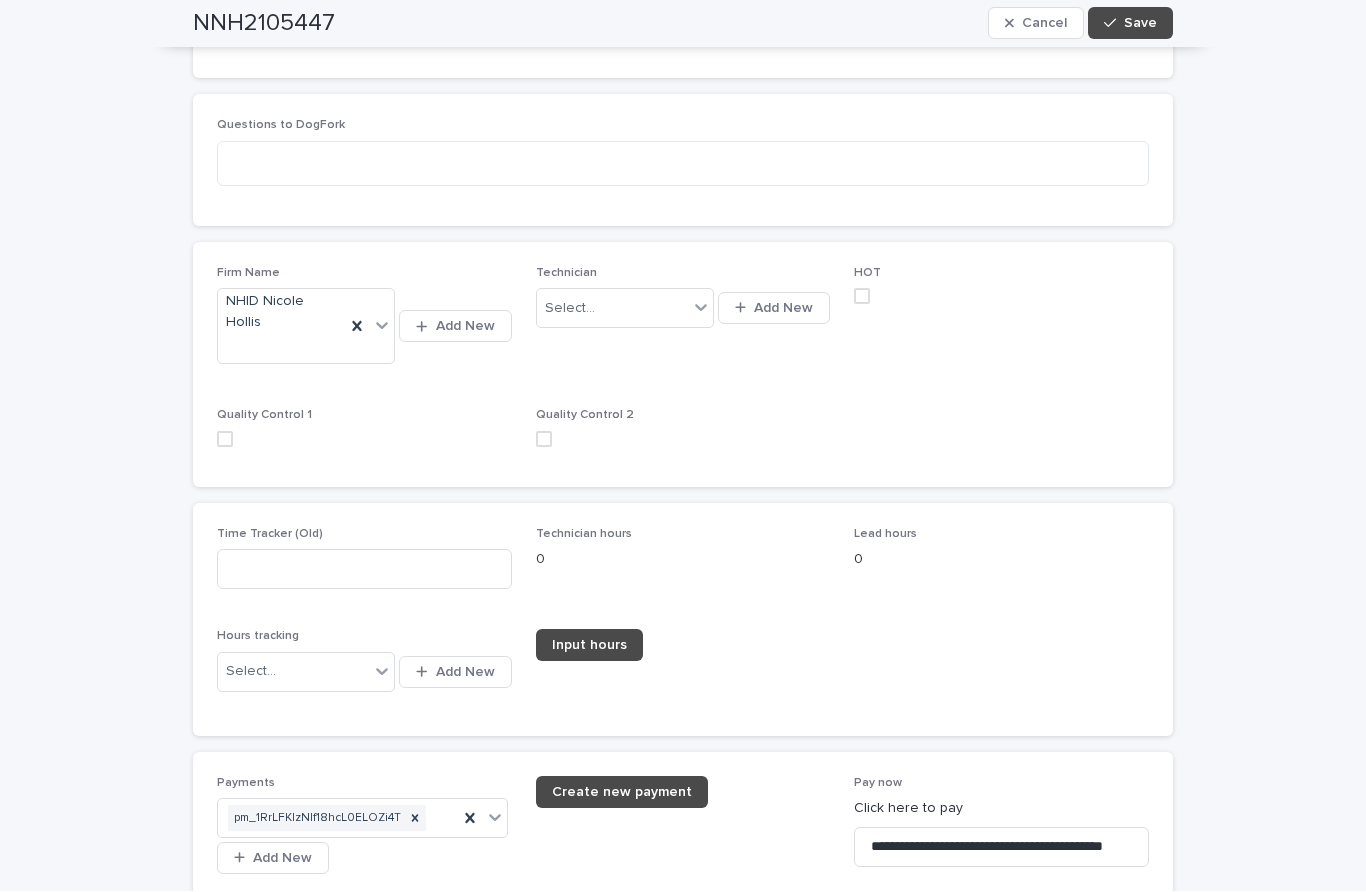 scroll, scrollTop: 2944, scrollLeft: 0, axis: vertical 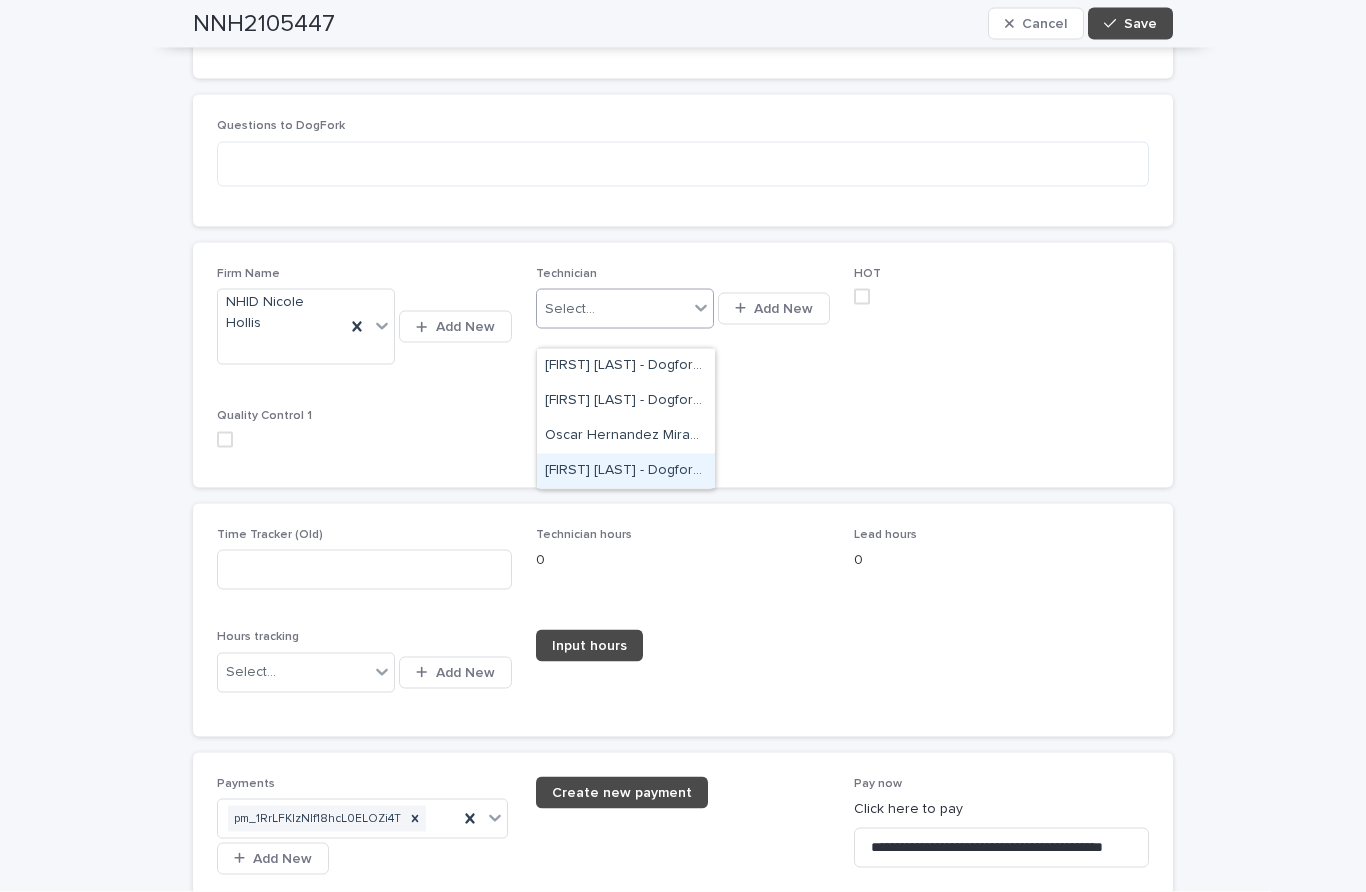 click on "[FIRST] [LAST] - Dogfork - Technician" at bounding box center (626, 471) 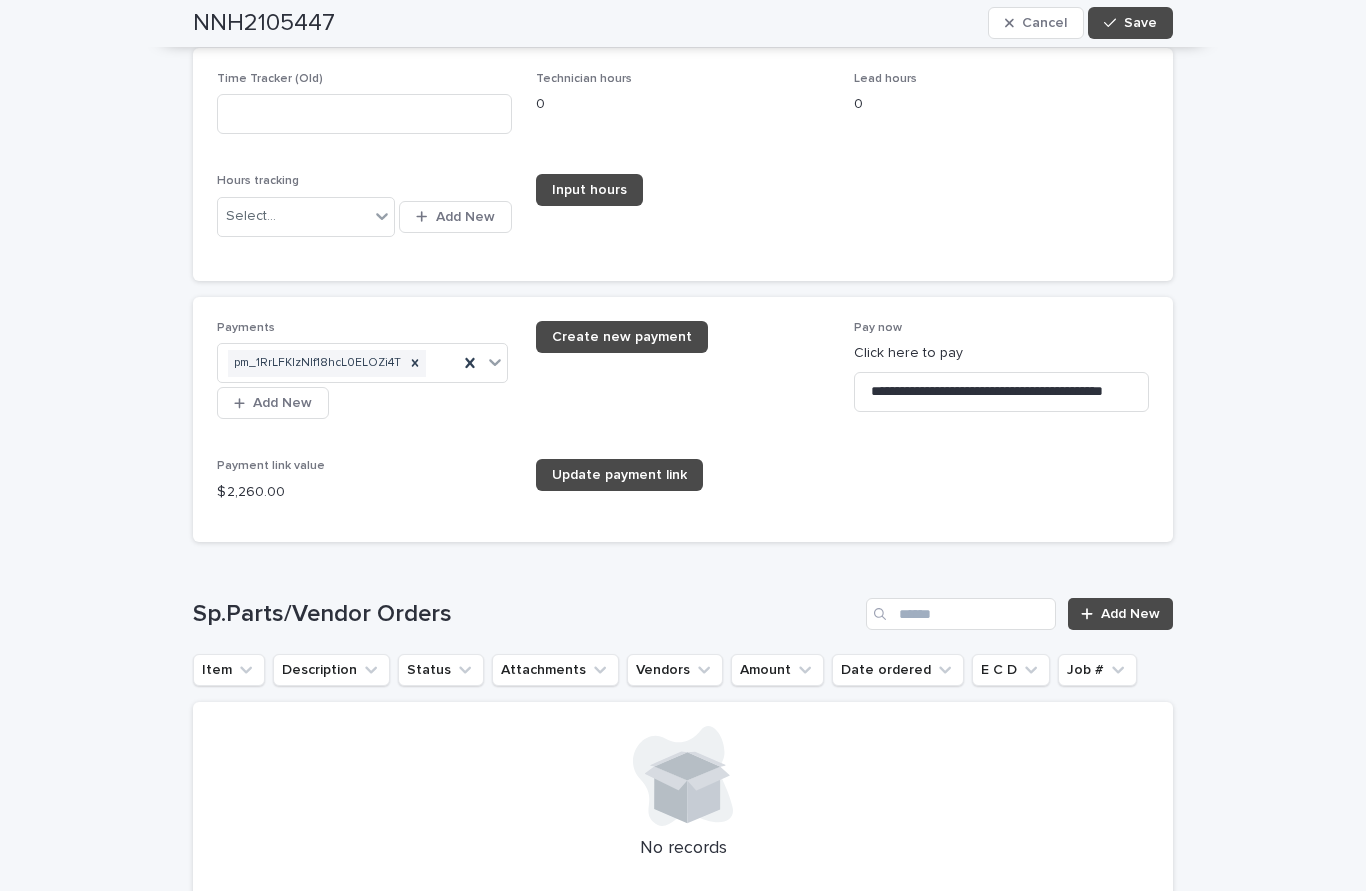 scroll, scrollTop: 3420, scrollLeft: 0, axis: vertical 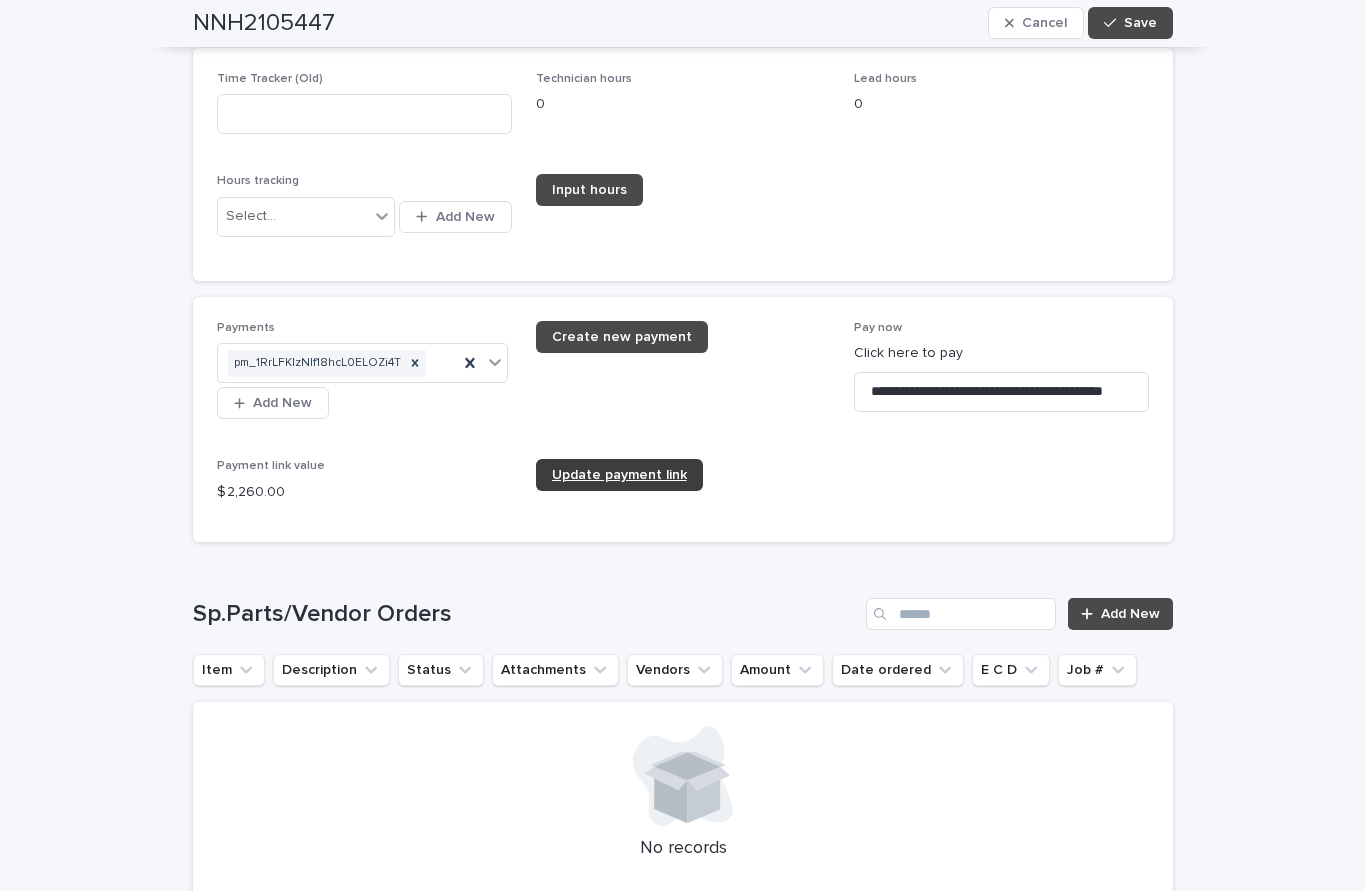 click on "Update payment link" at bounding box center [619, 476] 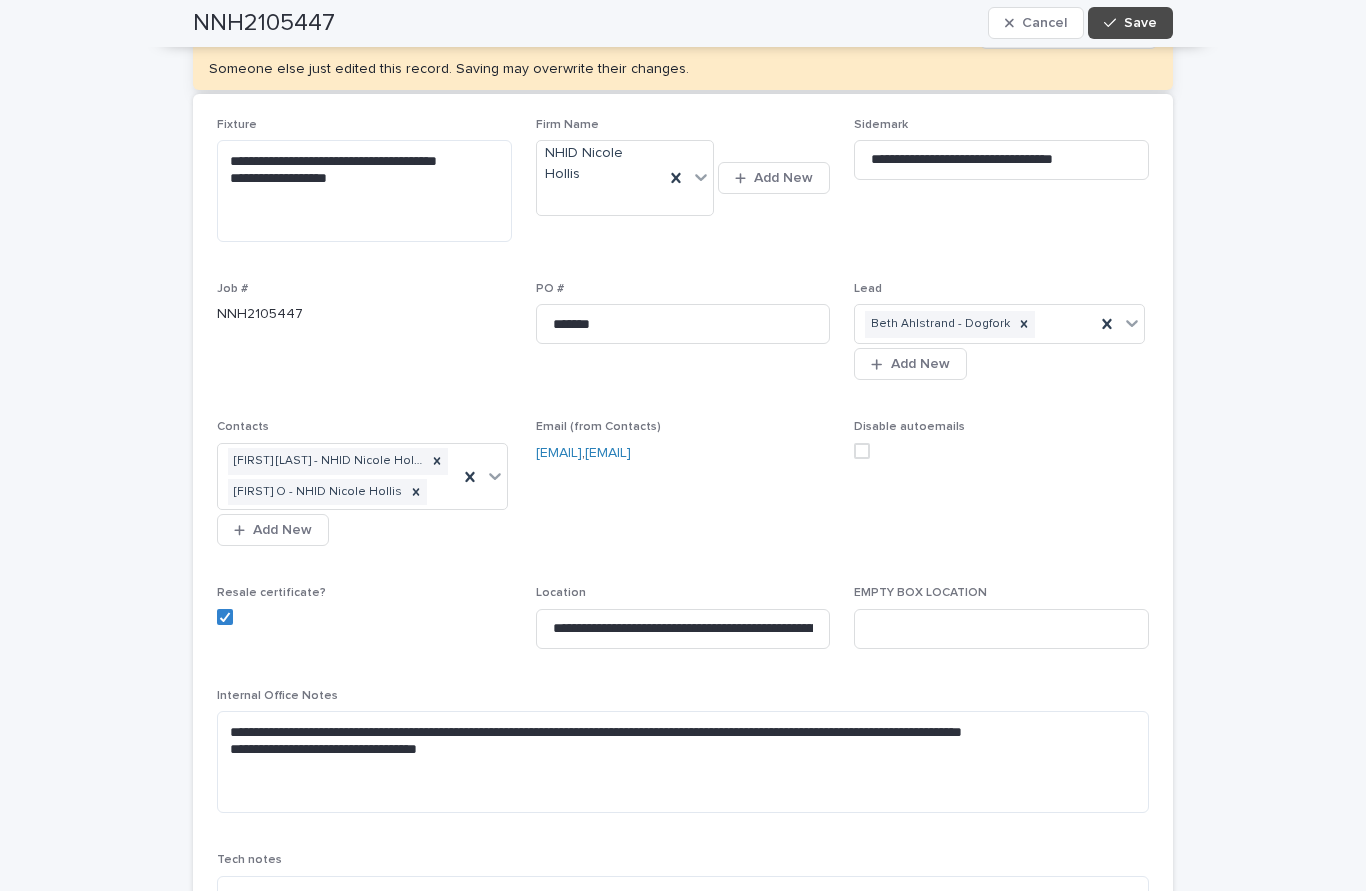 scroll, scrollTop: 142, scrollLeft: 0, axis: vertical 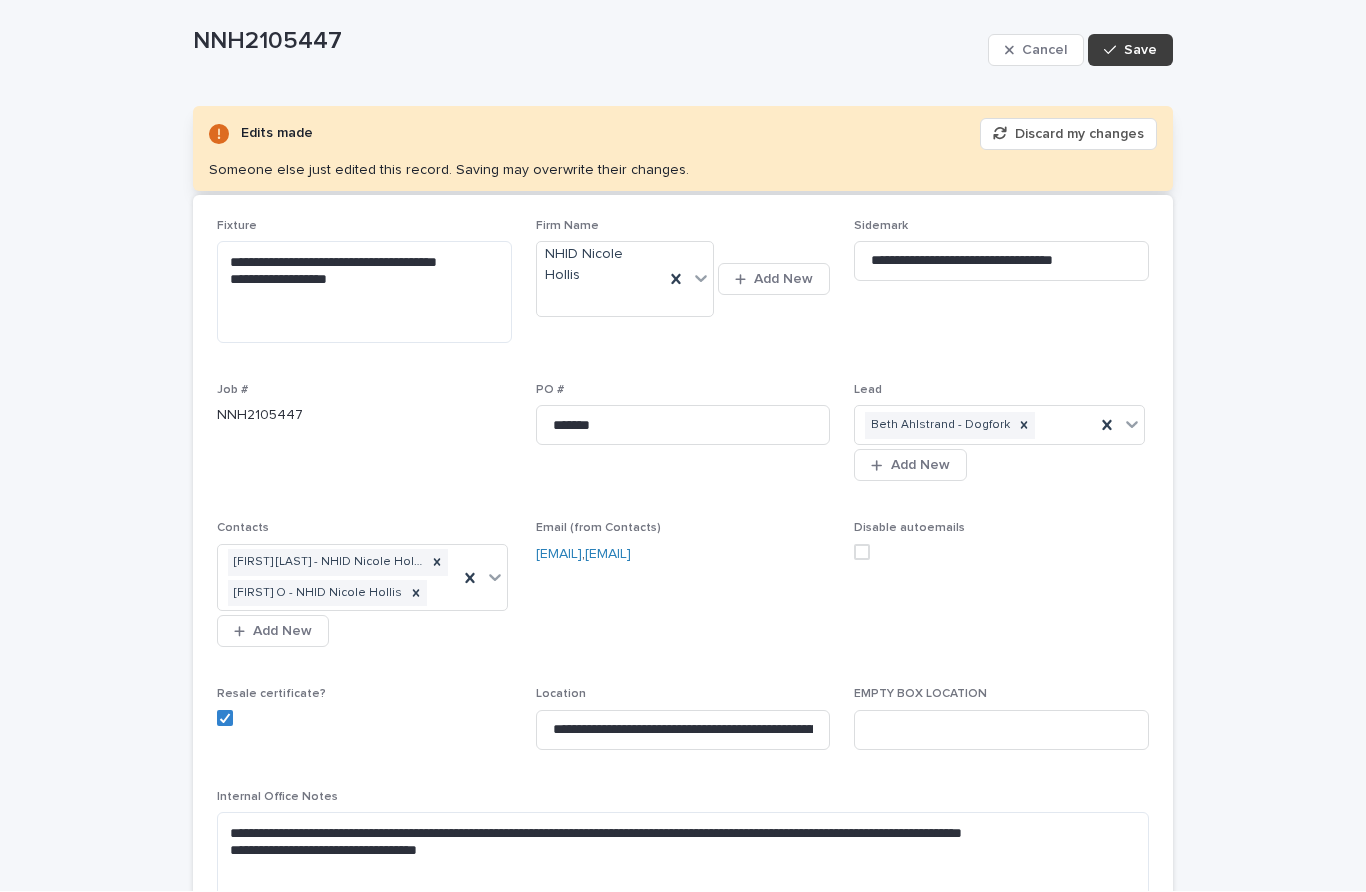 click on "Save" at bounding box center [1140, 51] 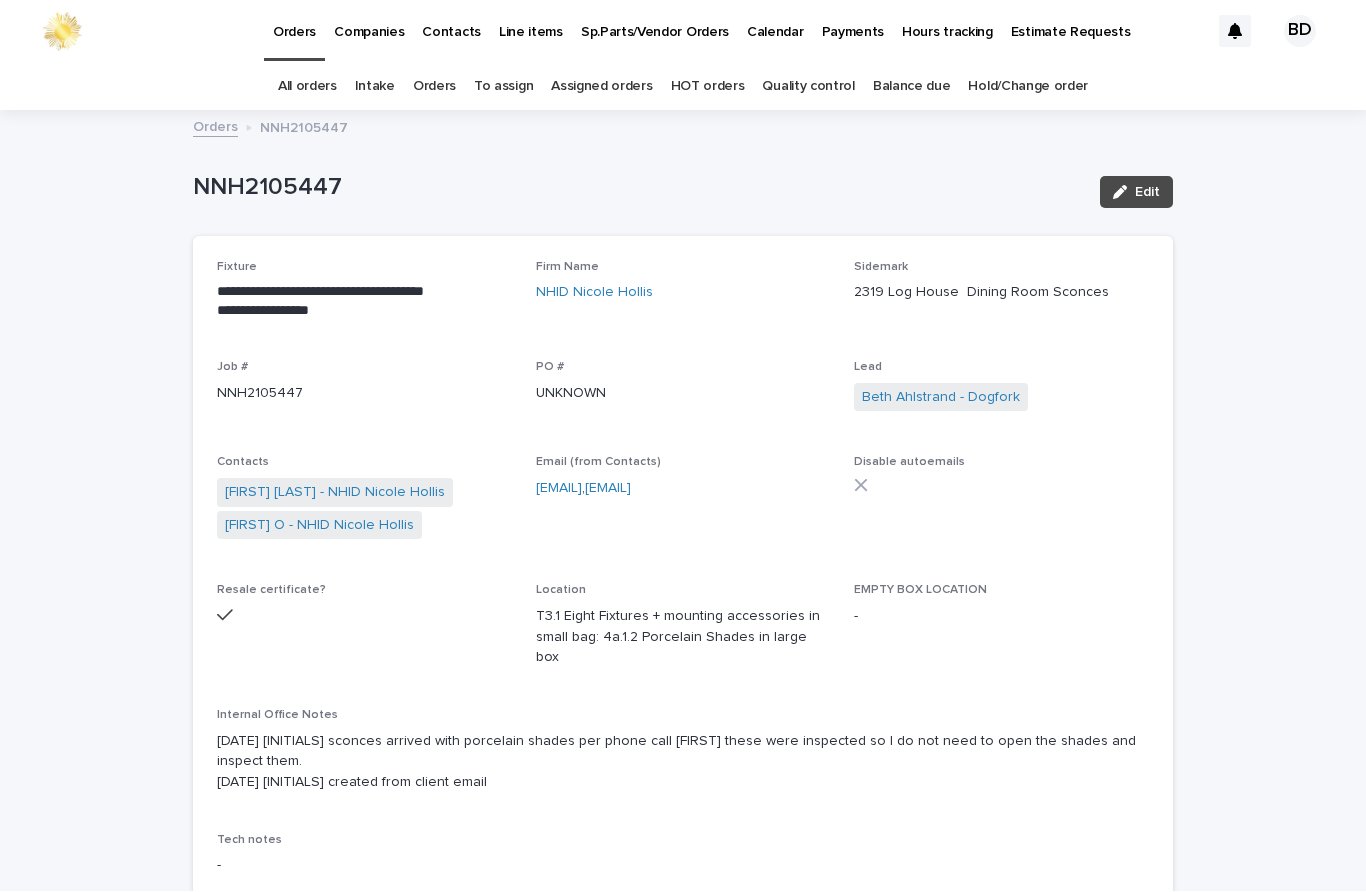 scroll, scrollTop: 0, scrollLeft: 0, axis: both 